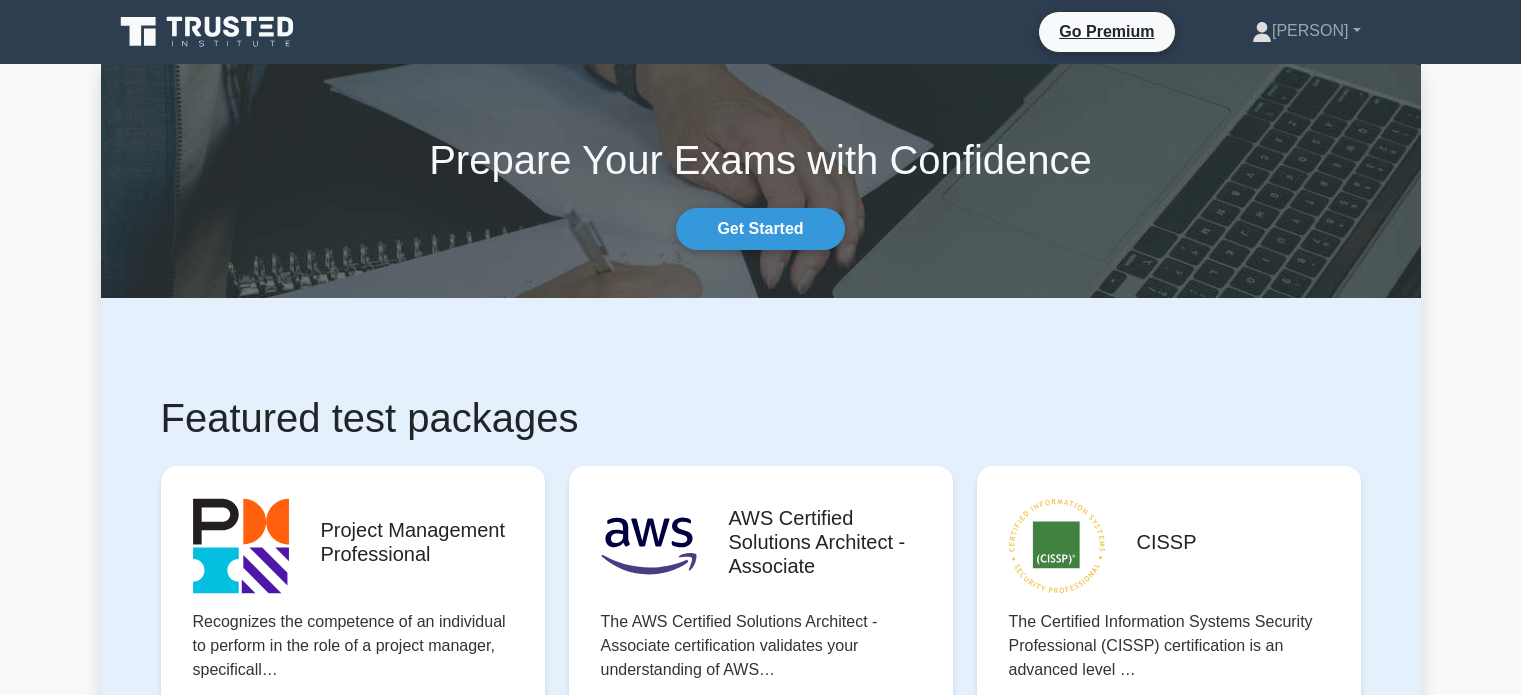 scroll, scrollTop: 0, scrollLeft: 0, axis: both 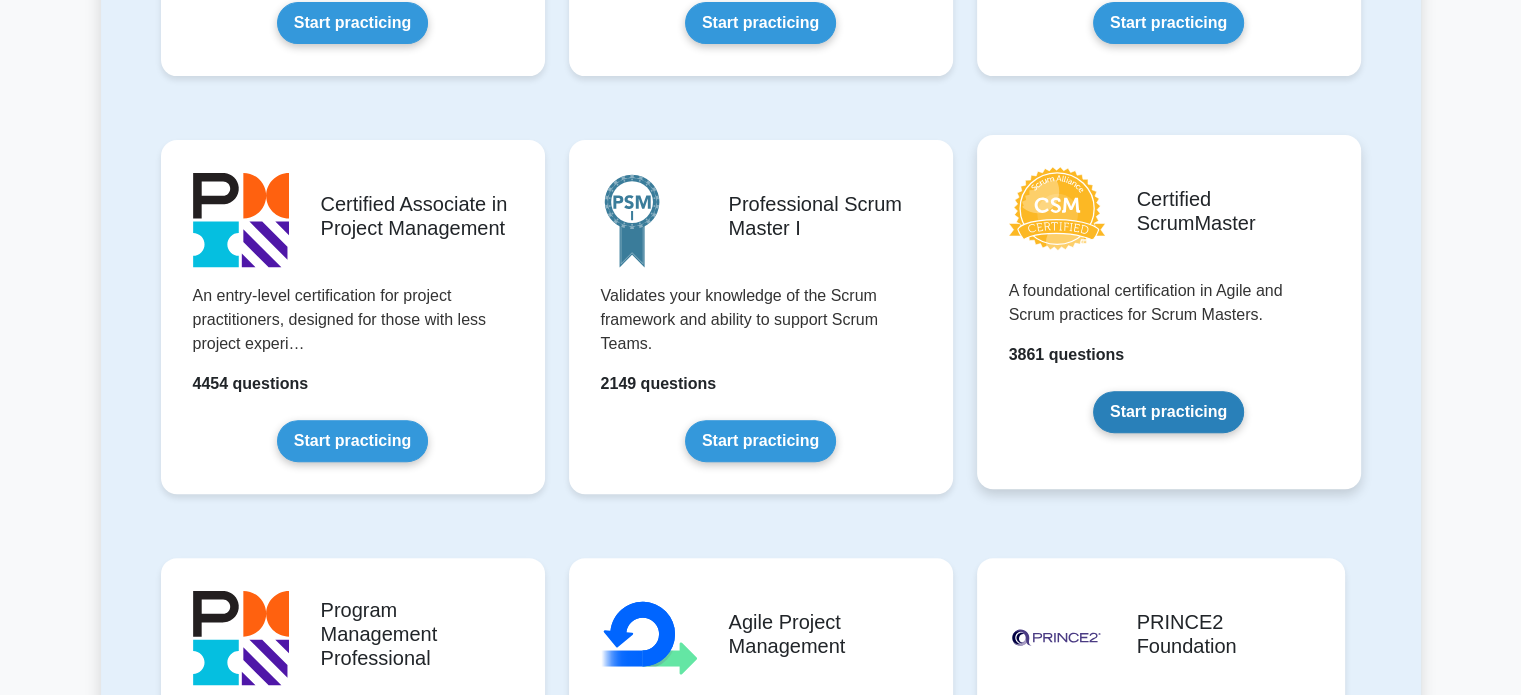 click on "Start practicing" at bounding box center (1168, 412) 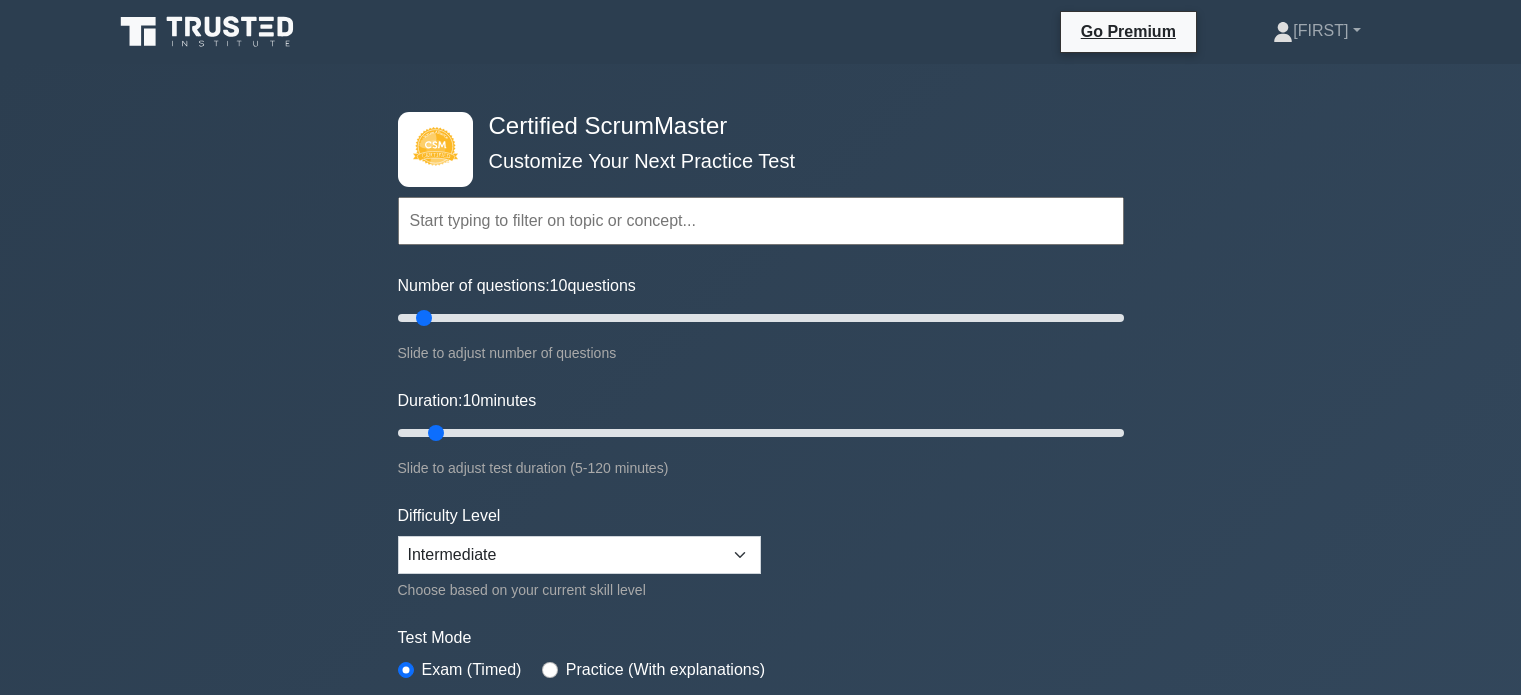 scroll, scrollTop: 0, scrollLeft: 0, axis: both 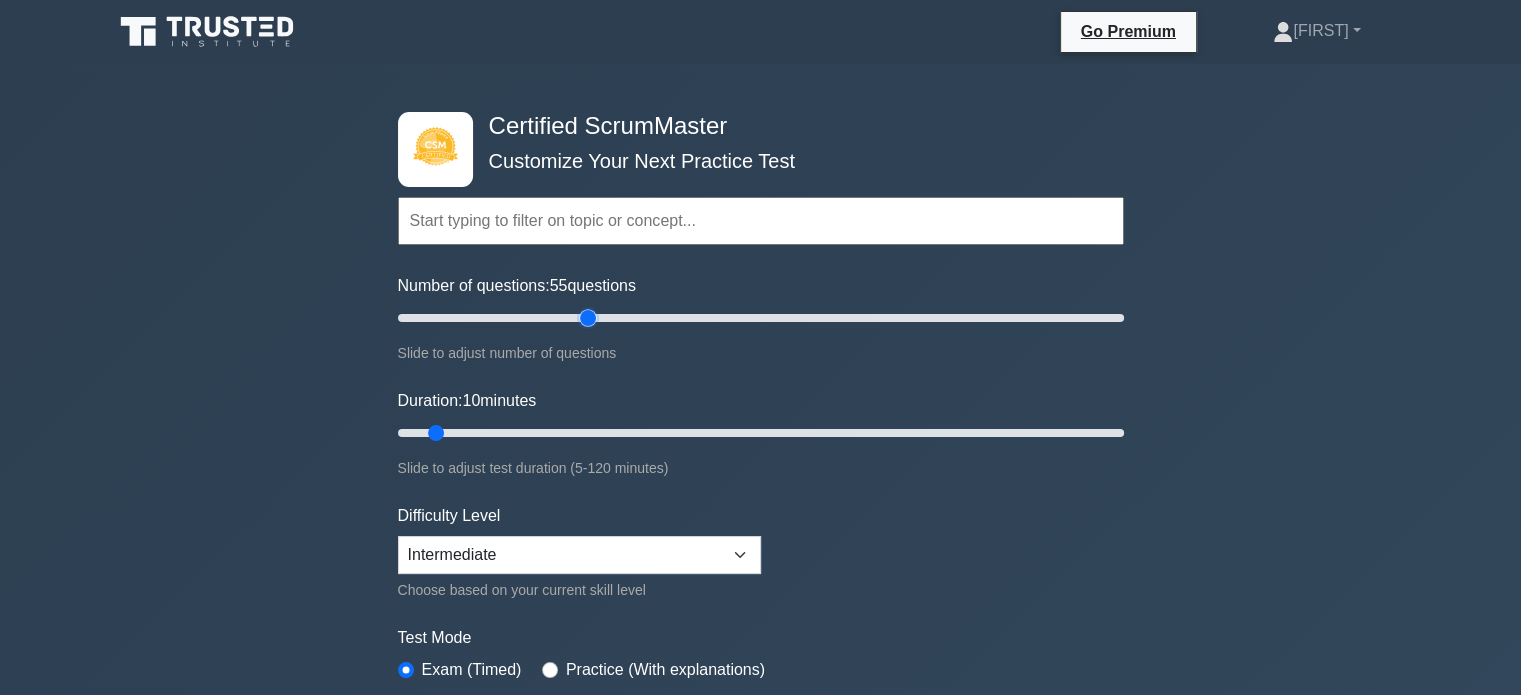 drag, startPoint x: 578, startPoint y: 324, endPoint x: 593, endPoint y: 313, distance: 18.601076 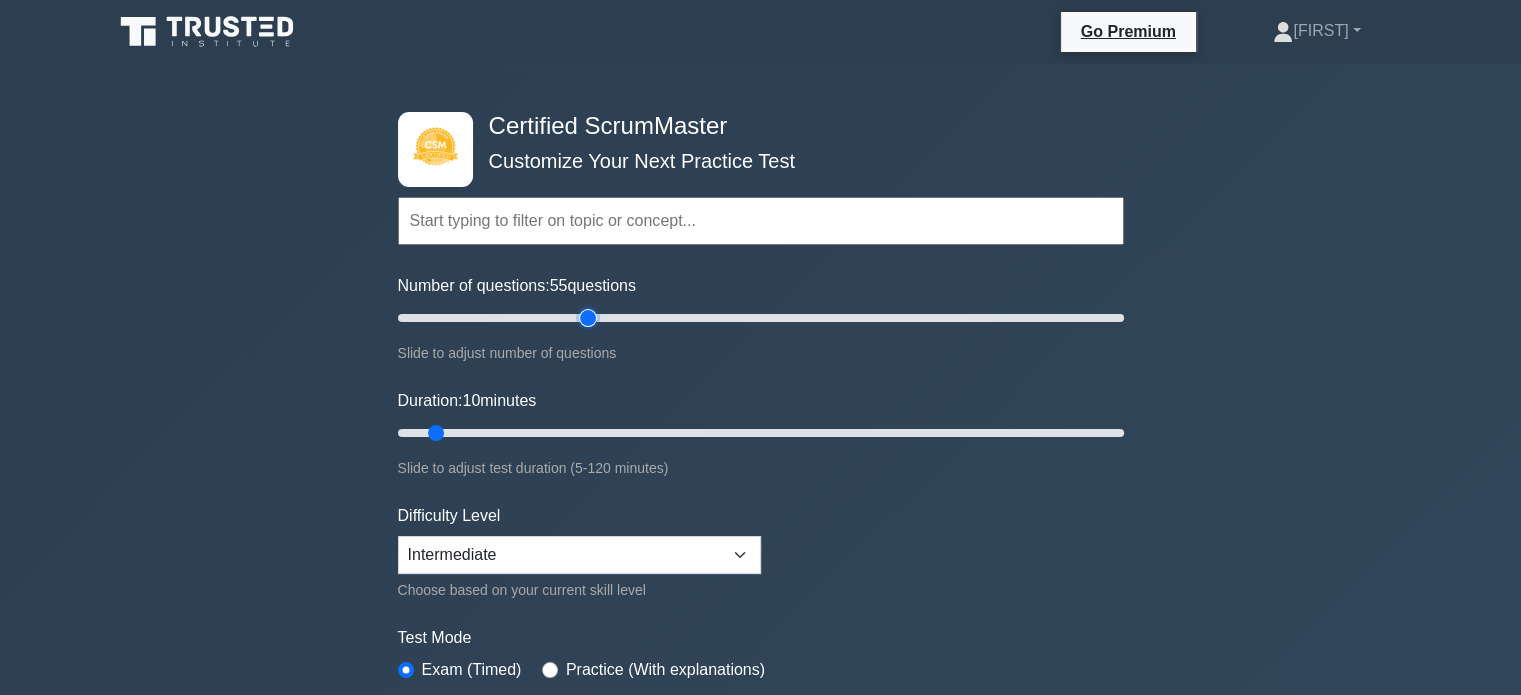 click on "Number of questions:  55  questions" at bounding box center [761, 318] 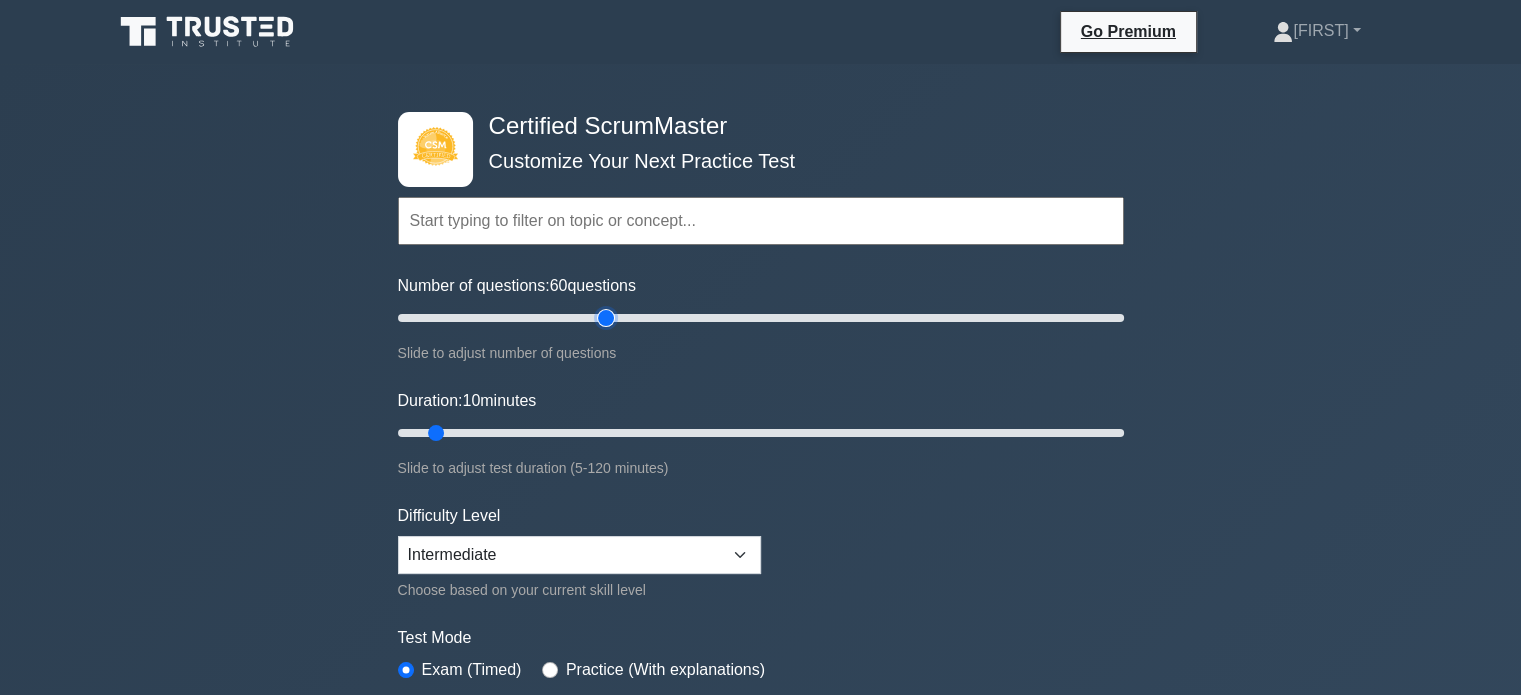 click on "Number of questions:  60  questions" at bounding box center (761, 318) 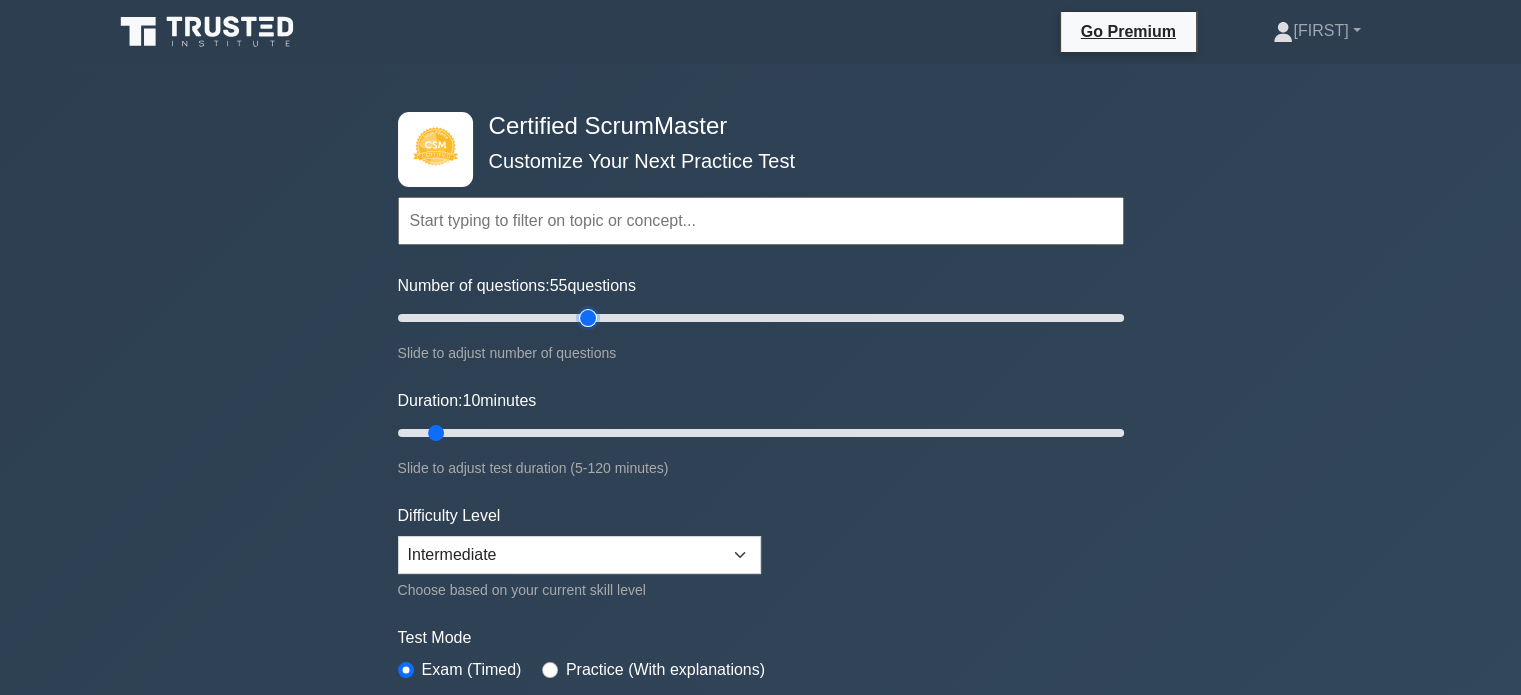 click on "Number of questions:  55  questions" at bounding box center (761, 318) 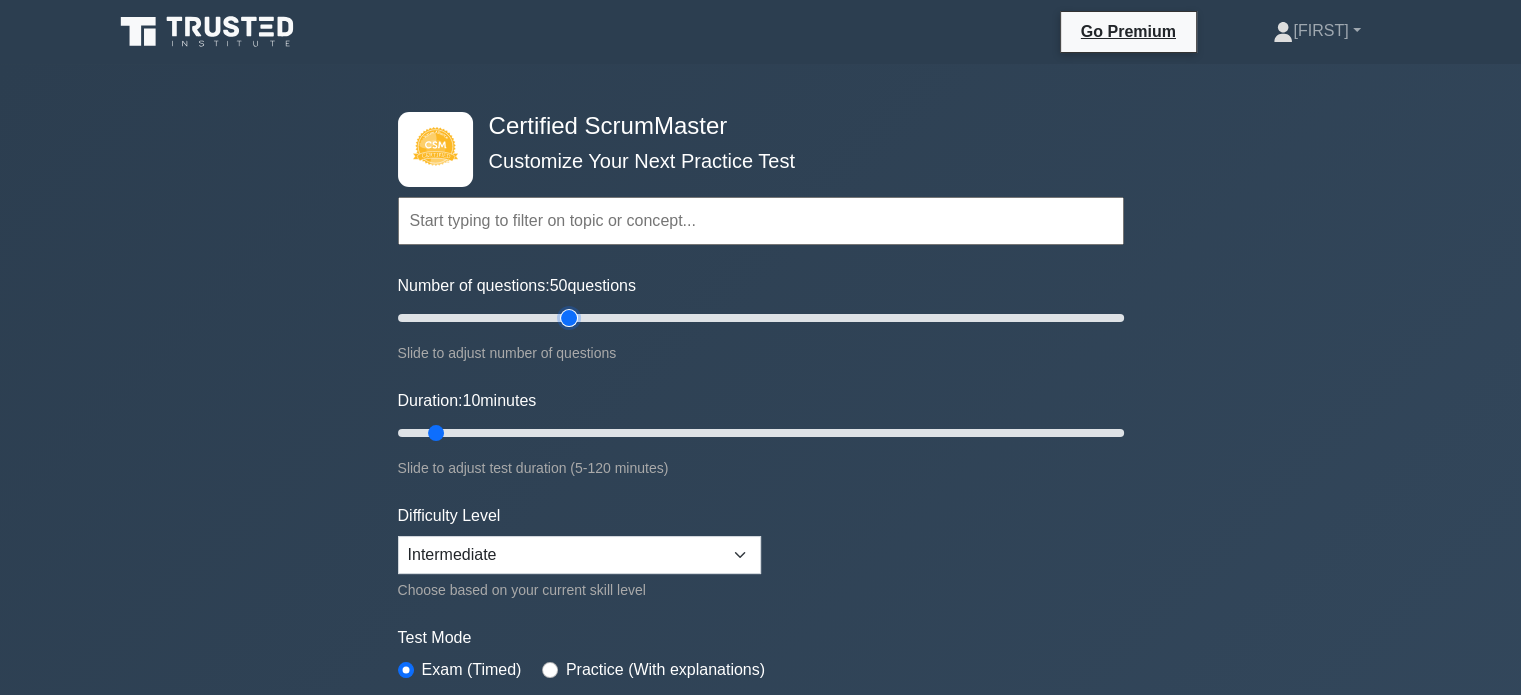 type on "50" 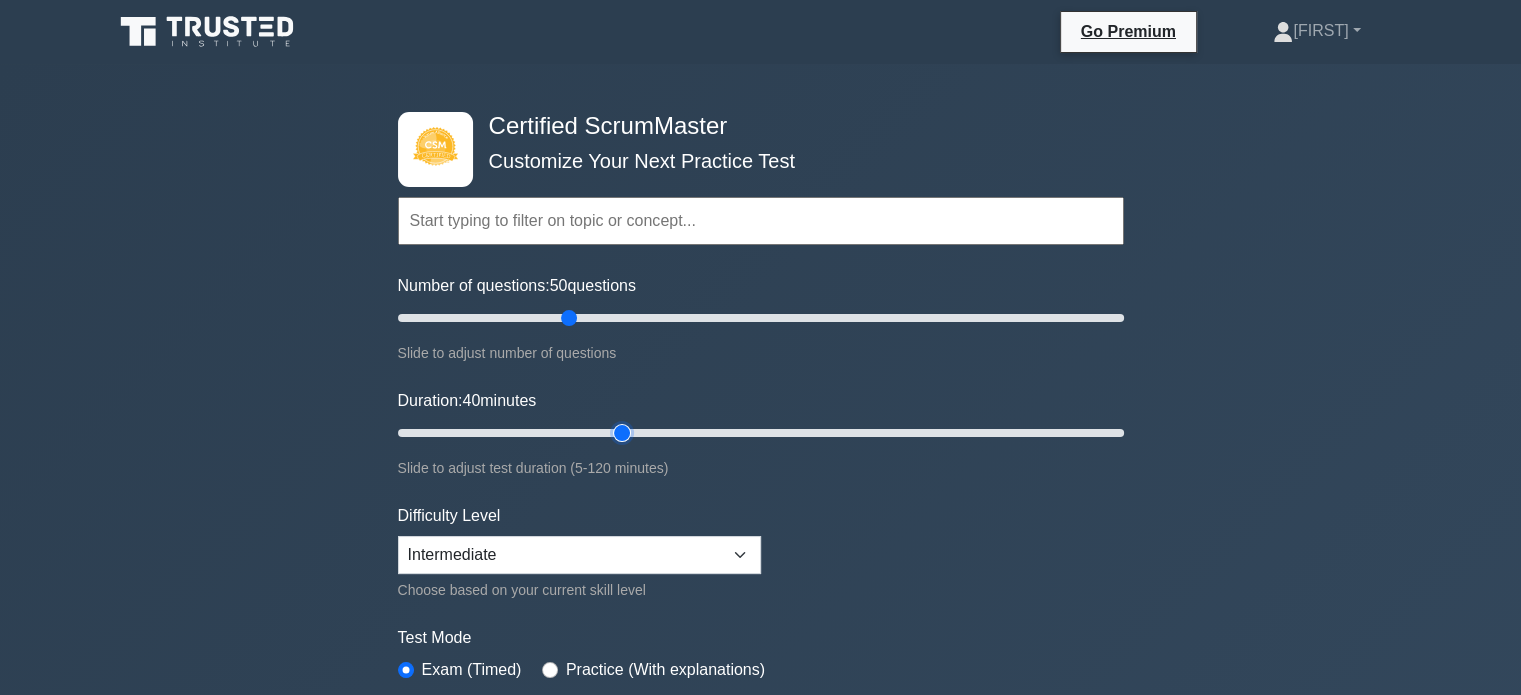 click on "Duration:  40  minutes" at bounding box center [761, 433] 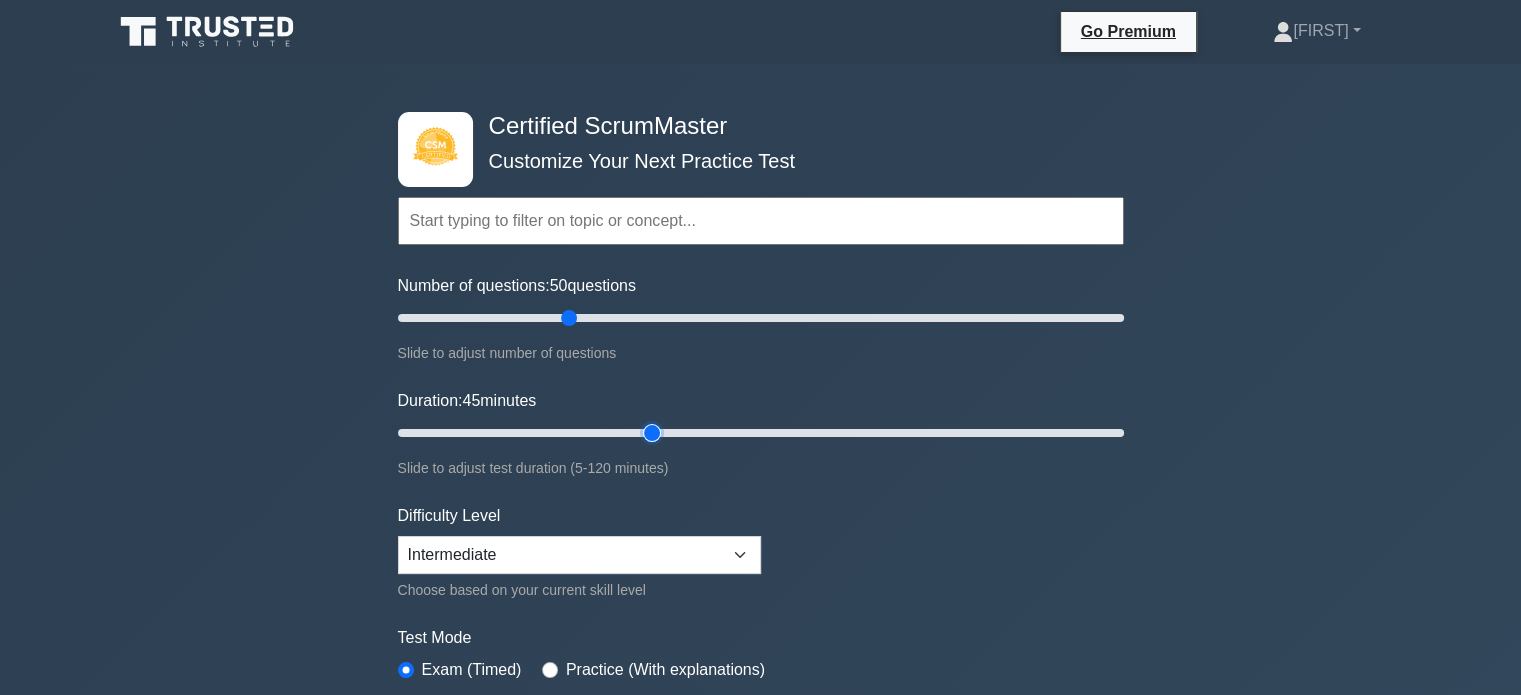 click on "Duration:  45  minutes" at bounding box center [761, 433] 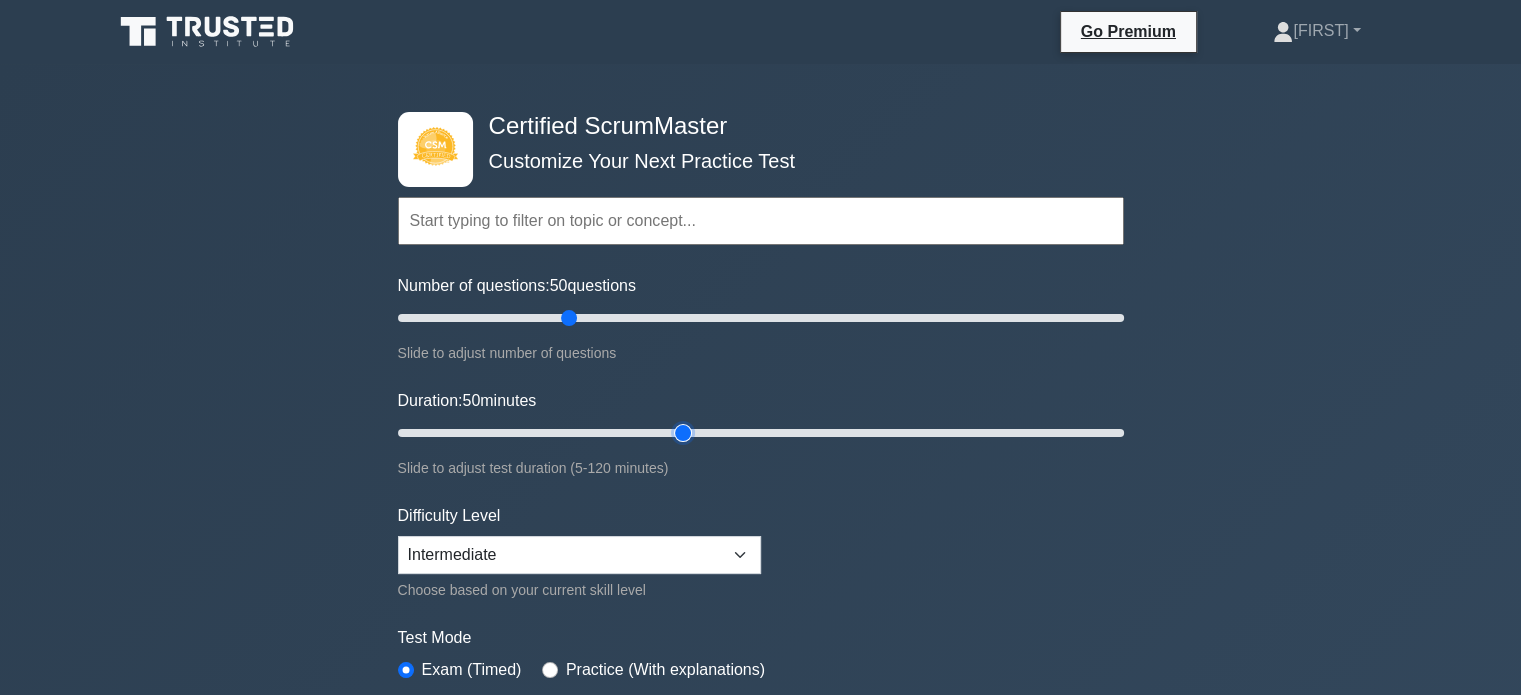 click on "Duration:  50  minutes" at bounding box center [761, 433] 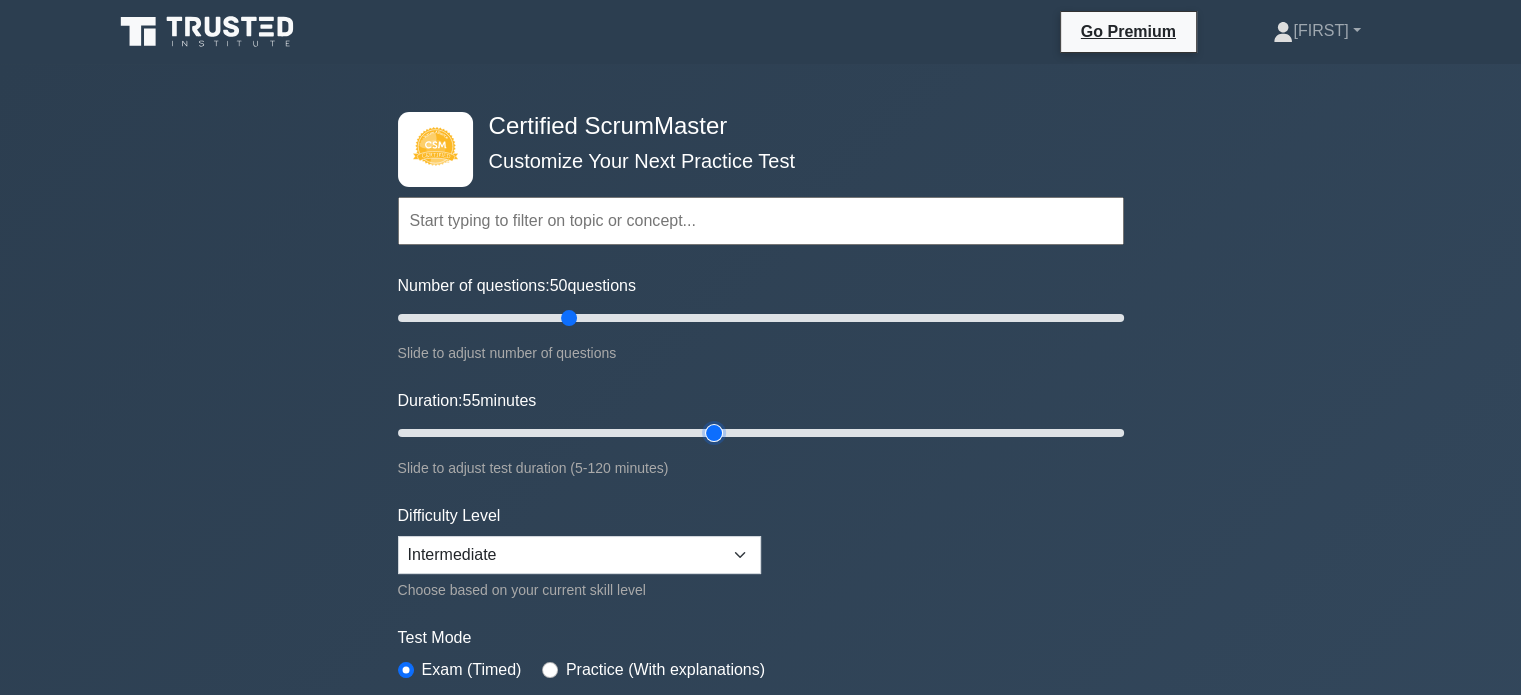 click on "Duration:  55  minutes" at bounding box center (761, 433) 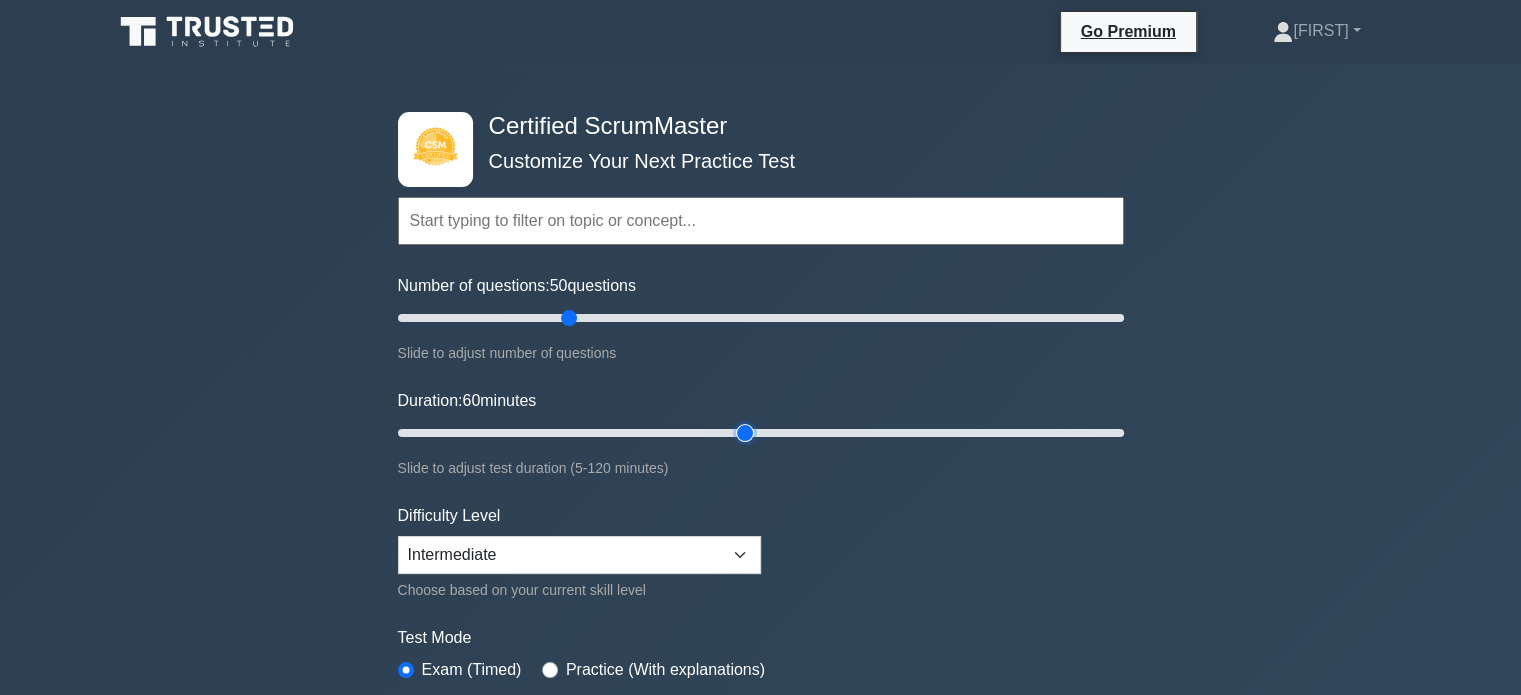 type on "60" 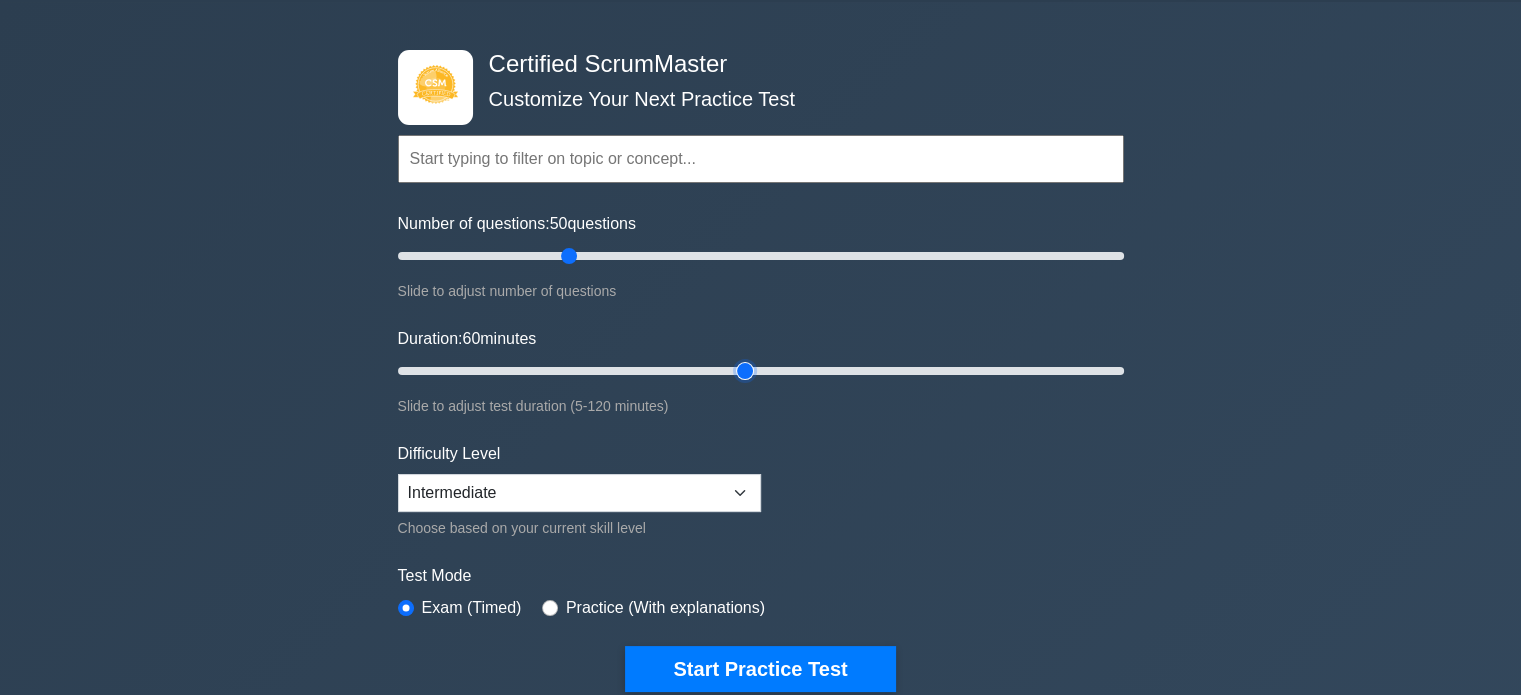 scroll, scrollTop: 72, scrollLeft: 0, axis: vertical 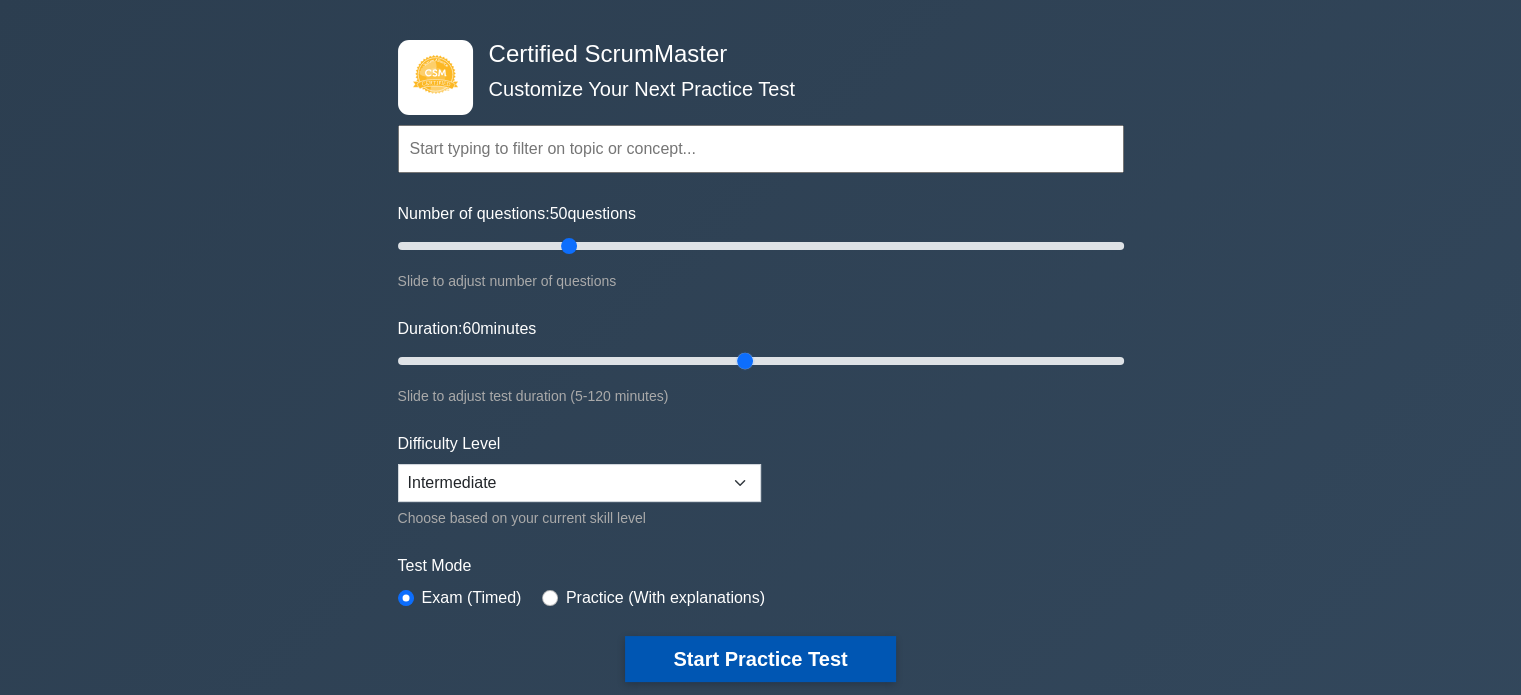 click on "Start Practice Test" at bounding box center [760, 659] 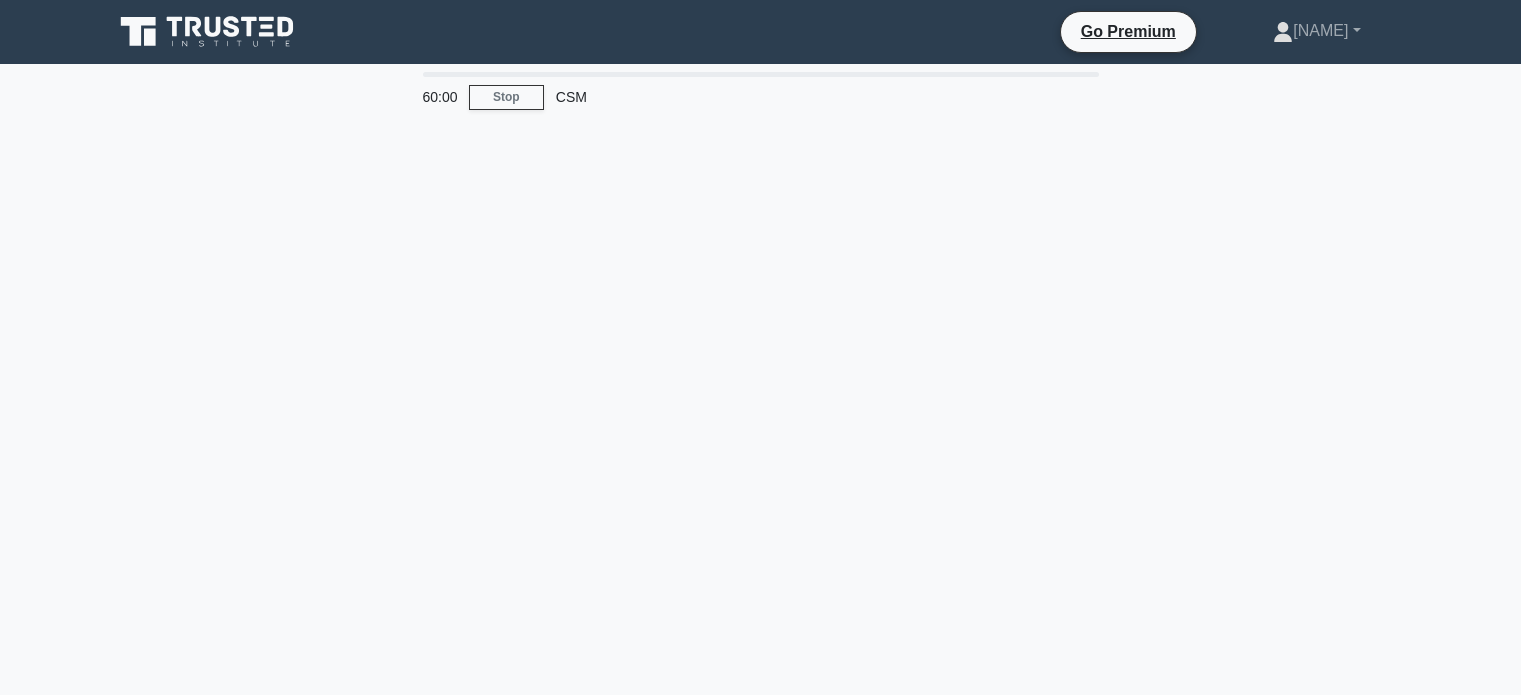 scroll, scrollTop: 0, scrollLeft: 0, axis: both 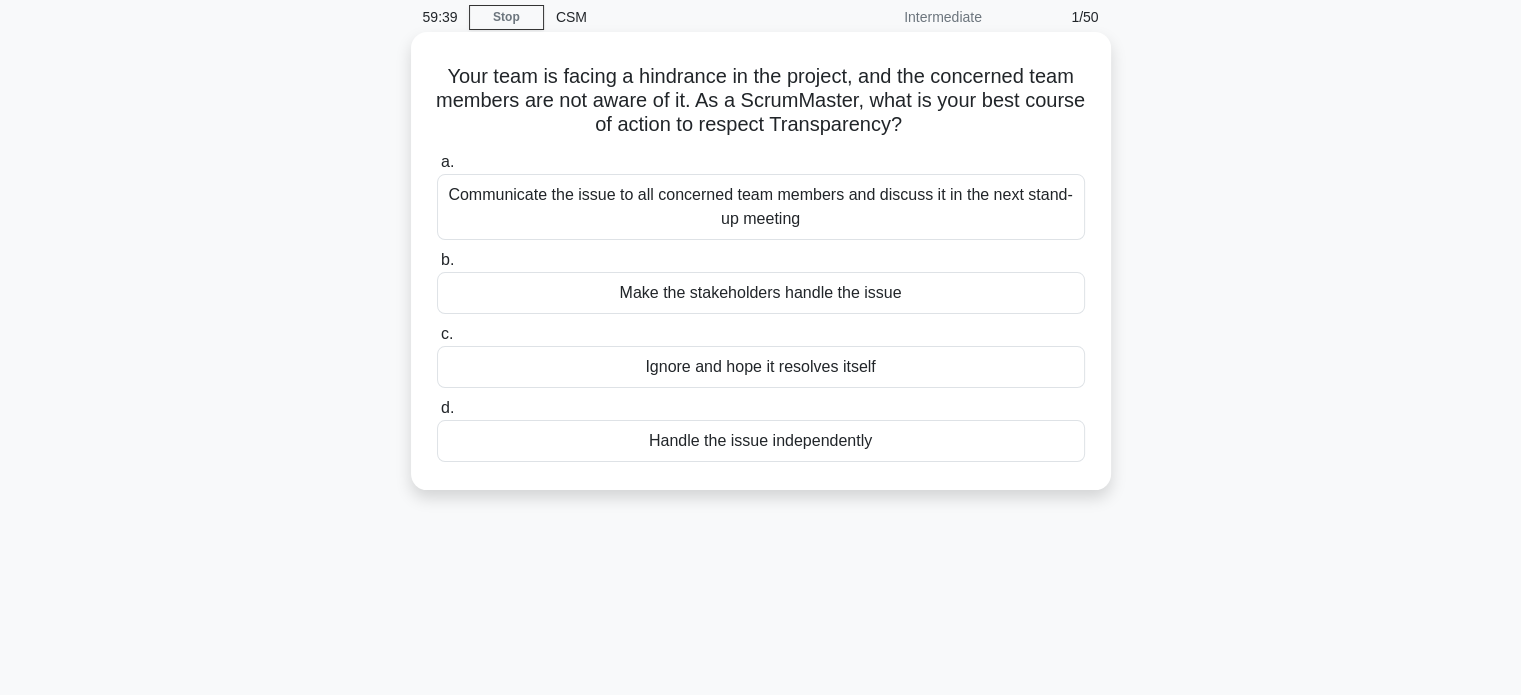 click on "Communicate the issue to all concerned team members and discuss it in the next stand-up meeting" at bounding box center [761, 207] 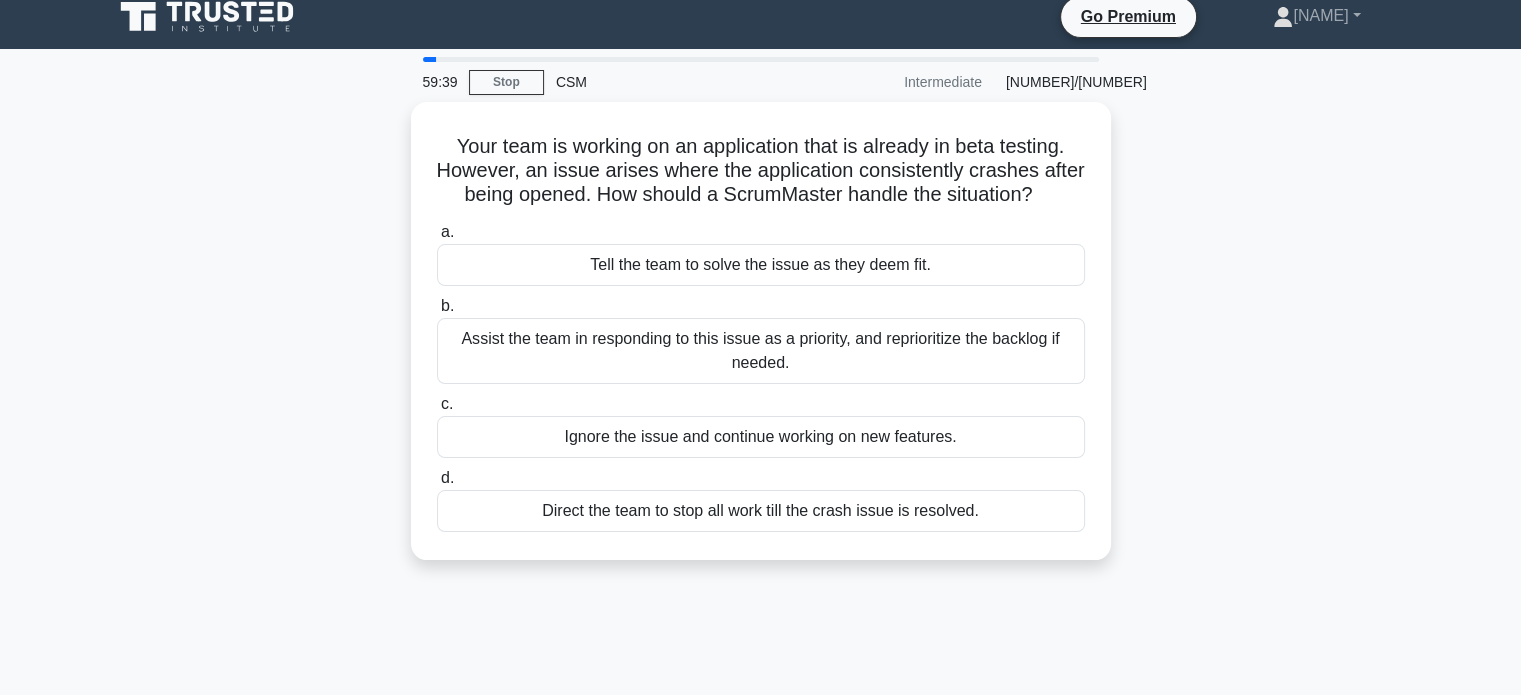 scroll, scrollTop: 0, scrollLeft: 0, axis: both 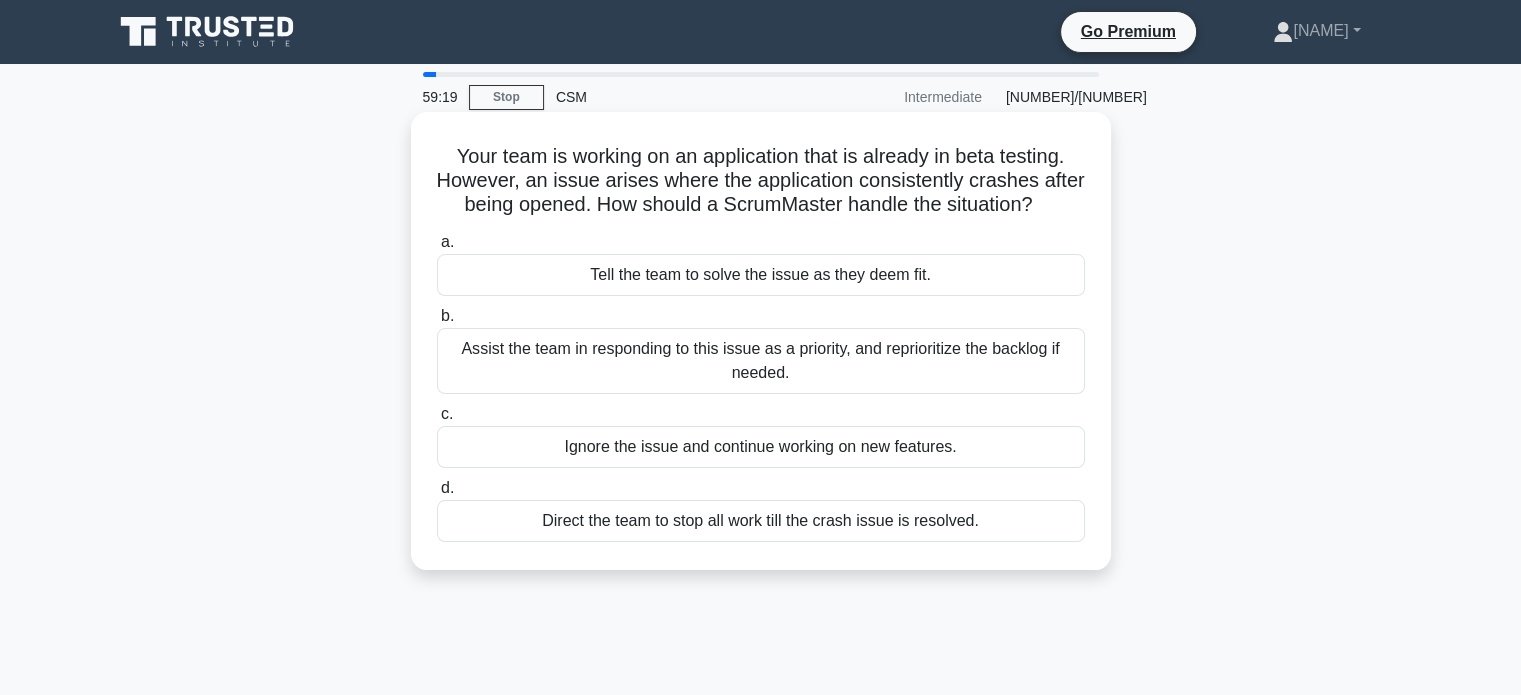 click on "Assist the team in responding to this issue as a priority, and reprioritize the backlog if needed." at bounding box center [761, 361] 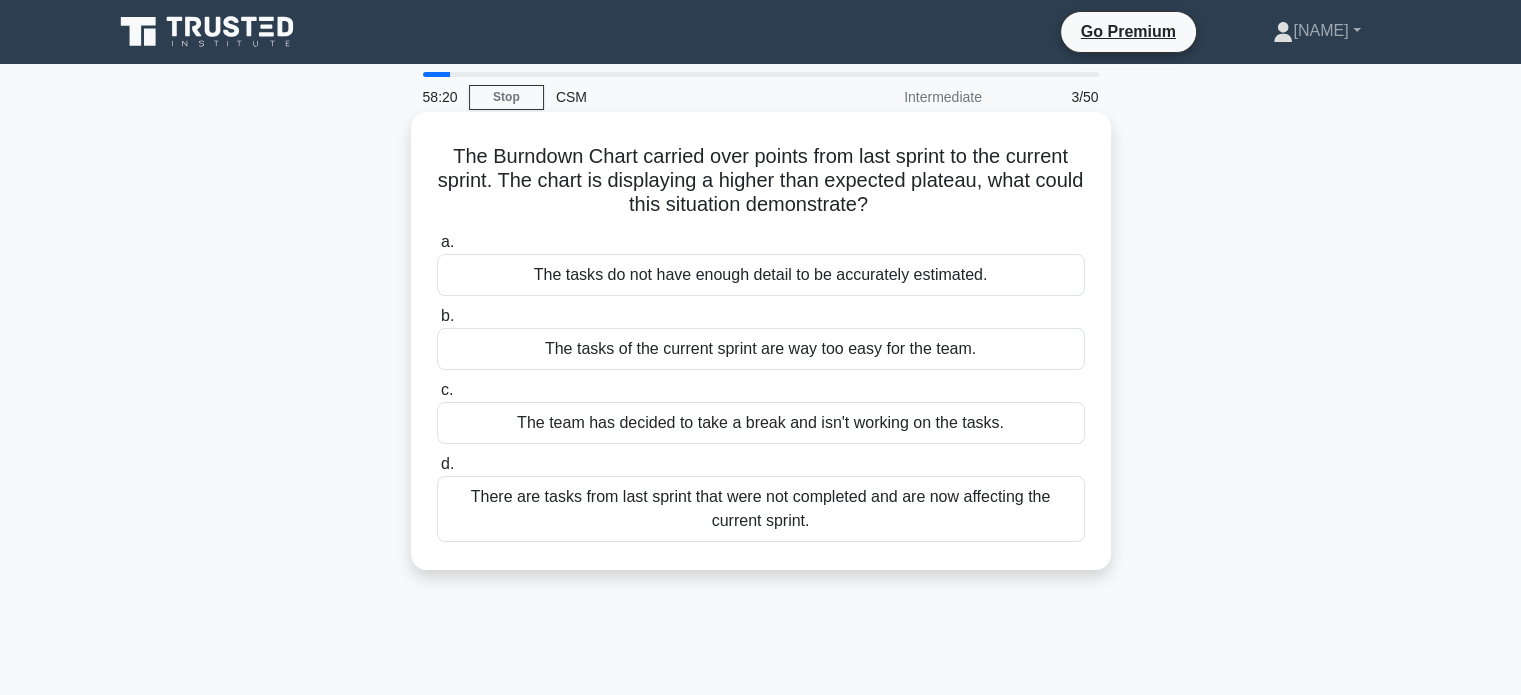 click on "There are tasks from last sprint that were not completed and are now affecting the current sprint." at bounding box center [761, 509] 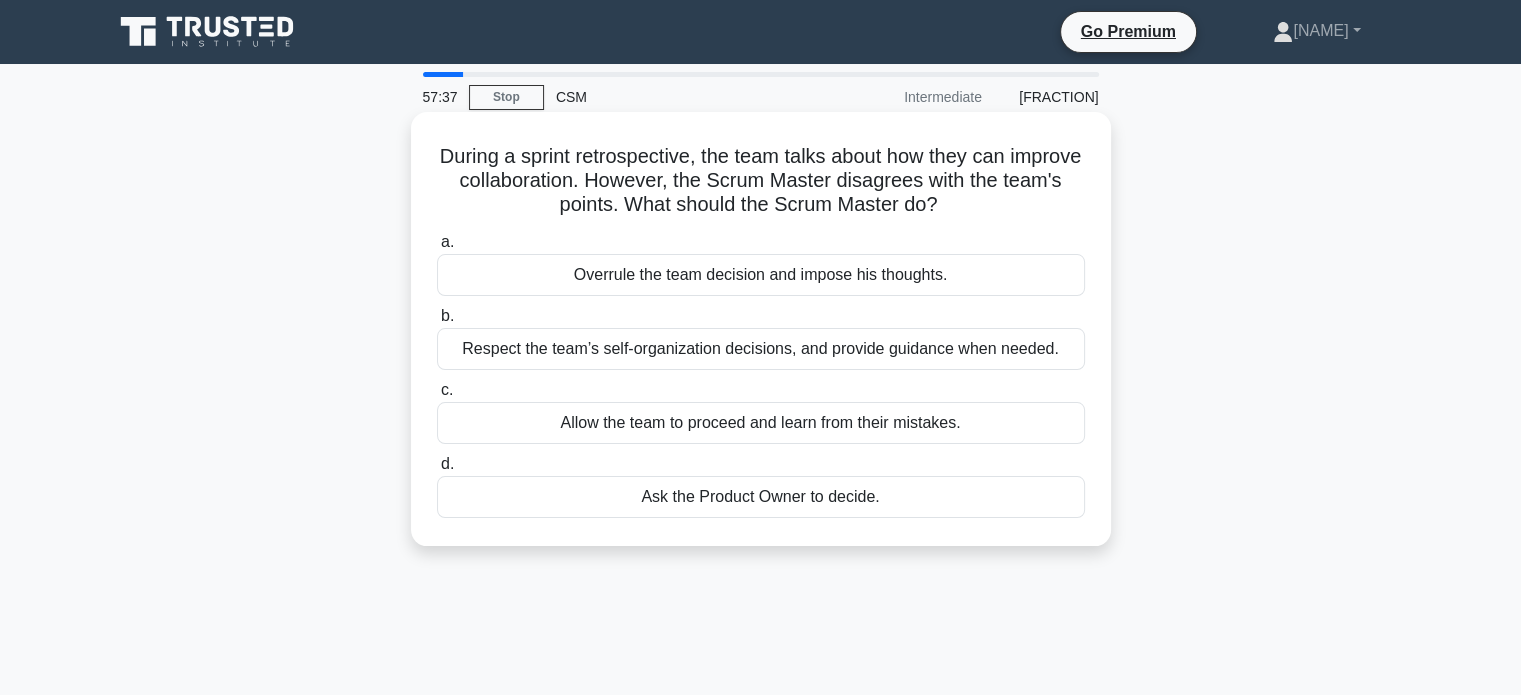 click on "Respect the team’s self-organization decisions, and provide guidance when needed." at bounding box center (761, 349) 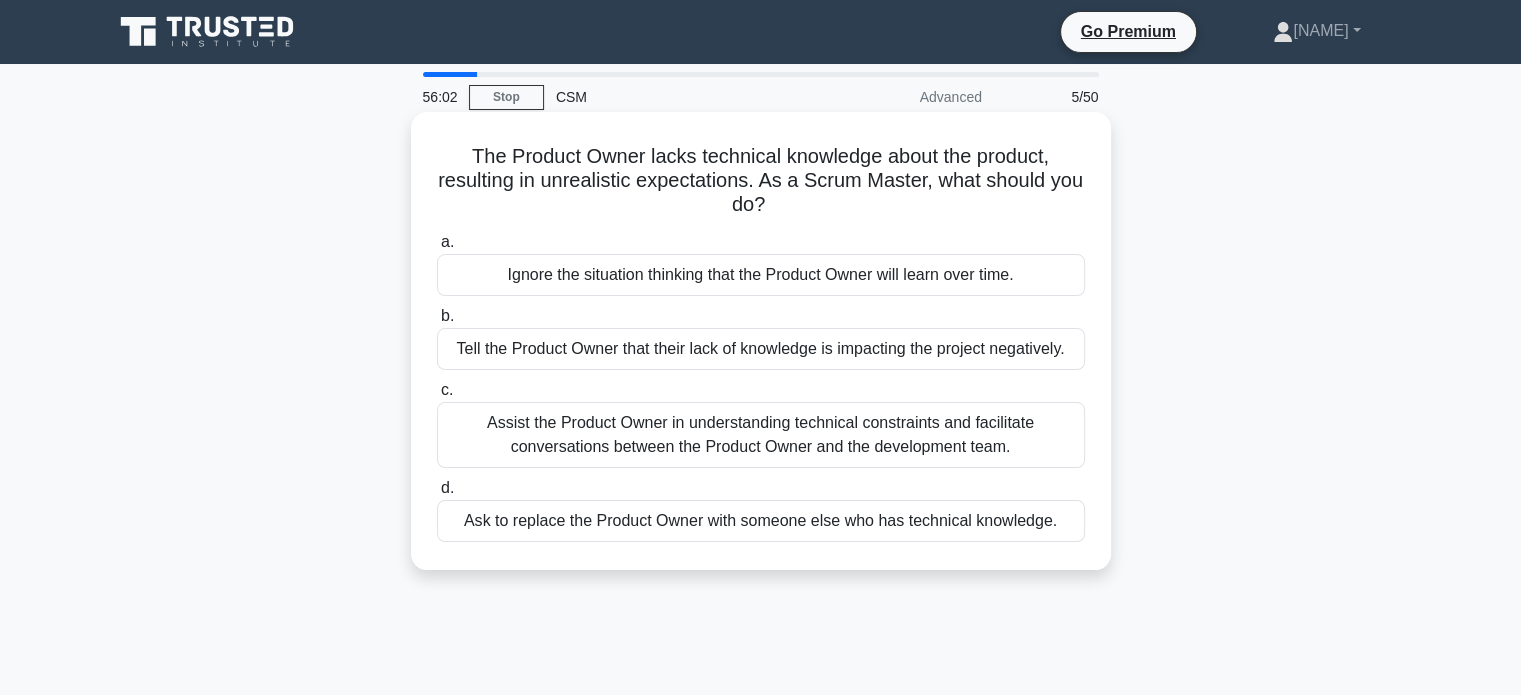 click on "Assist the Product Owner in understanding technical constraints and facilitate conversations between the Product Owner and the development team." at bounding box center [761, 435] 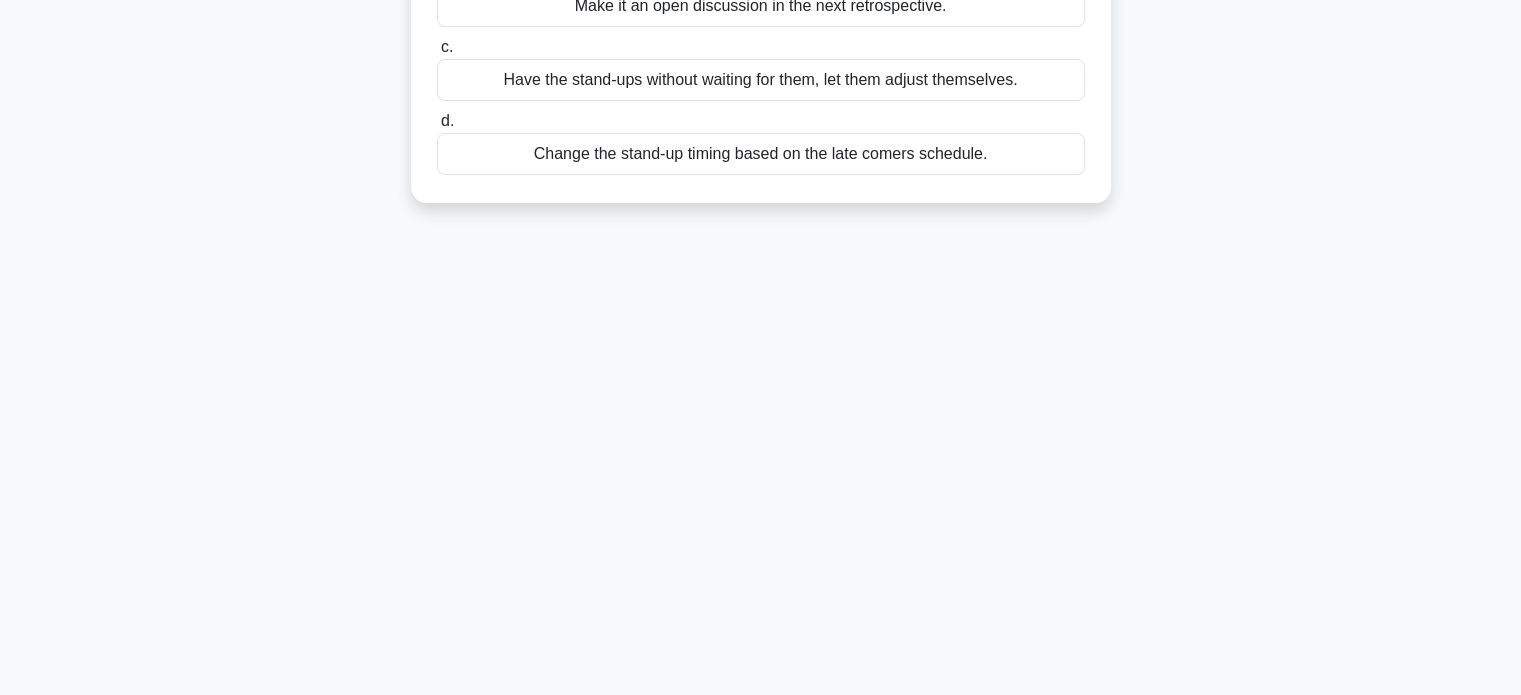 scroll, scrollTop: 385, scrollLeft: 0, axis: vertical 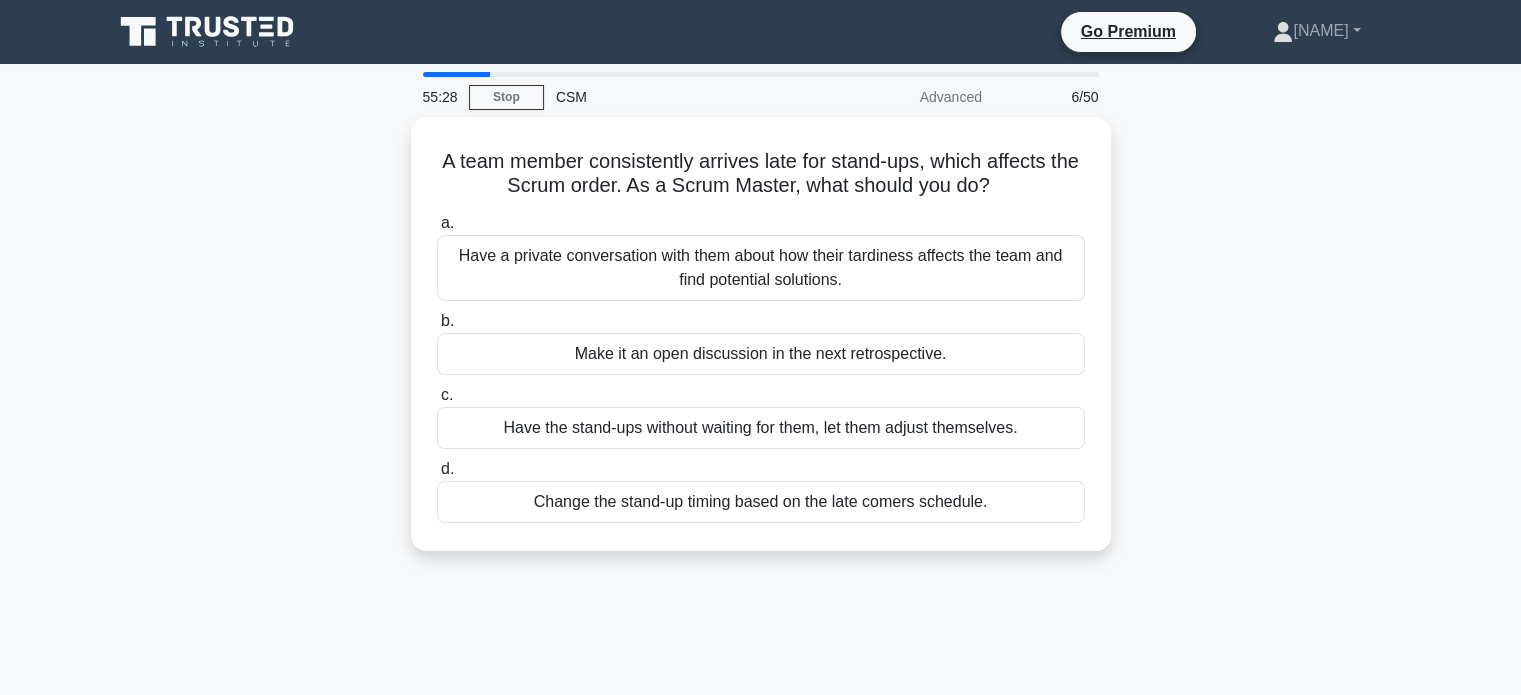 drag, startPoint x: 1021, startPoint y: 181, endPoint x: 388, endPoint y: 156, distance: 633.49347 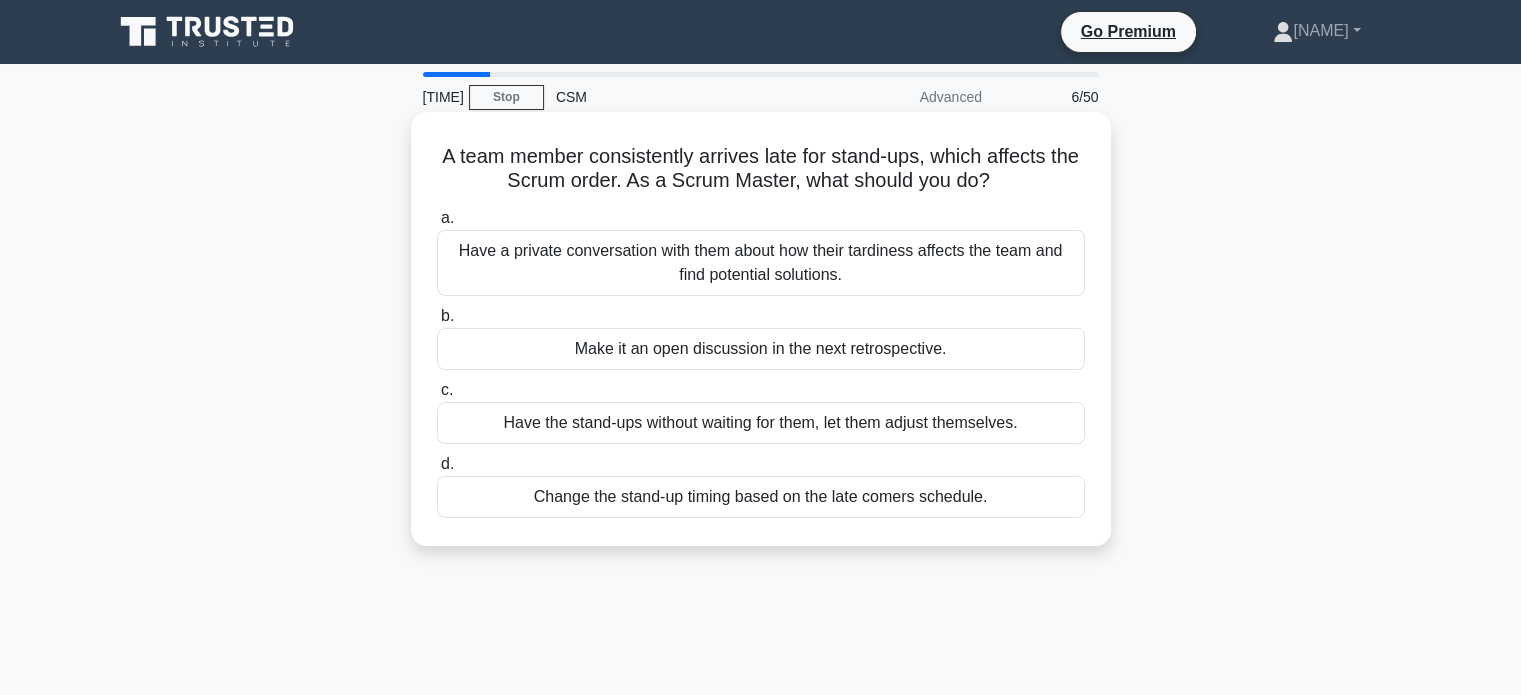 copy on "A team member consistently arrives late for stand-ups, which affects the Scrum order. As a Scrum Master, what should you do?" 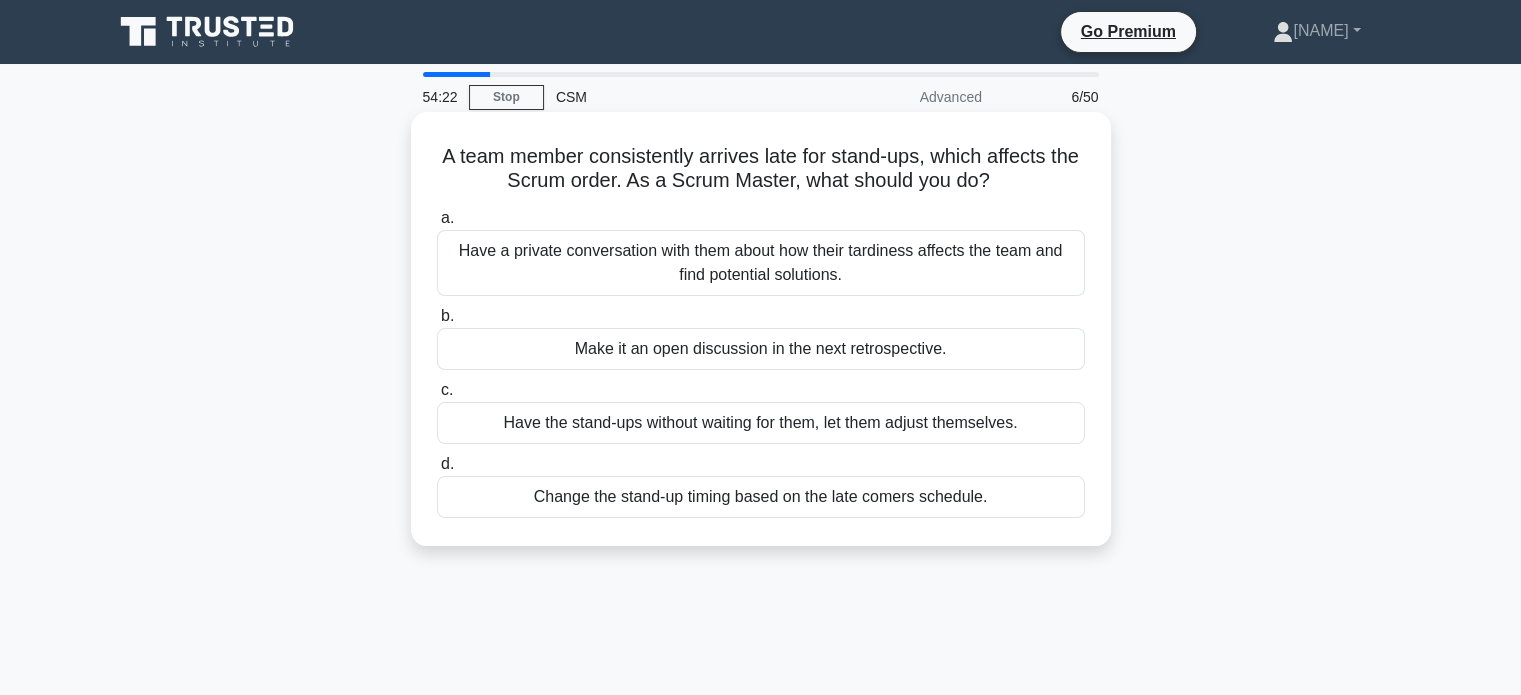 click on "Have a private conversation with them about how their tardiness affects the team and find potential solutions." at bounding box center (761, 263) 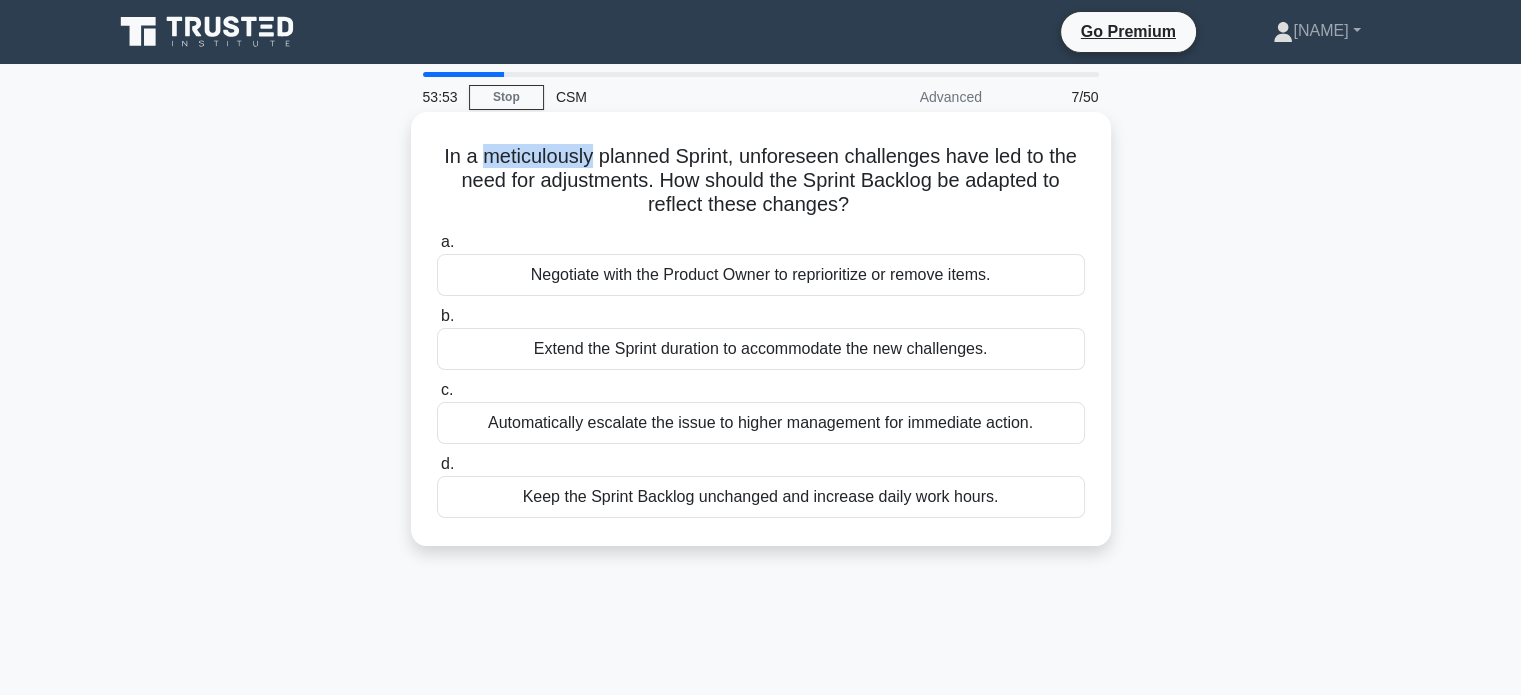 drag, startPoint x: 476, startPoint y: 159, endPoint x: 589, endPoint y: 153, distance: 113.15918 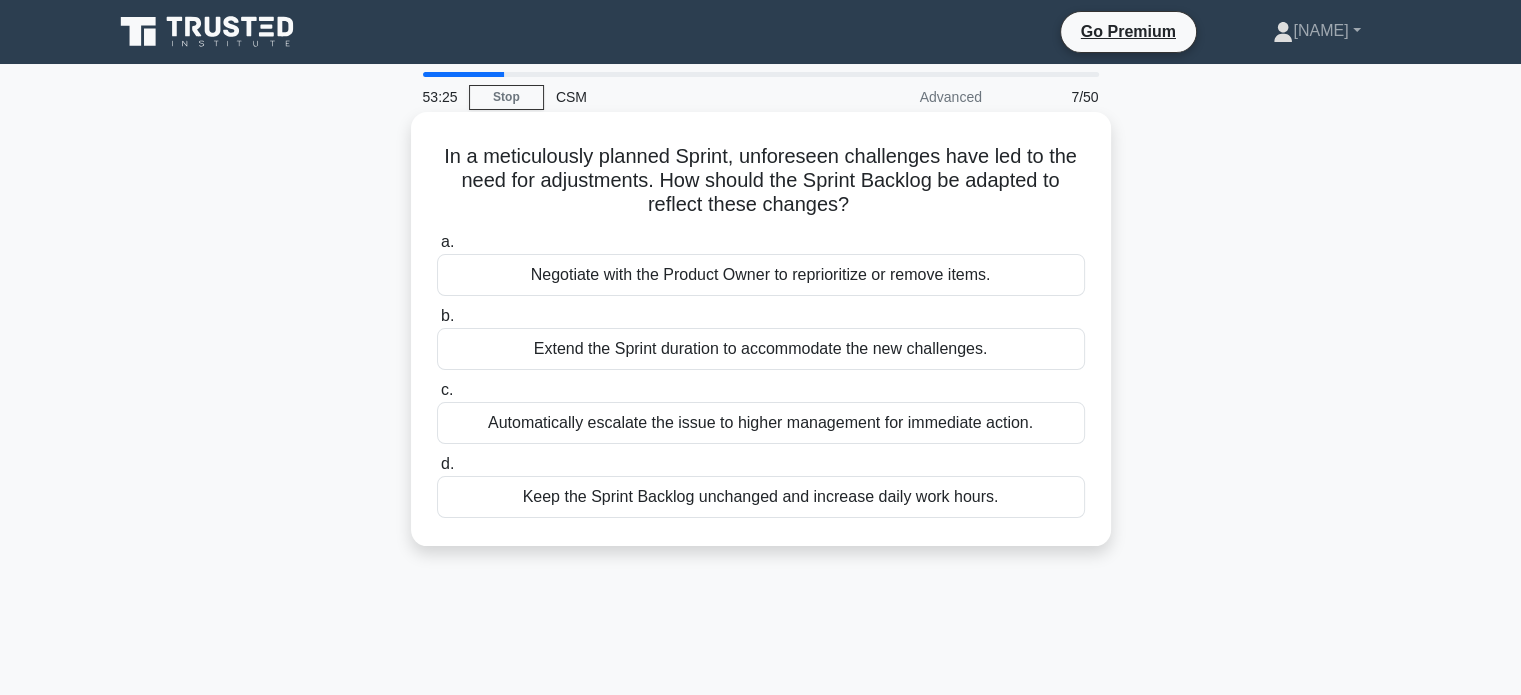 click on "Negotiate with the Product Owner to reprioritize or remove items." at bounding box center [761, 275] 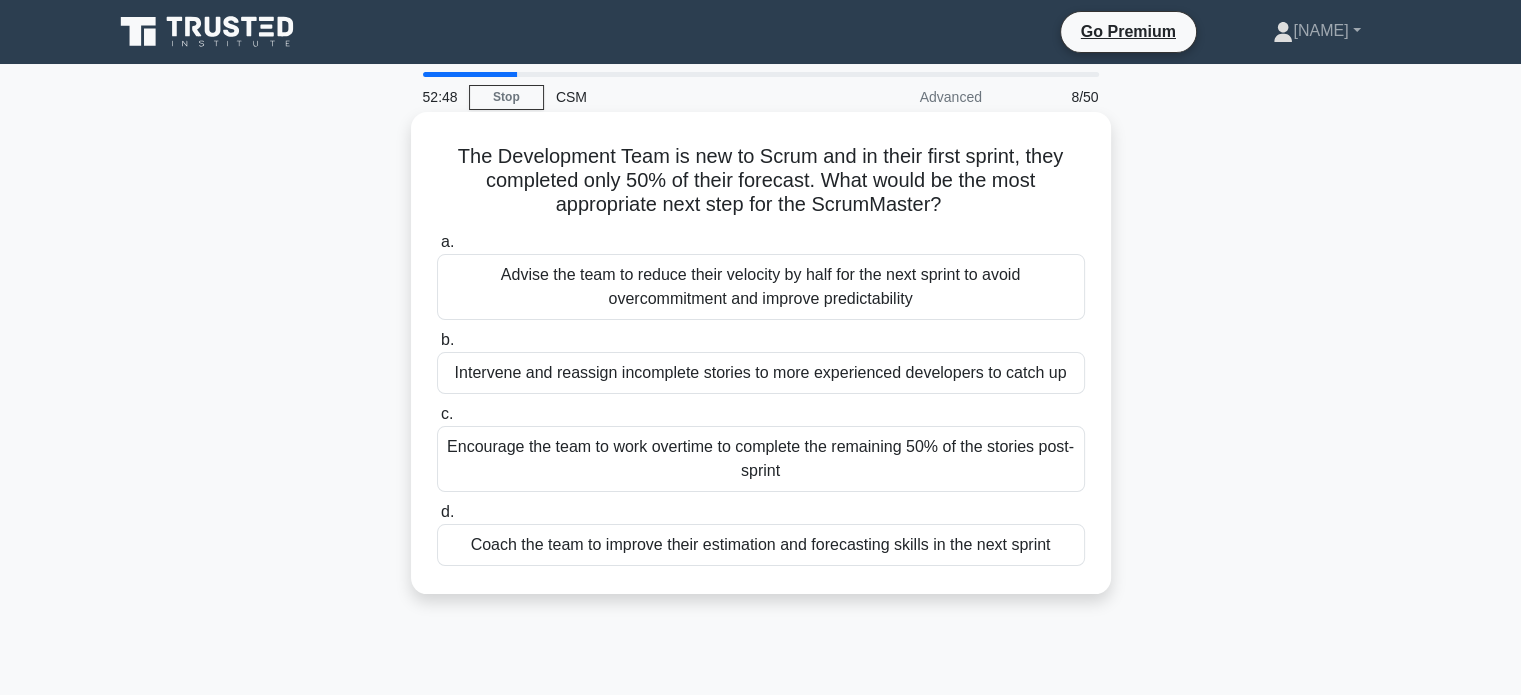 click on "Coach the team to improve their estimation and forecasting skills in the next sprint" at bounding box center (761, 545) 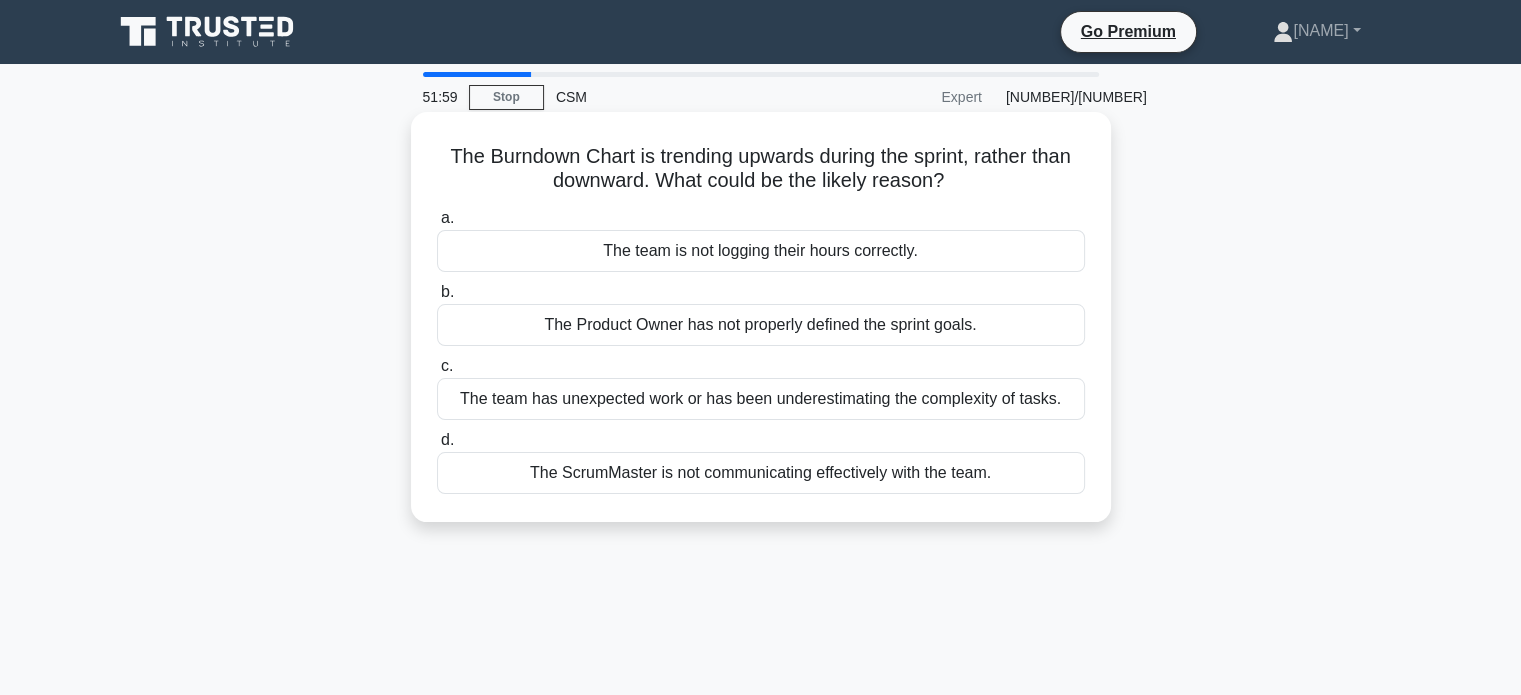 click on "The team has unexpected work or has been underestimating the complexity of tasks." at bounding box center [761, 399] 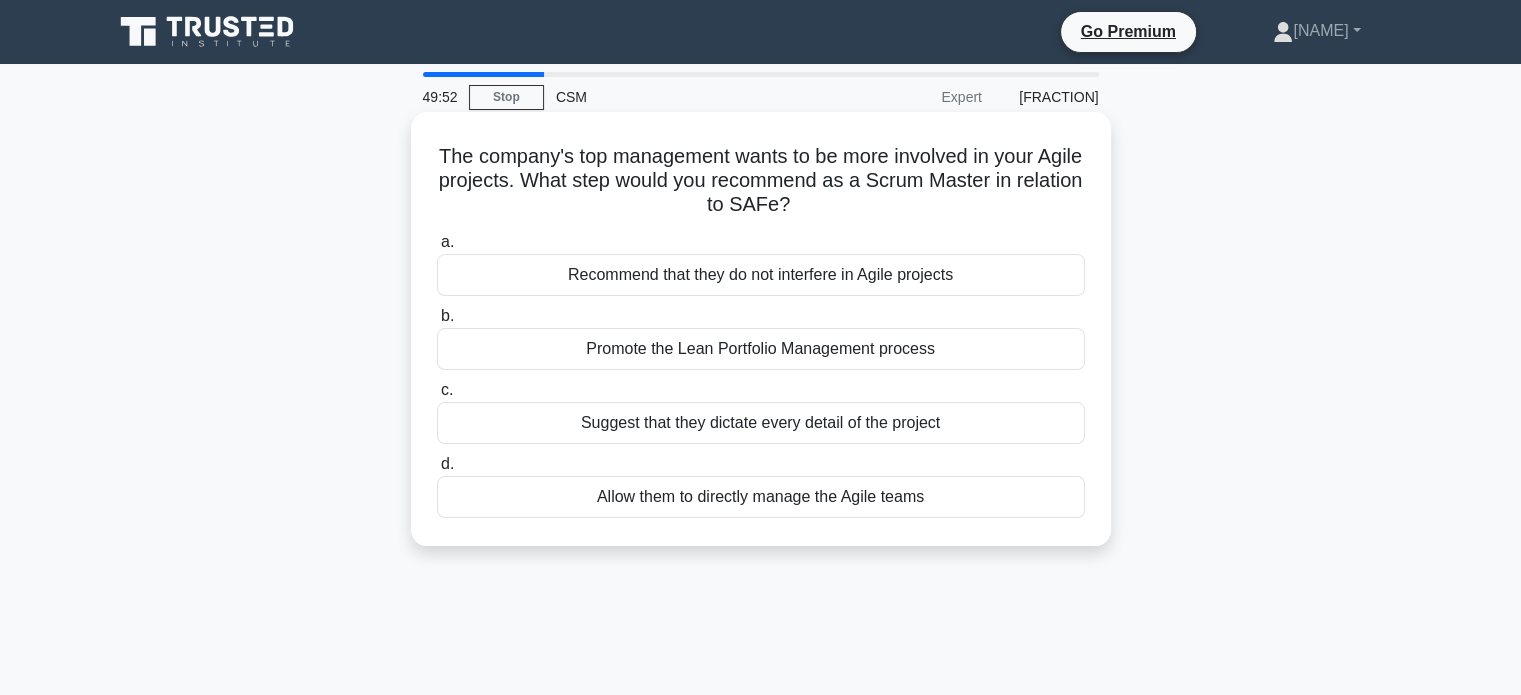 drag, startPoint x: 844, startPoint y: 202, endPoint x: 447, endPoint y: 158, distance: 399.43085 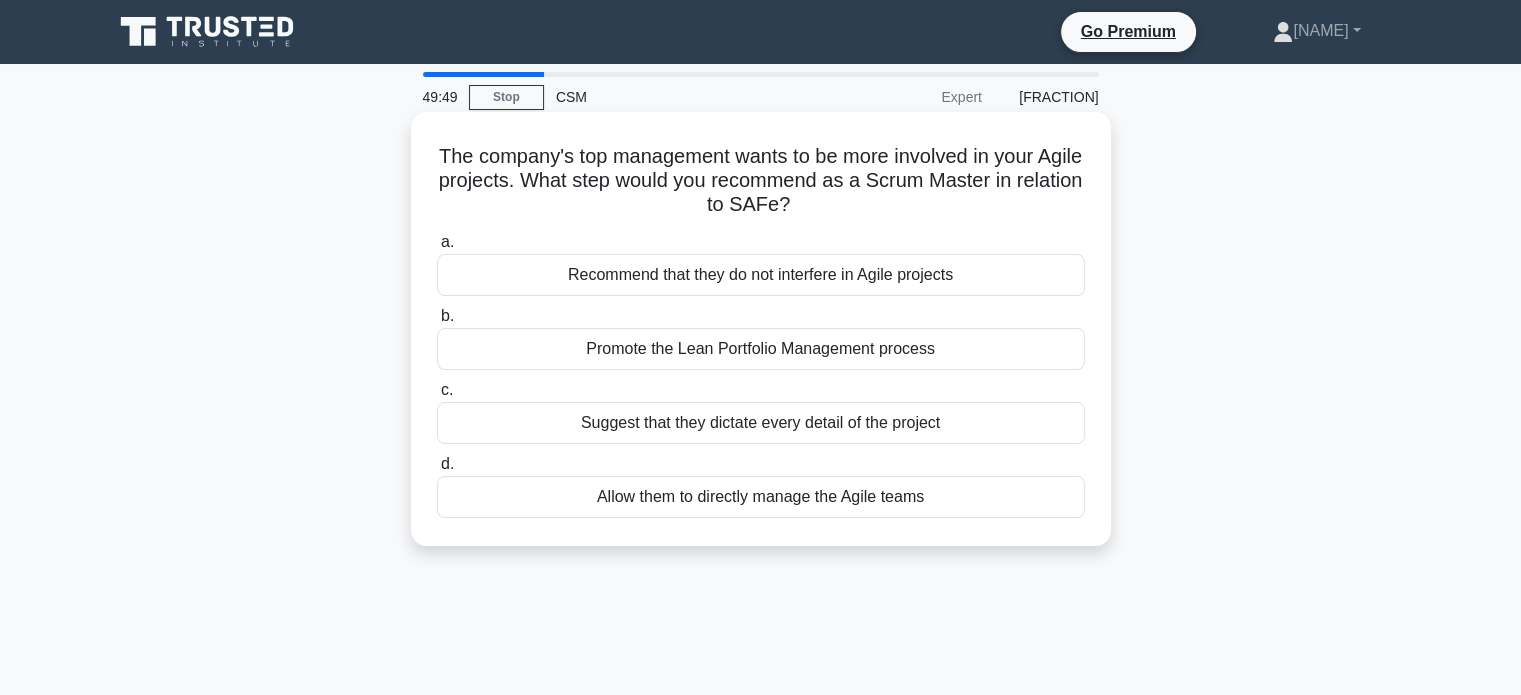 copy on "The company's top management wants to be more involved in your Agile projects. What step would you recommend as a Scrum Master in relation to SAFe?" 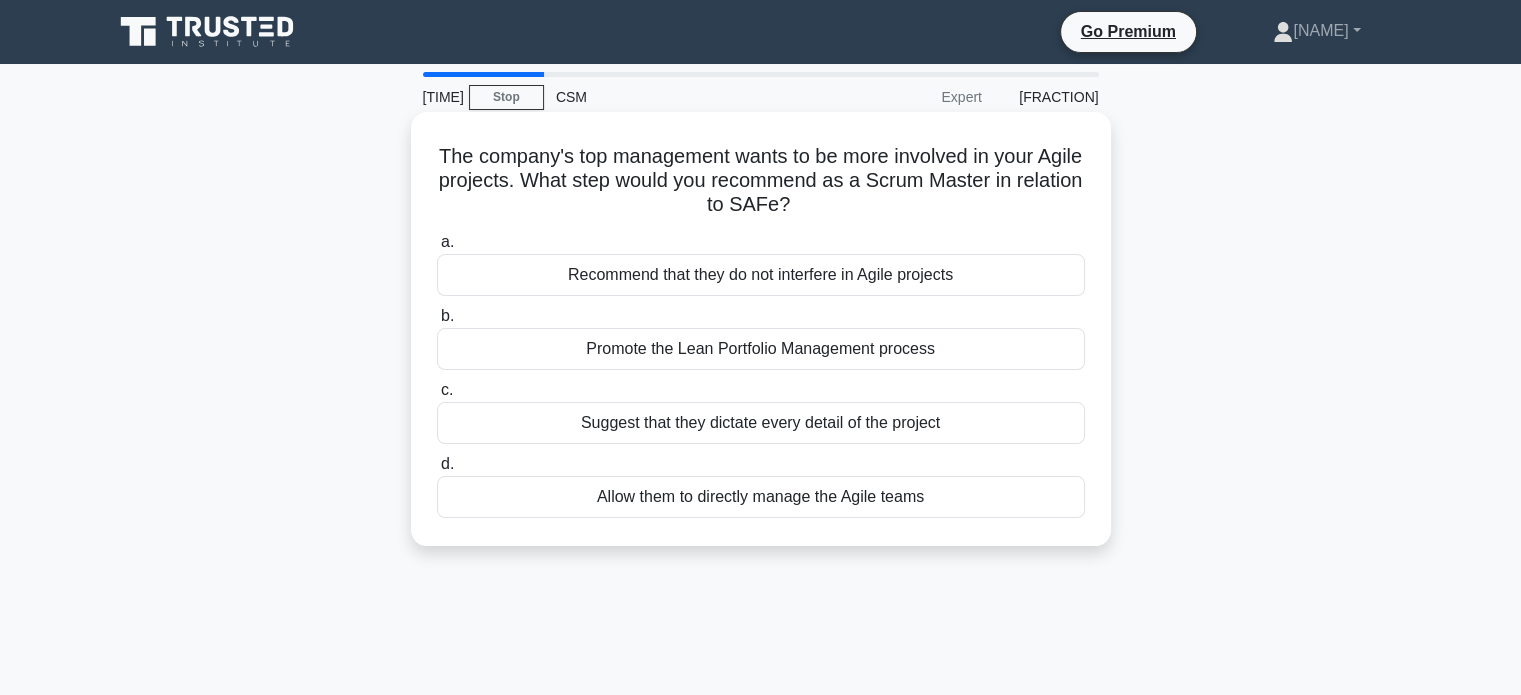 click on "Promote the Lean Portfolio Management process" at bounding box center (761, 349) 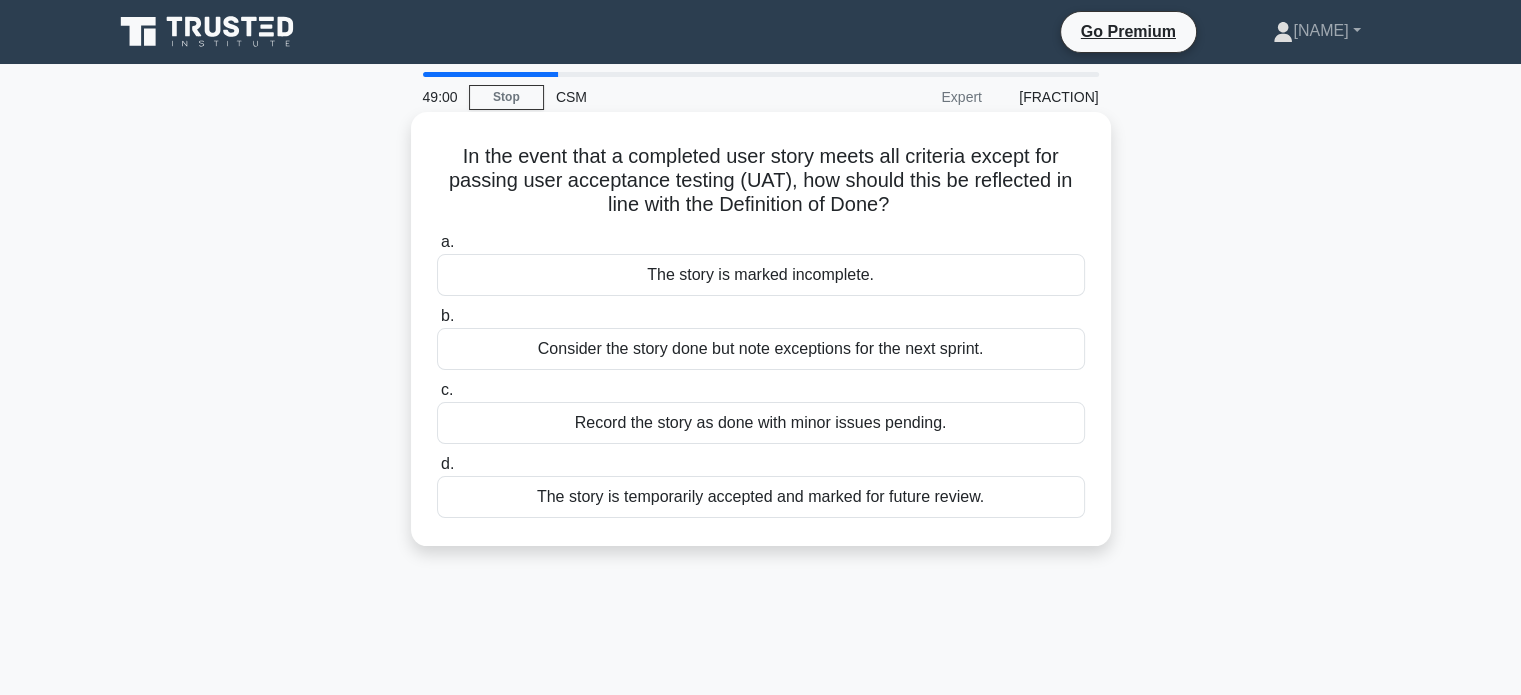 click on "The story is marked incomplete." at bounding box center (761, 275) 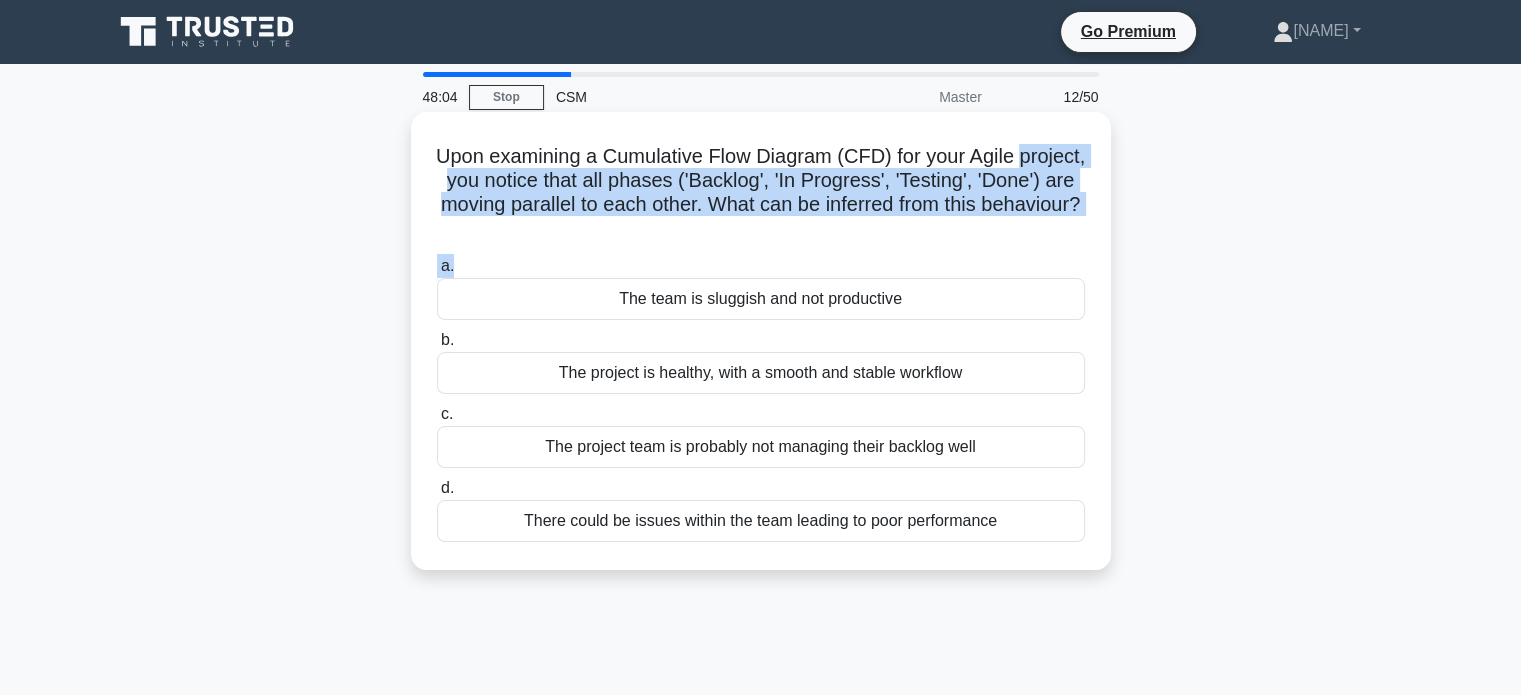 drag, startPoint x: 884, startPoint y: 250, endPoint x: 456, endPoint y: 171, distance: 435.22983 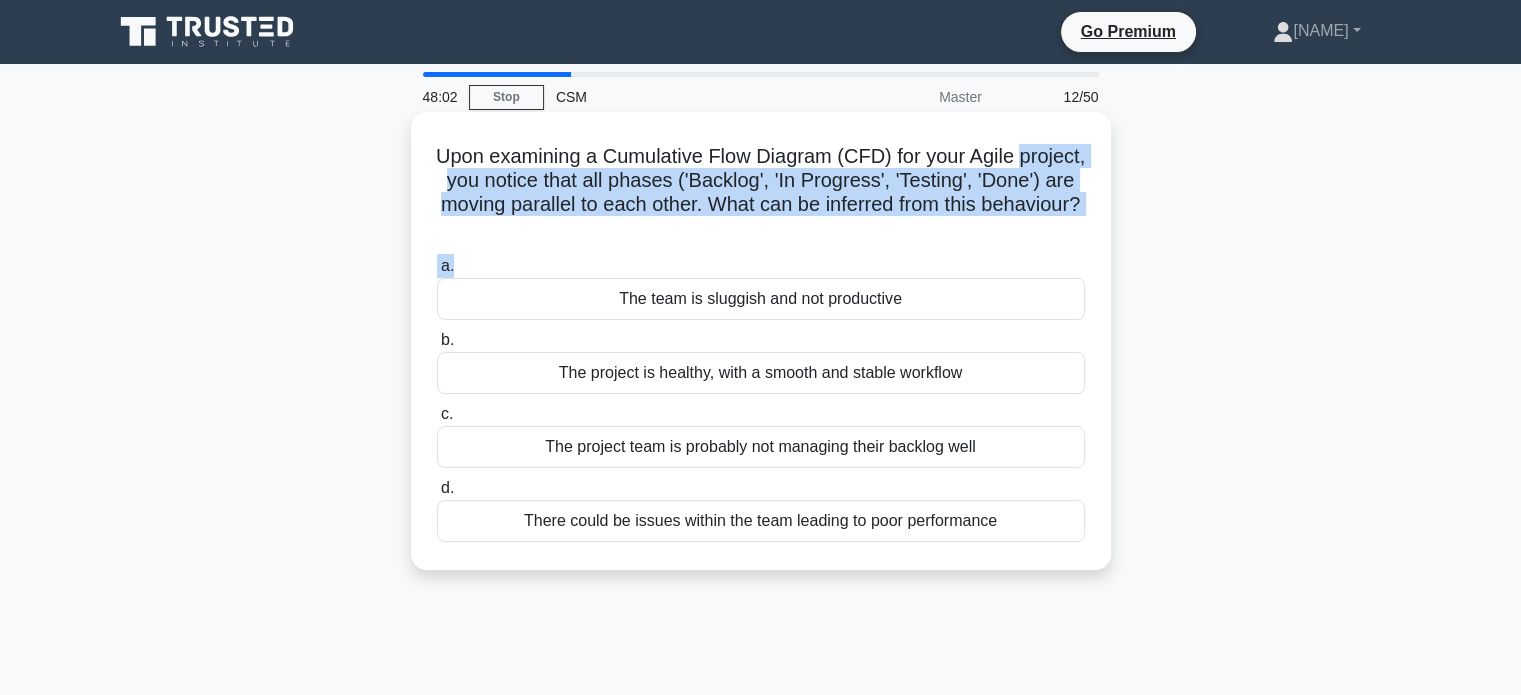 click on ".spinner_0XTQ{transform-origin:center;animation:spinner_y6GP .75s linear infinite}@keyframes spinner_y6GP{100%{transform:rotate(360deg)}}" at bounding box center (761, 230) 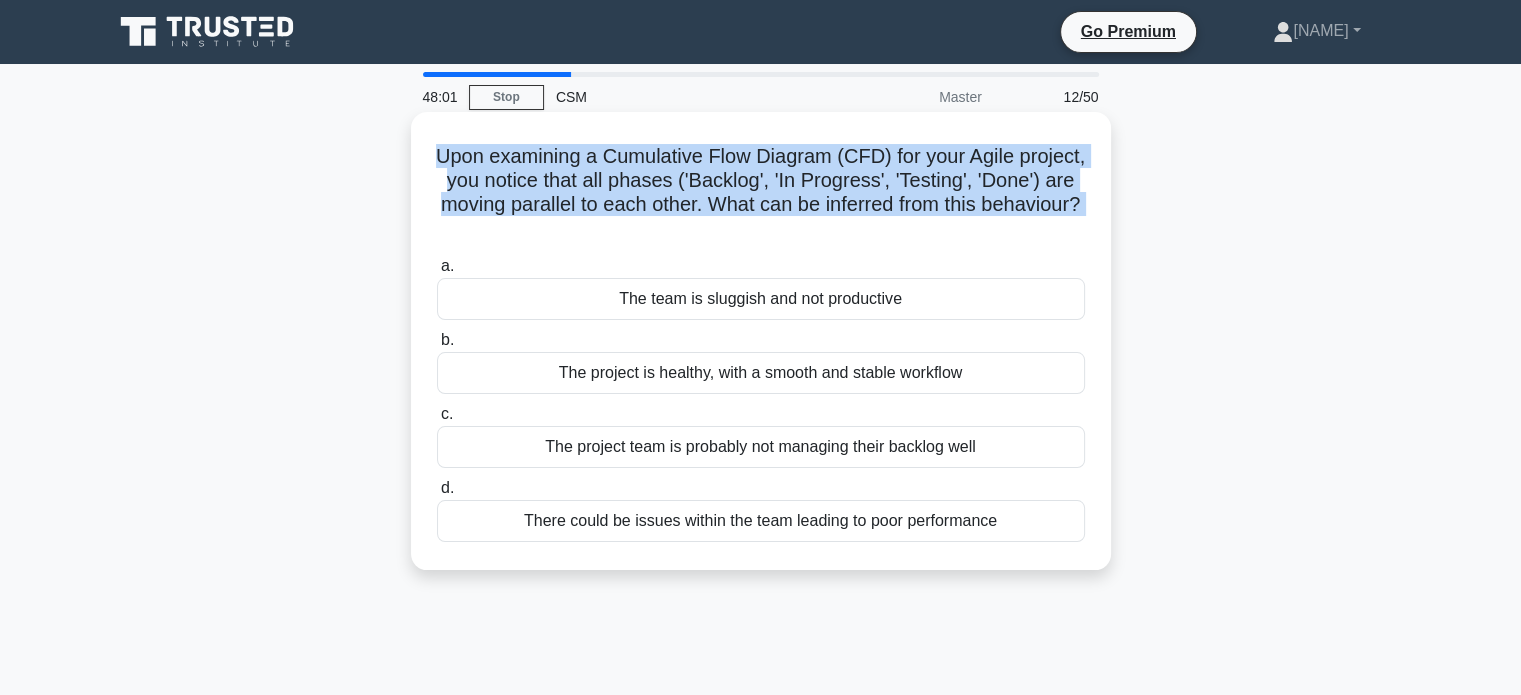 drag, startPoint x: 841, startPoint y: 240, endPoint x: 449, endPoint y: 152, distance: 401.75613 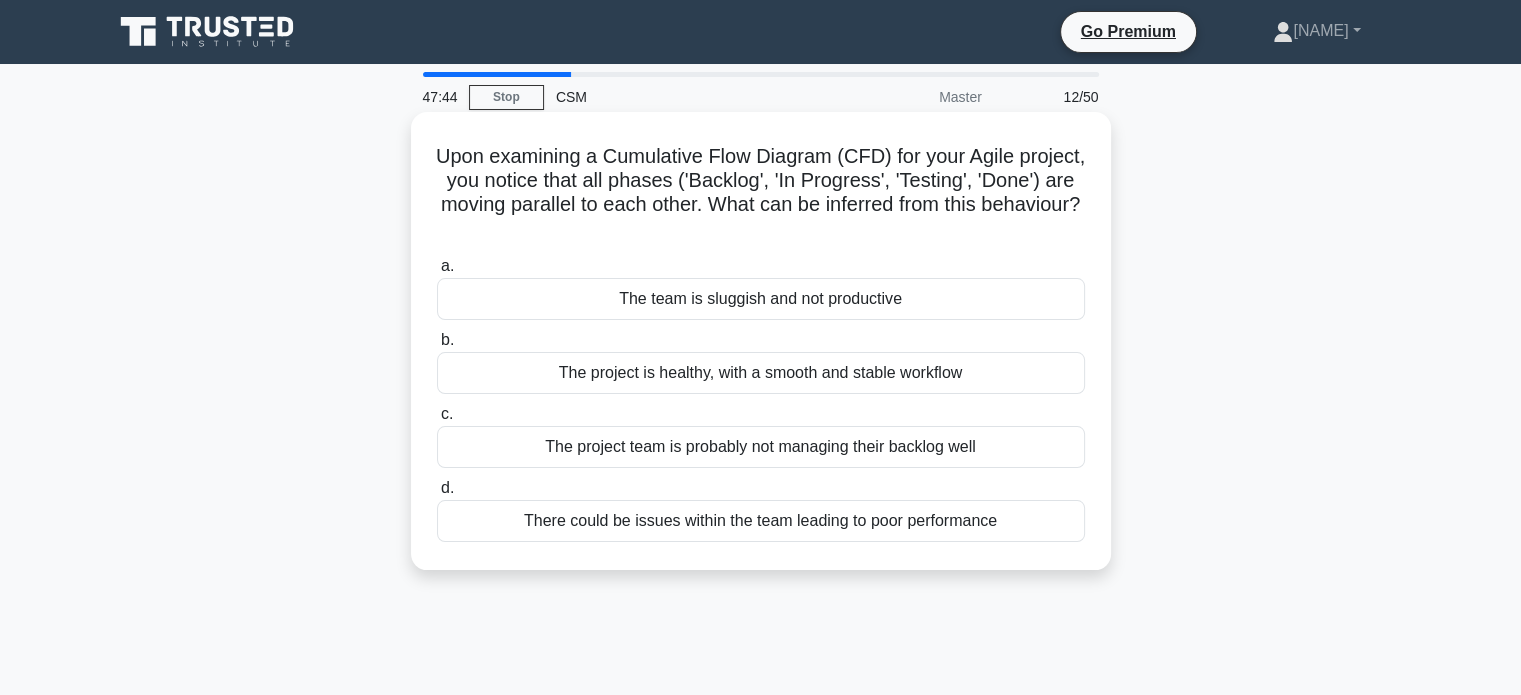 click on "The project is healthy, with a smooth and stable workflow" at bounding box center (761, 373) 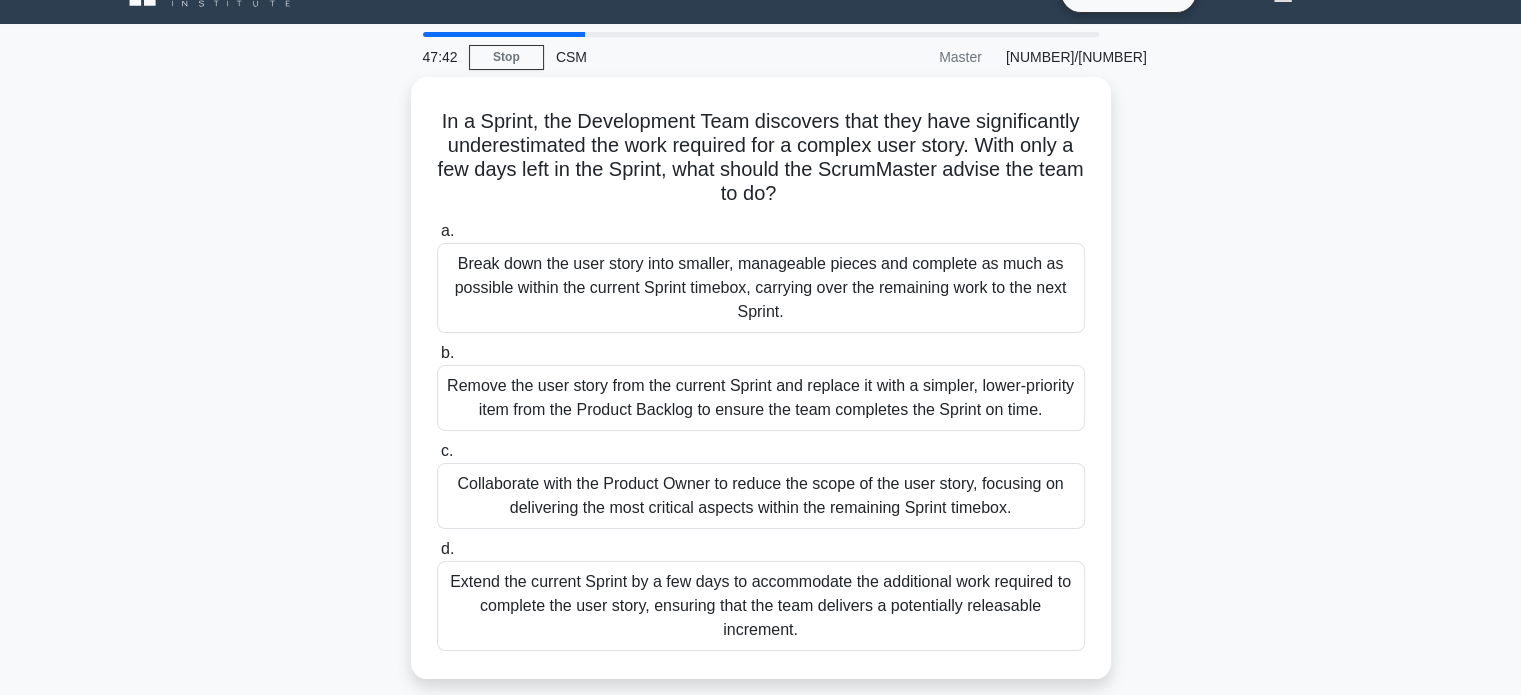 scroll, scrollTop: 80, scrollLeft: 0, axis: vertical 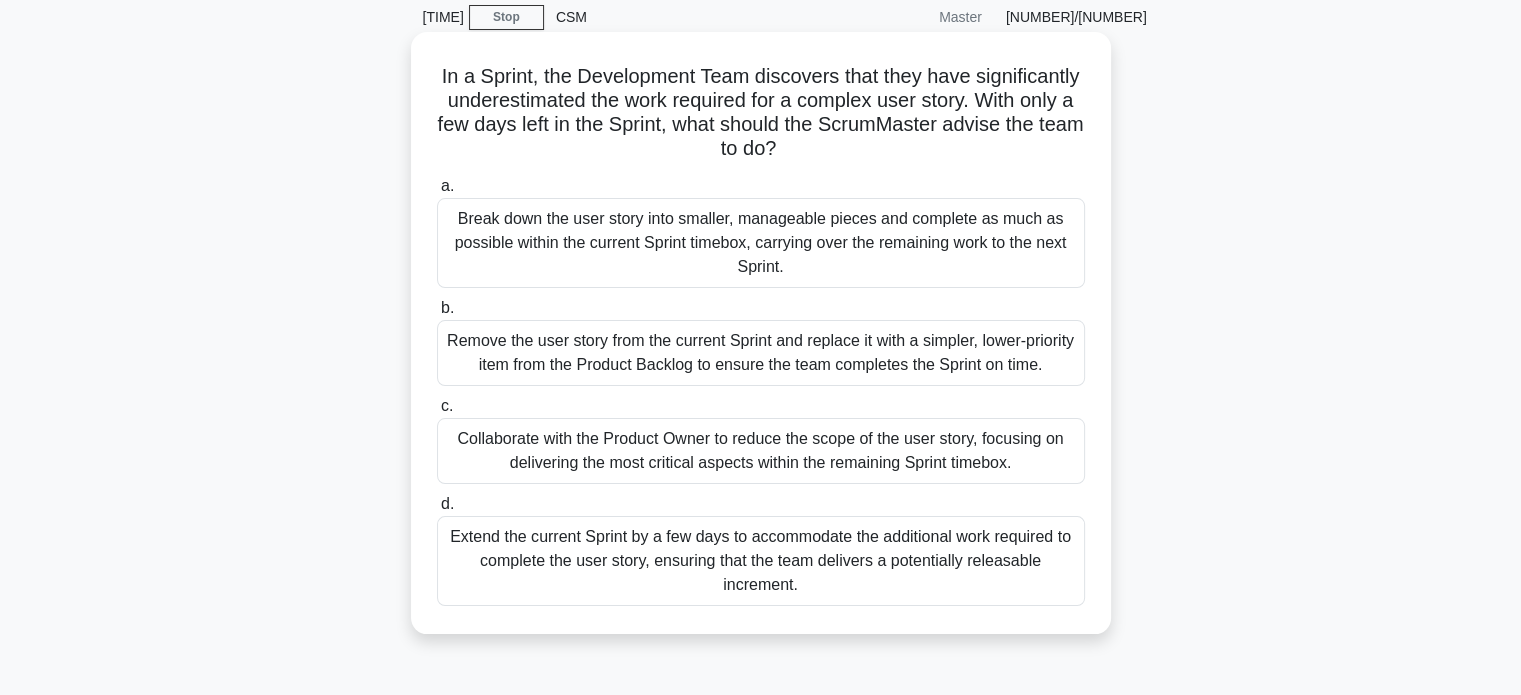 click on "Collaborate with the Product Owner to reduce the scope of the user story, focusing on delivering the most critical aspects within the remaining Sprint timebox." at bounding box center (761, 451) 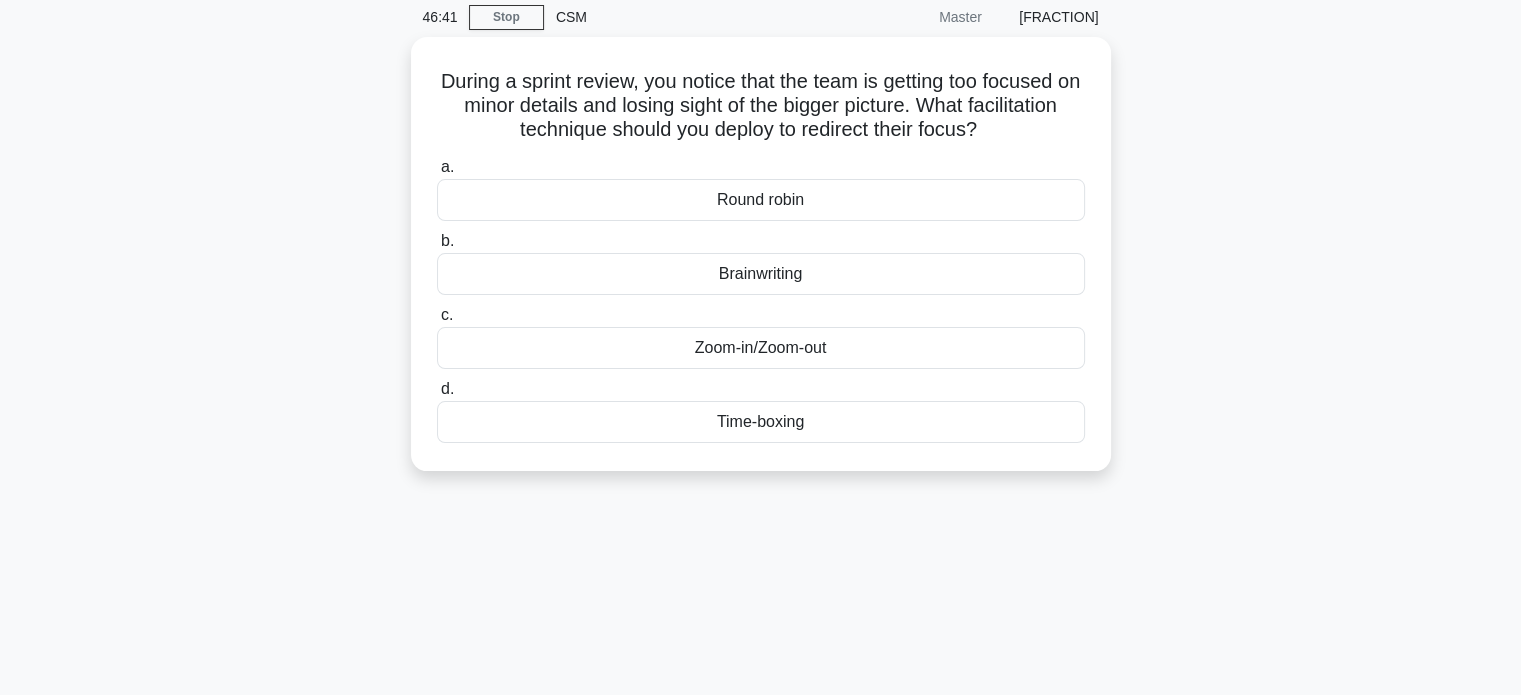 scroll, scrollTop: 0, scrollLeft: 0, axis: both 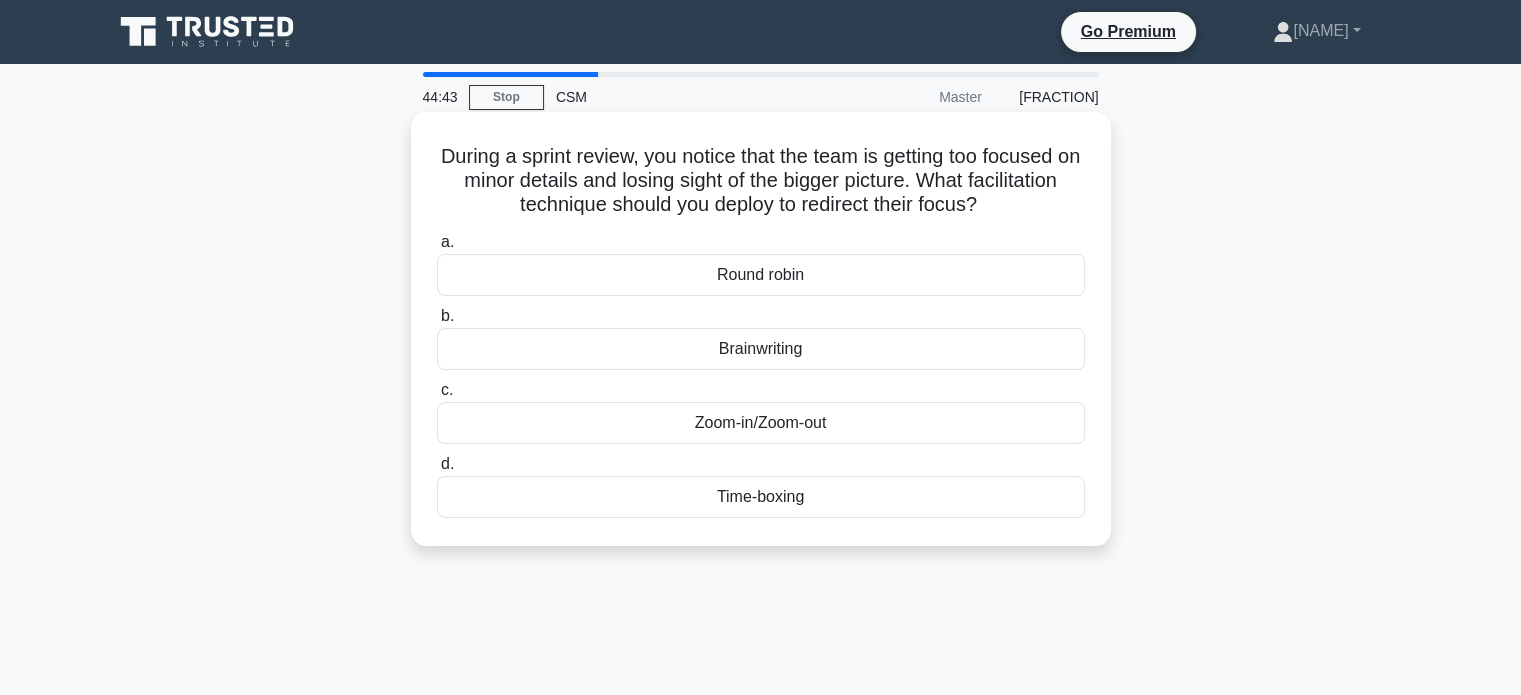 click on "Time-boxing" at bounding box center [761, 497] 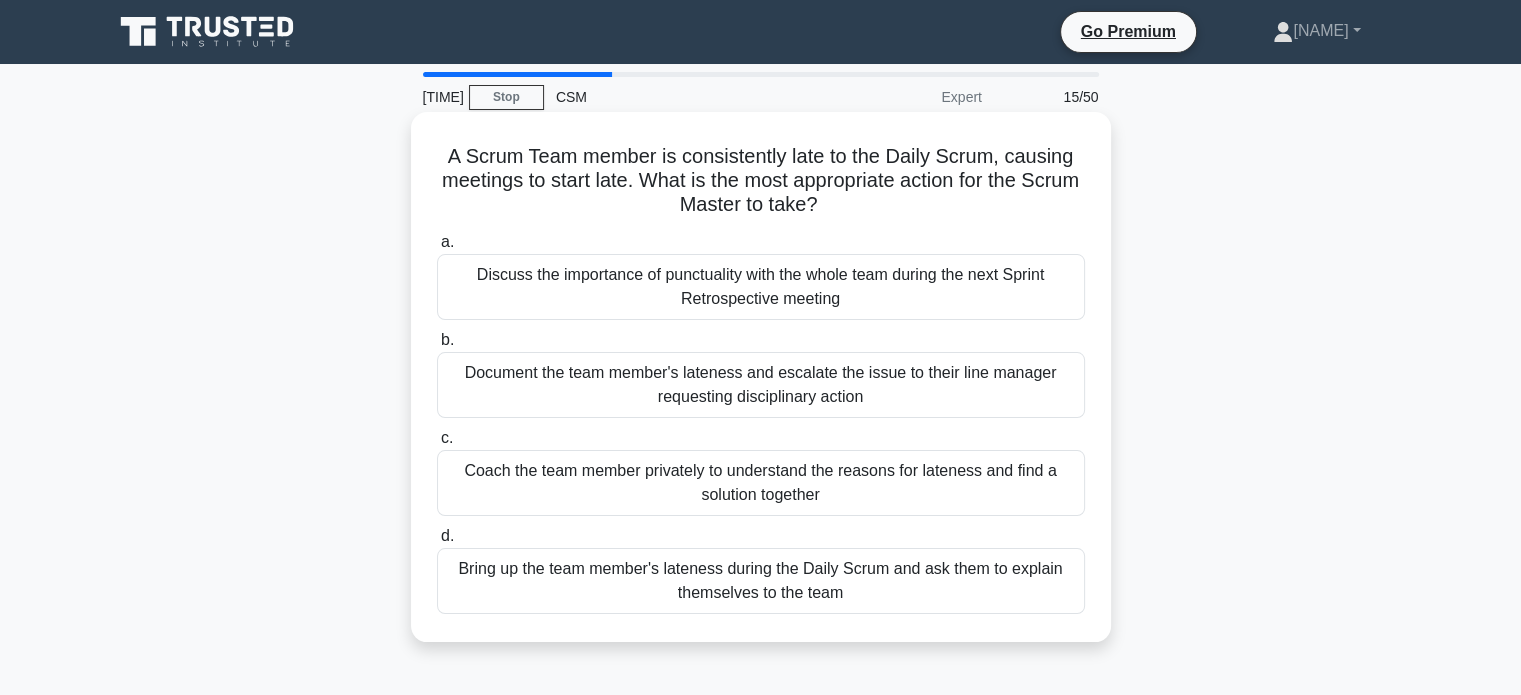 click on "Discuss the importance of punctuality with the whole team during the next Sprint Retrospective meeting" at bounding box center [761, 287] 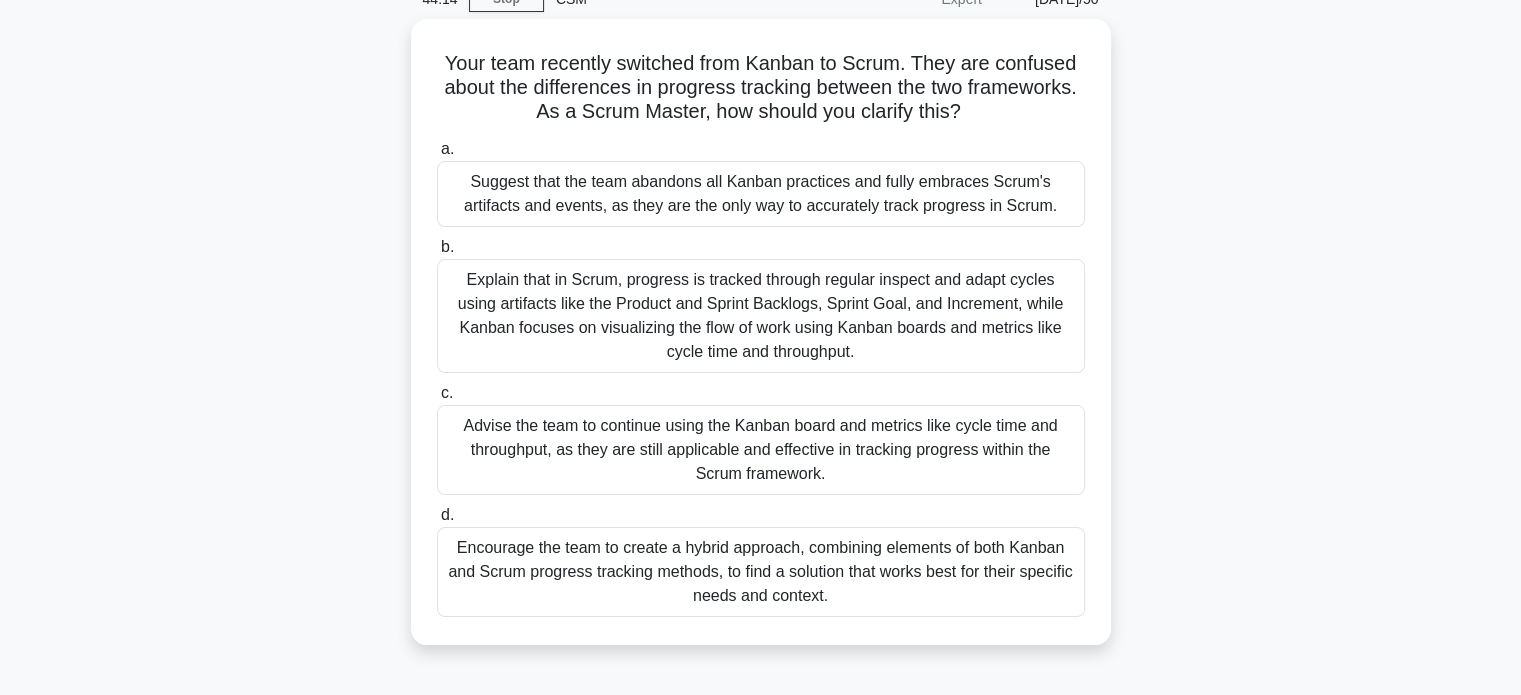 scroll, scrollTop: 105, scrollLeft: 0, axis: vertical 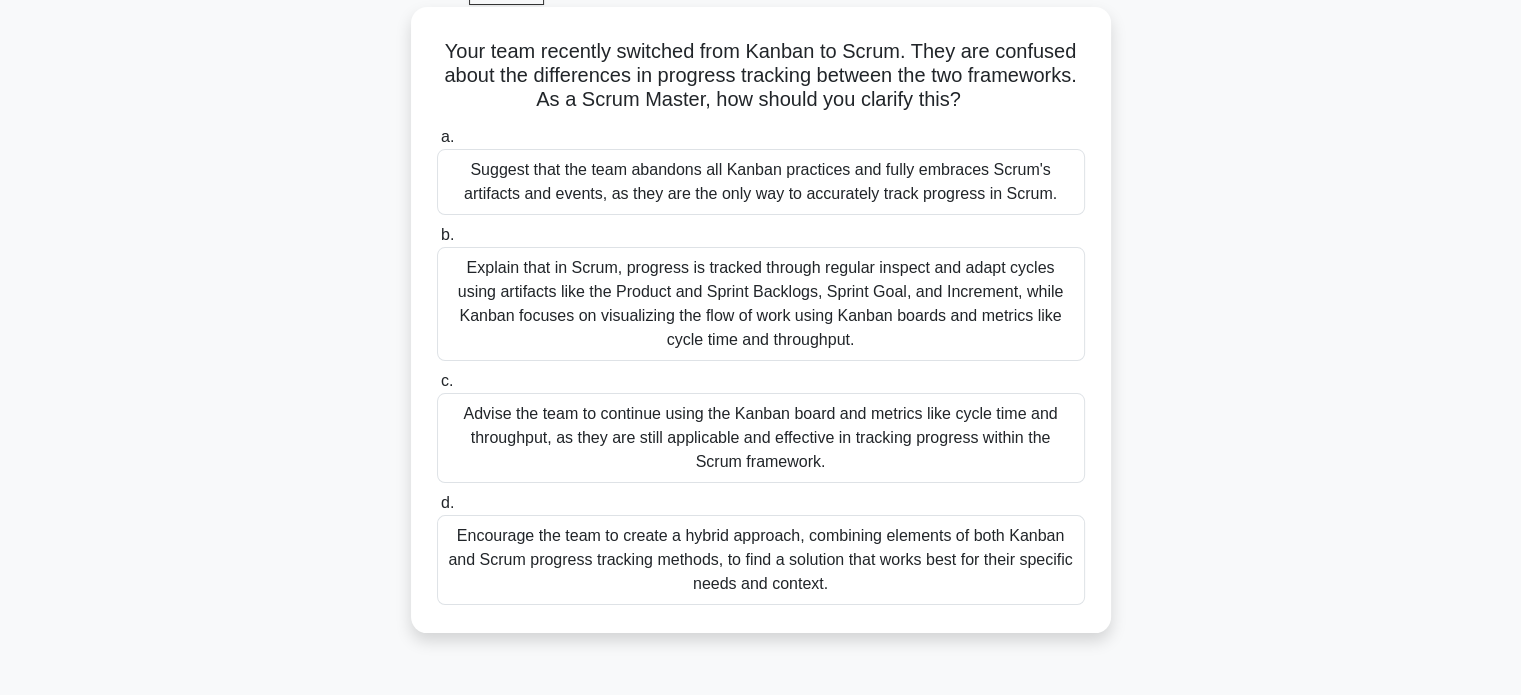 click on "Explain that in Scrum, progress is tracked through regular inspect and adapt cycles using artifacts like the Product and Sprint Backlogs, Sprint Goal, and Increment, while Kanban focuses on visualizing the flow of work using Kanban boards and metrics like cycle time and throughput." at bounding box center [761, 304] 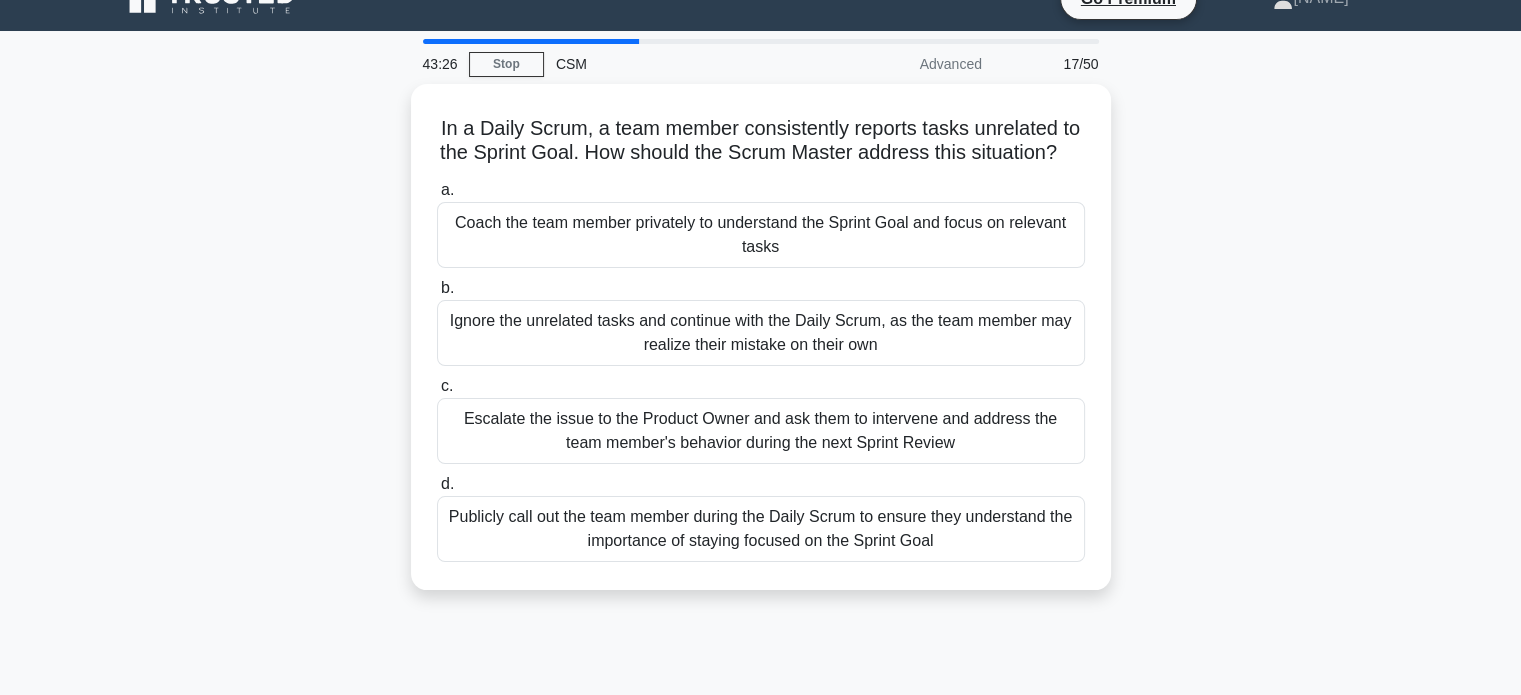 scroll, scrollTop: 0, scrollLeft: 0, axis: both 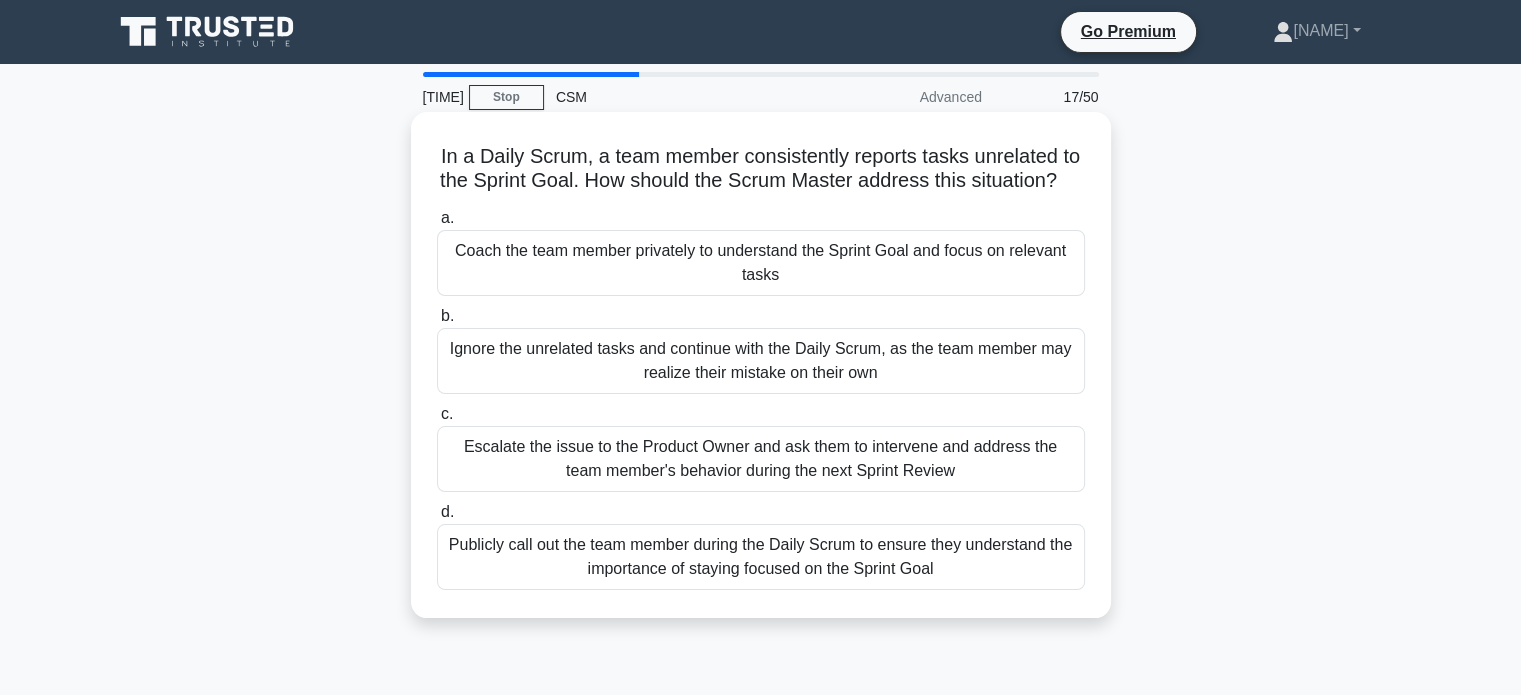 click on "Coach the team member privately to understand the Sprint Goal and focus on relevant tasks" at bounding box center [761, 263] 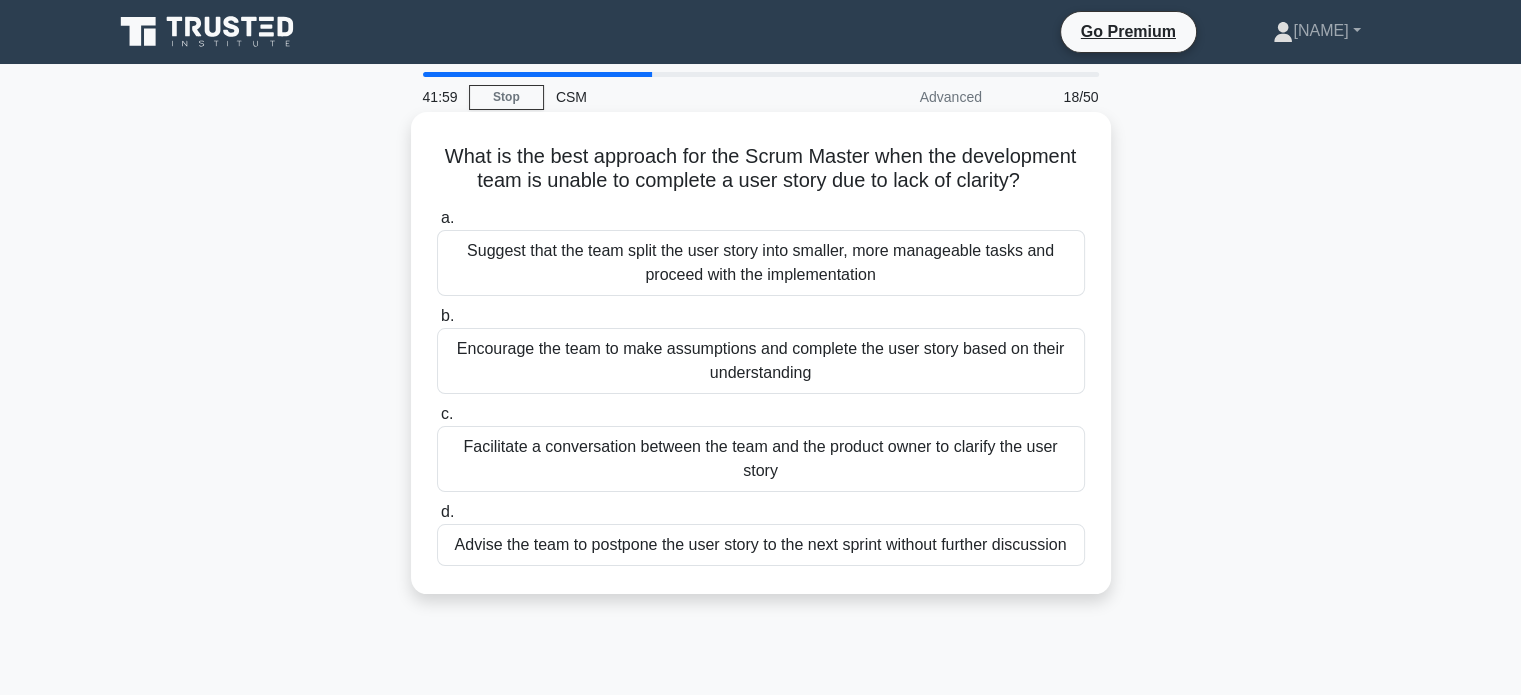 click on "Facilitate a conversation between the team and the product owner to clarify the user story" at bounding box center (761, 459) 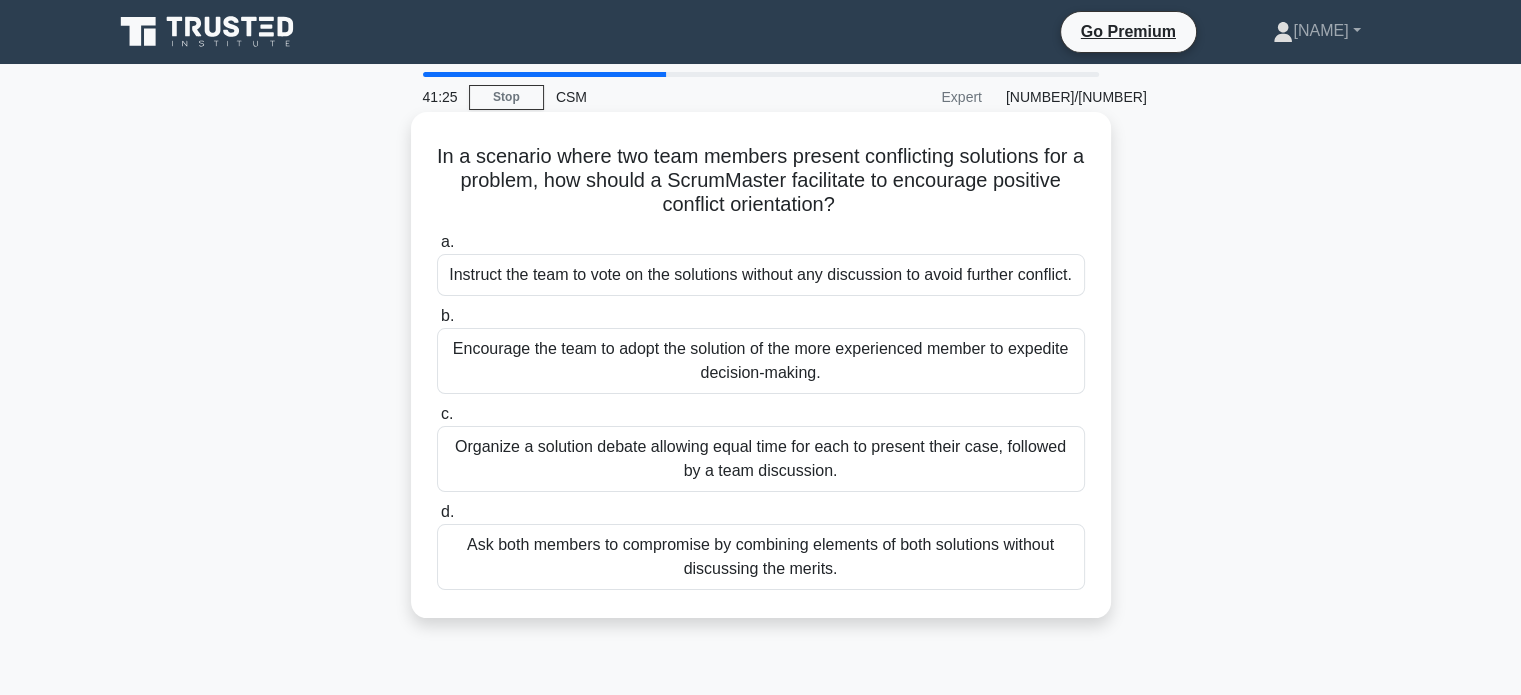 click on "Organize a solution debate allowing equal time for each to present their case, followed by a team discussion." at bounding box center [761, 459] 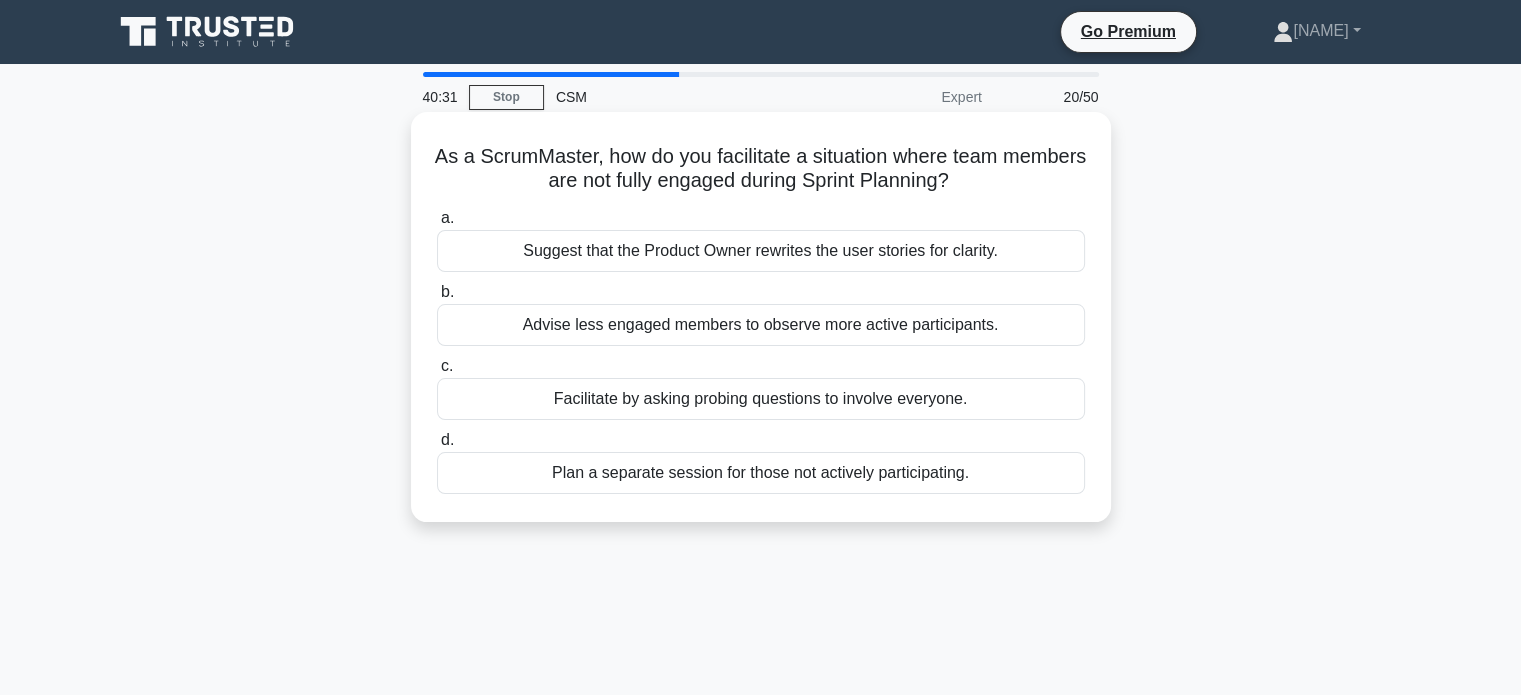 drag, startPoint x: 1020, startPoint y: 191, endPoint x: 503, endPoint y: 159, distance: 517.9894 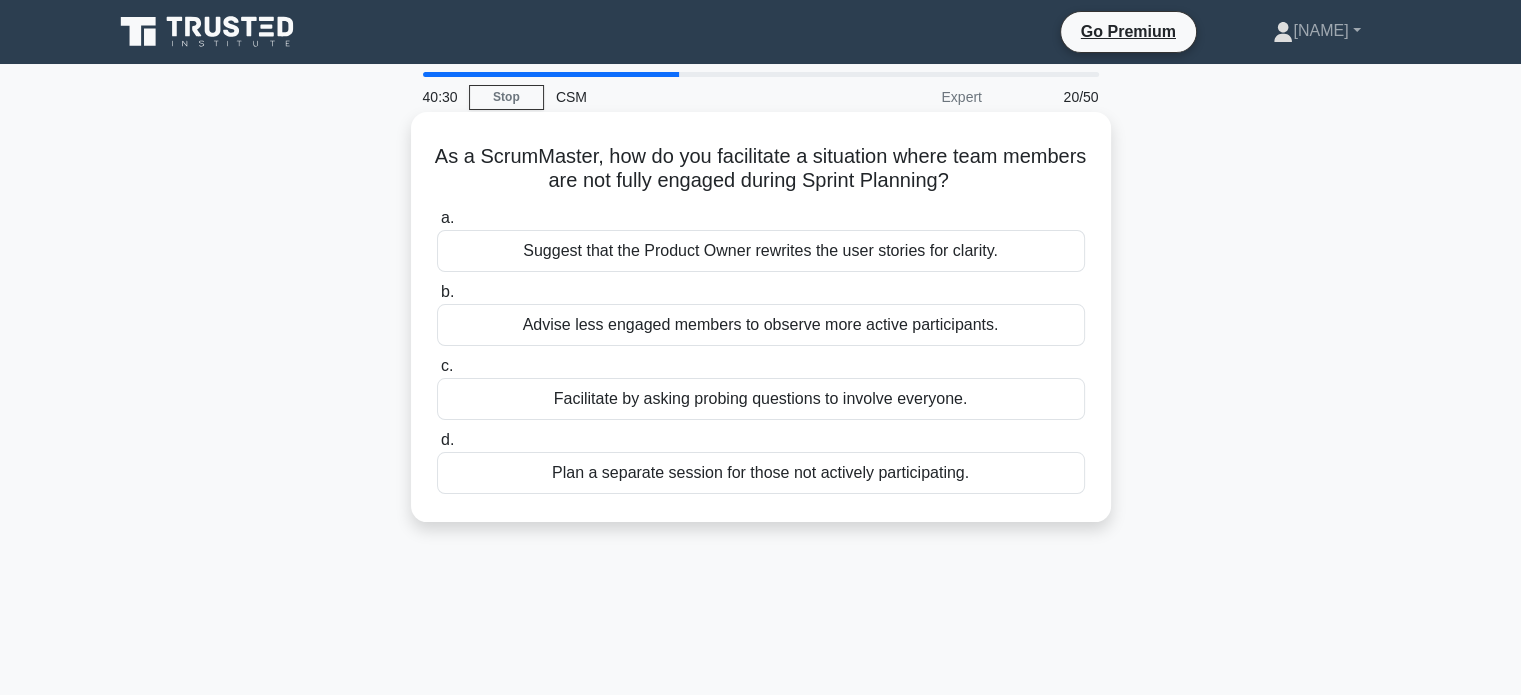 copy on "As a ScrumMaster, how do you facilitate a situation where team members are not fully engaged during Sprint Planning?" 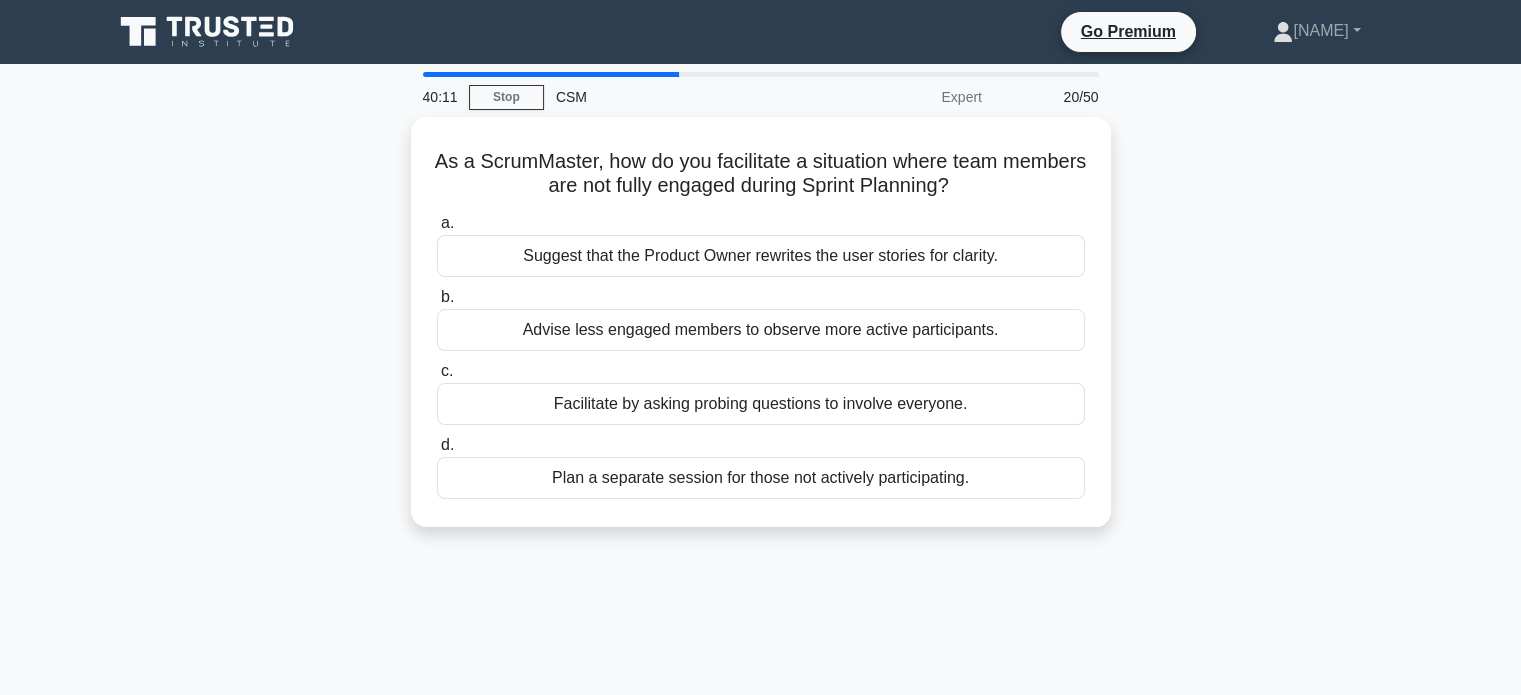 click on "40:11
Stop
CSM
Expert
20/50
As a ScrumMaster, how do you facilitate a situation where team members are not fully engaged during Sprint Planning?
.spinner_0XTQ{transform-origin:center;animation:spinner_y6GP .75s linear infinite}@keyframes spinner_y6GP{100%{transform:rotate(360deg)}}
a.
b." at bounding box center [761, 572] 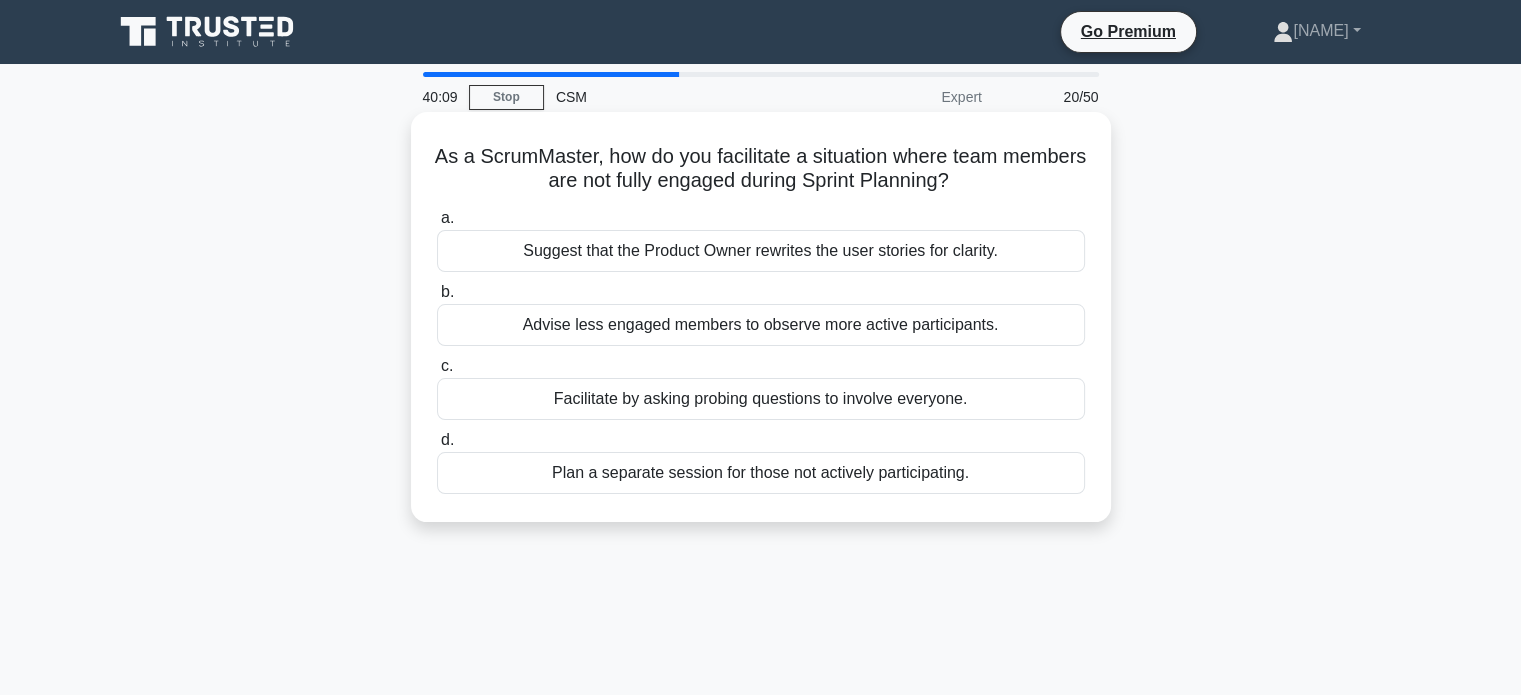 click on "Plan a separate session for those not actively participating." at bounding box center [761, 473] 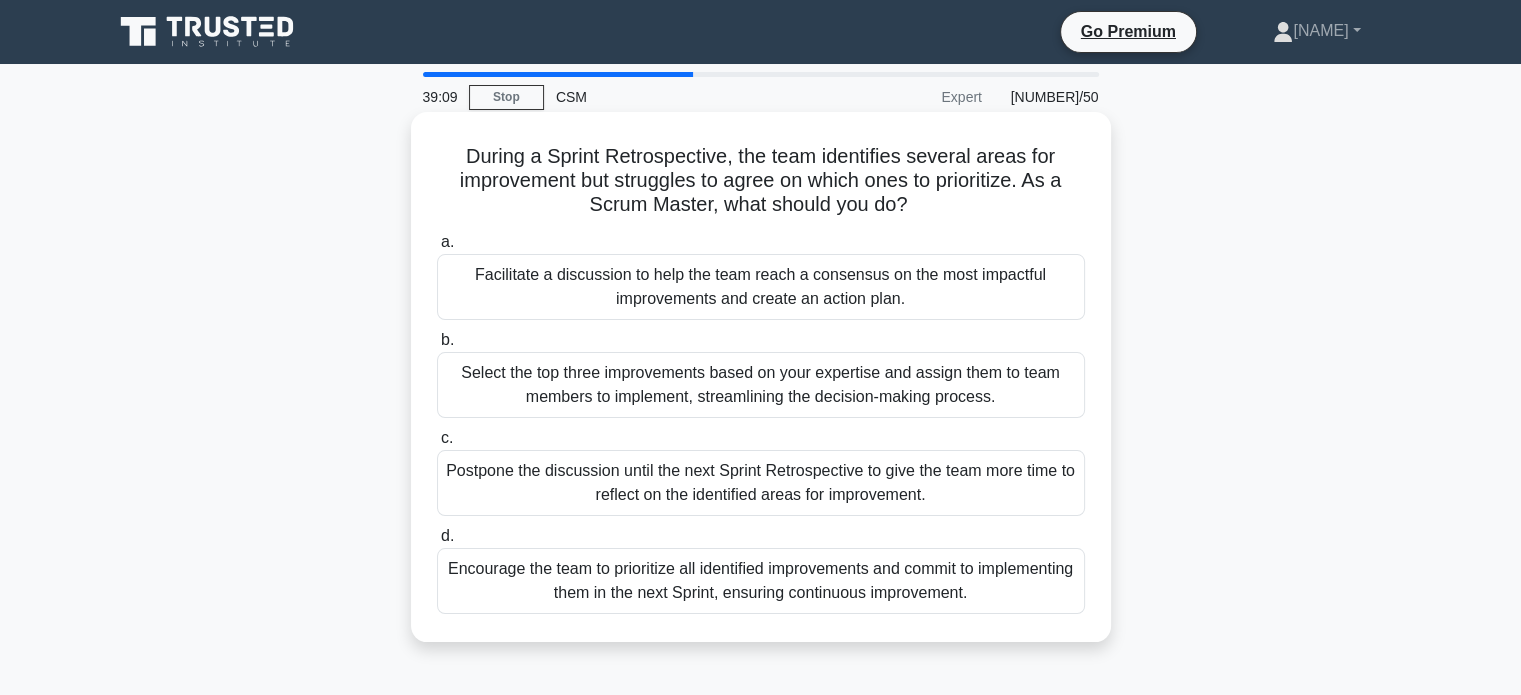 click on "Facilitate a discussion to help the team reach a consensus on the most impactful improvements and create an action plan." at bounding box center [761, 287] 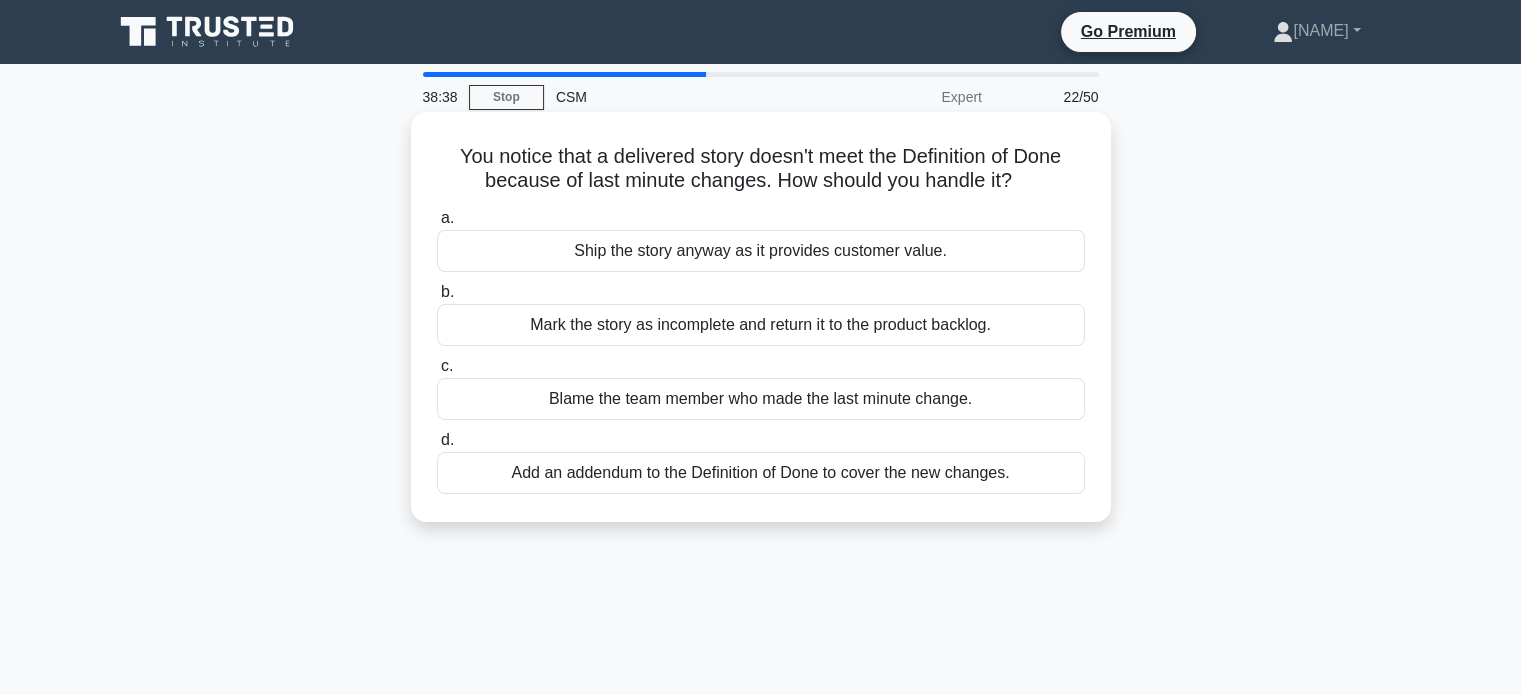 click on "Mark the story as incomplete and return it to the product backlog." at bounding box center [761, 325] 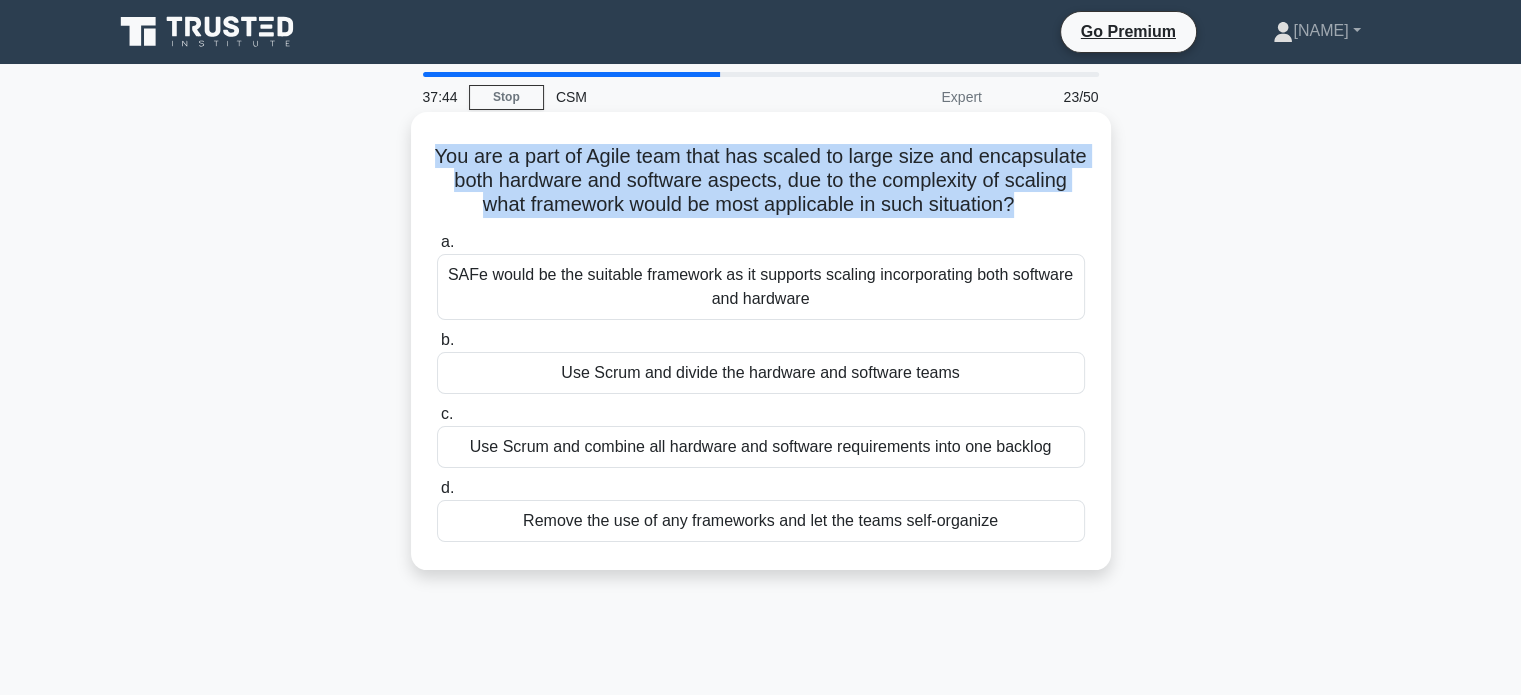 drag, startPoint x: 1081, startPoint y: 209, endPoint x: 432, endPoint y: 161, distance: 650.77264 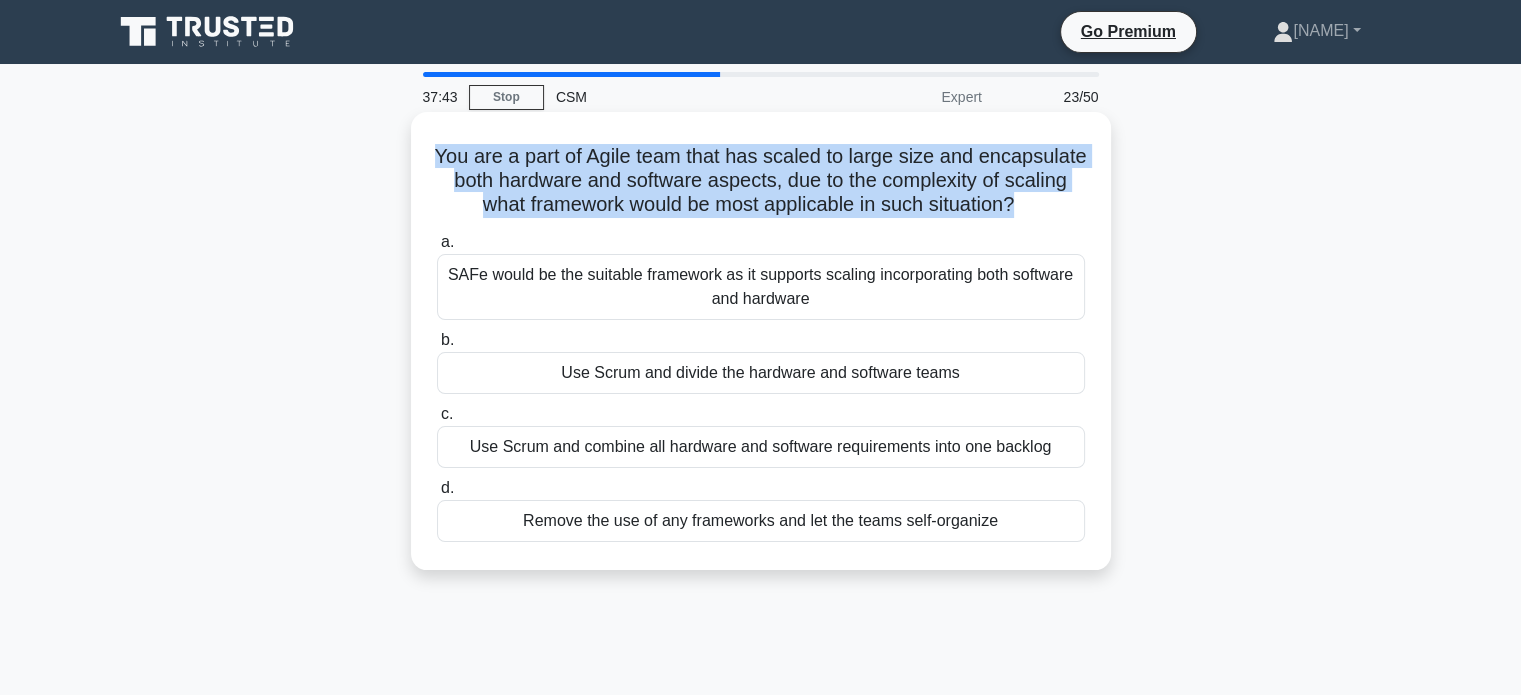 copy on "You are a part of Agile team that has scaled to large size and encapsulate both hardware and software aspects, due to the complexity of scaling what framework would be most applicable in such situation?" 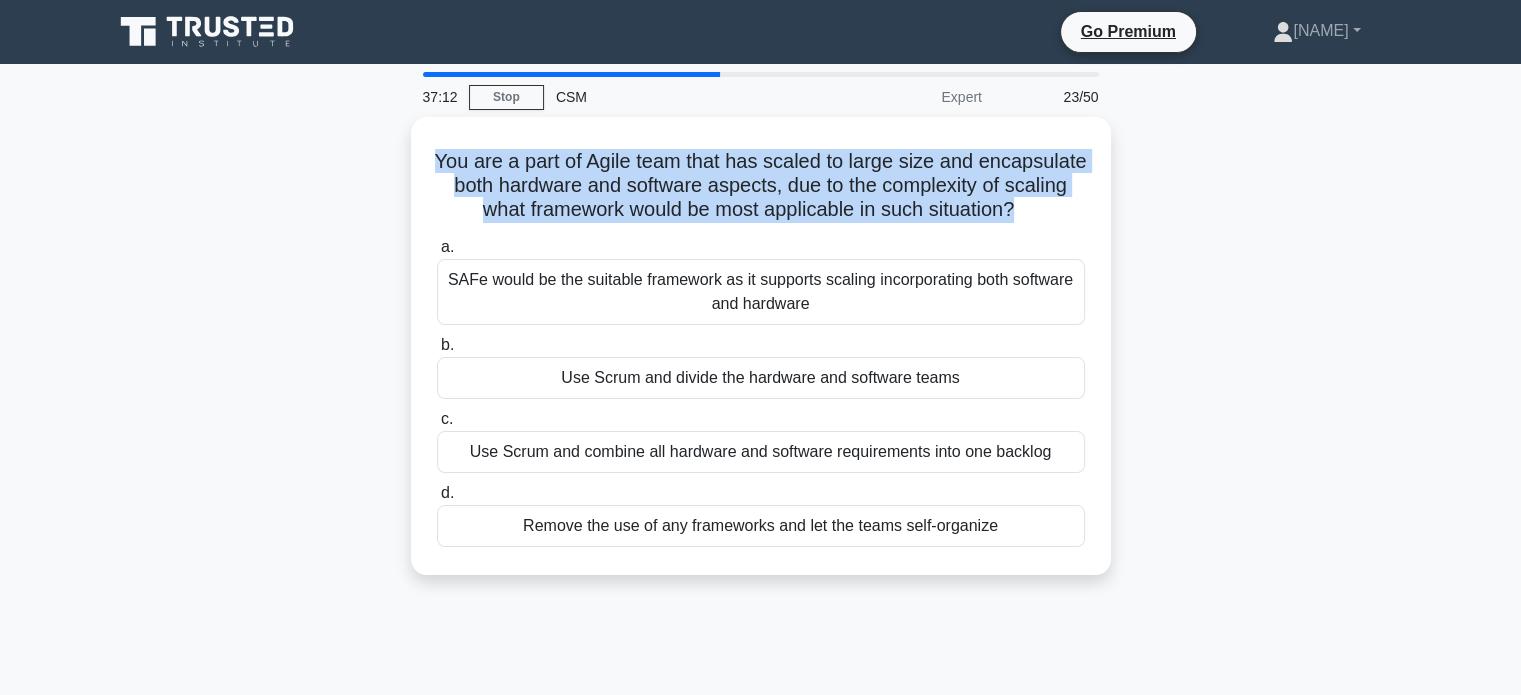 click on "You are a part of Agile team that has scaled to large size and encapsulate both hardware and software aspects, due to the complexity of scaling what framework would be most applicable in such situation?
.spinner_0XTQ{transform-origin:center;animation:spinner_y6GP .75s linear infinite}@keyframes spinner_y6GP{100%{transform:rotate(360deg)}}
a.
b." at bounding box center (761, 358) 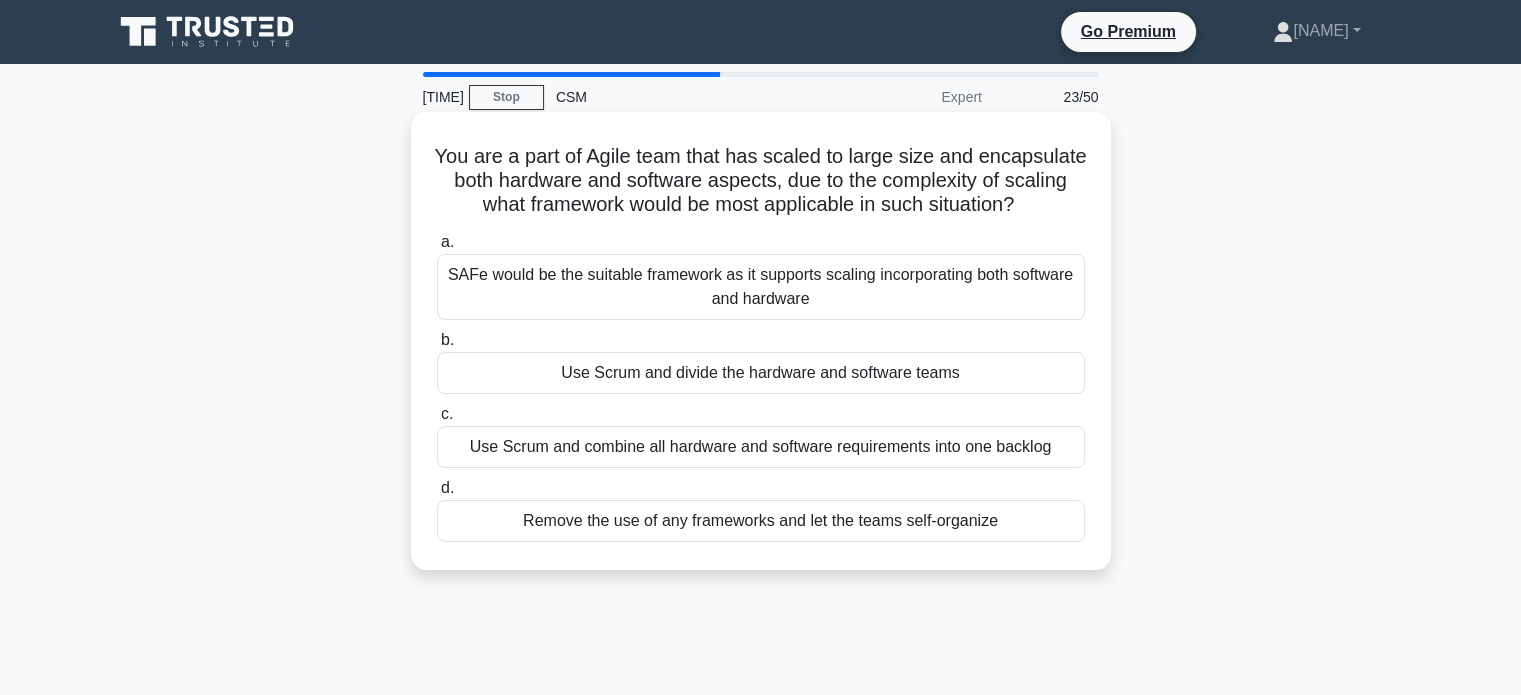 click on "SAFe would be the suitable framework as it supports scaling incorporating both software and hardware" at bounding box center (761, 287) 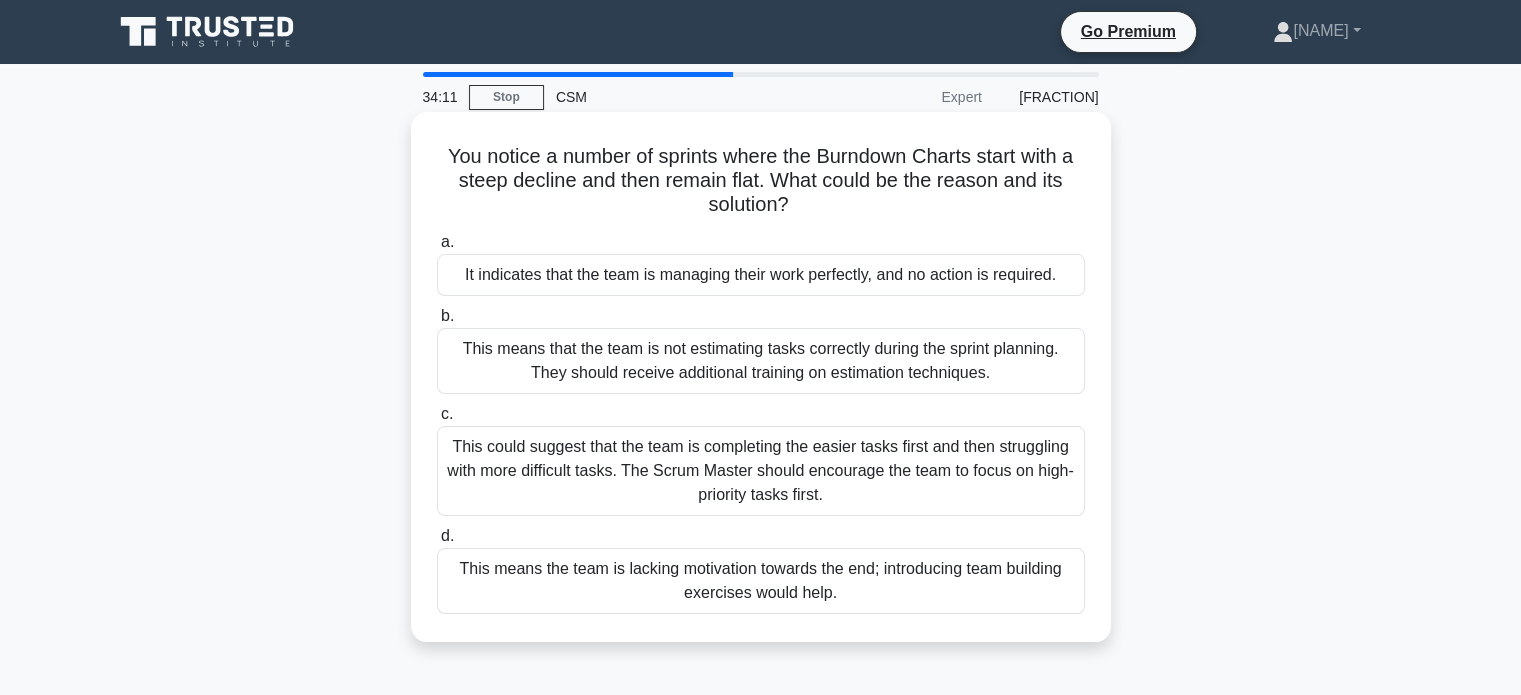 drag, startPoint x: 821, startPoint y: 207, endPoint x: 434, endPoint y: 143, distance: 392.2563 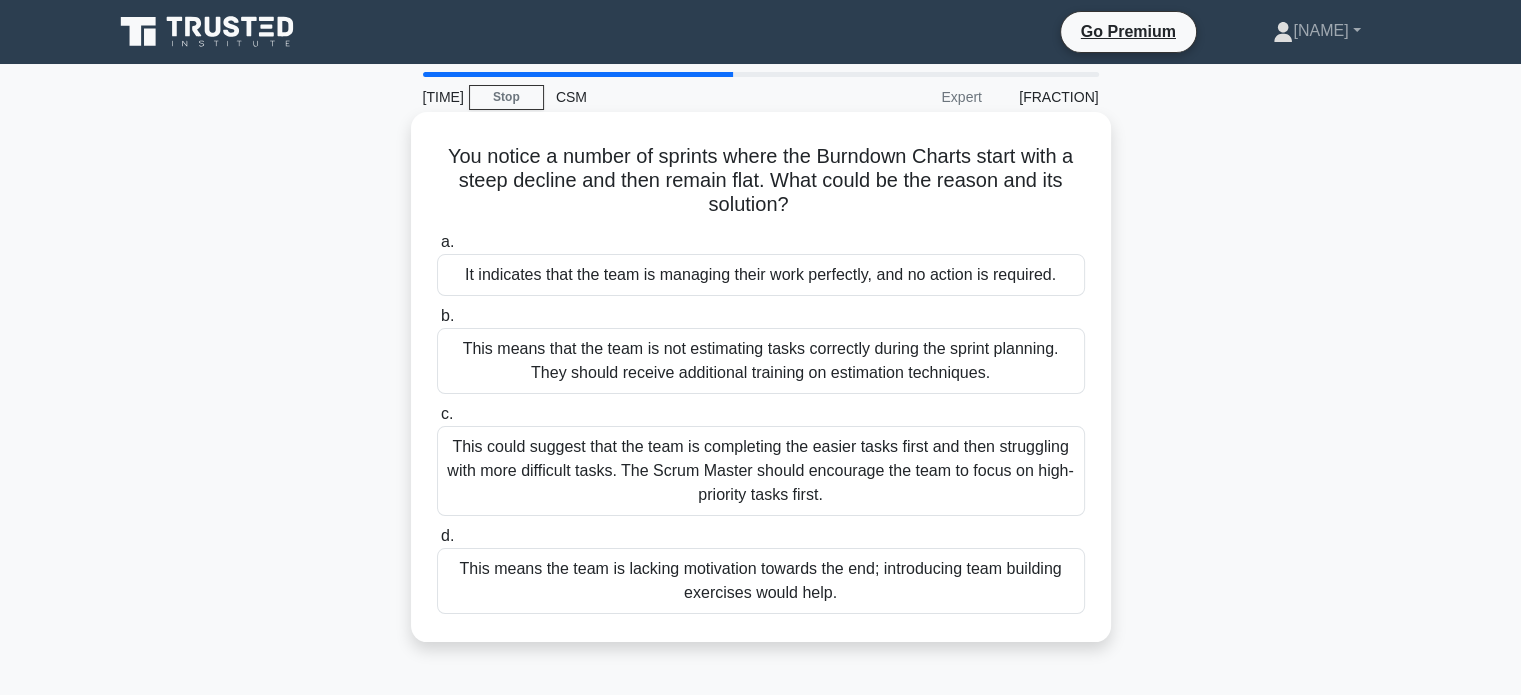 copy on "You notice a number of sprints where the Burndown Charts start with a steep decline and then remain flat. What could be the reason and its solution?" 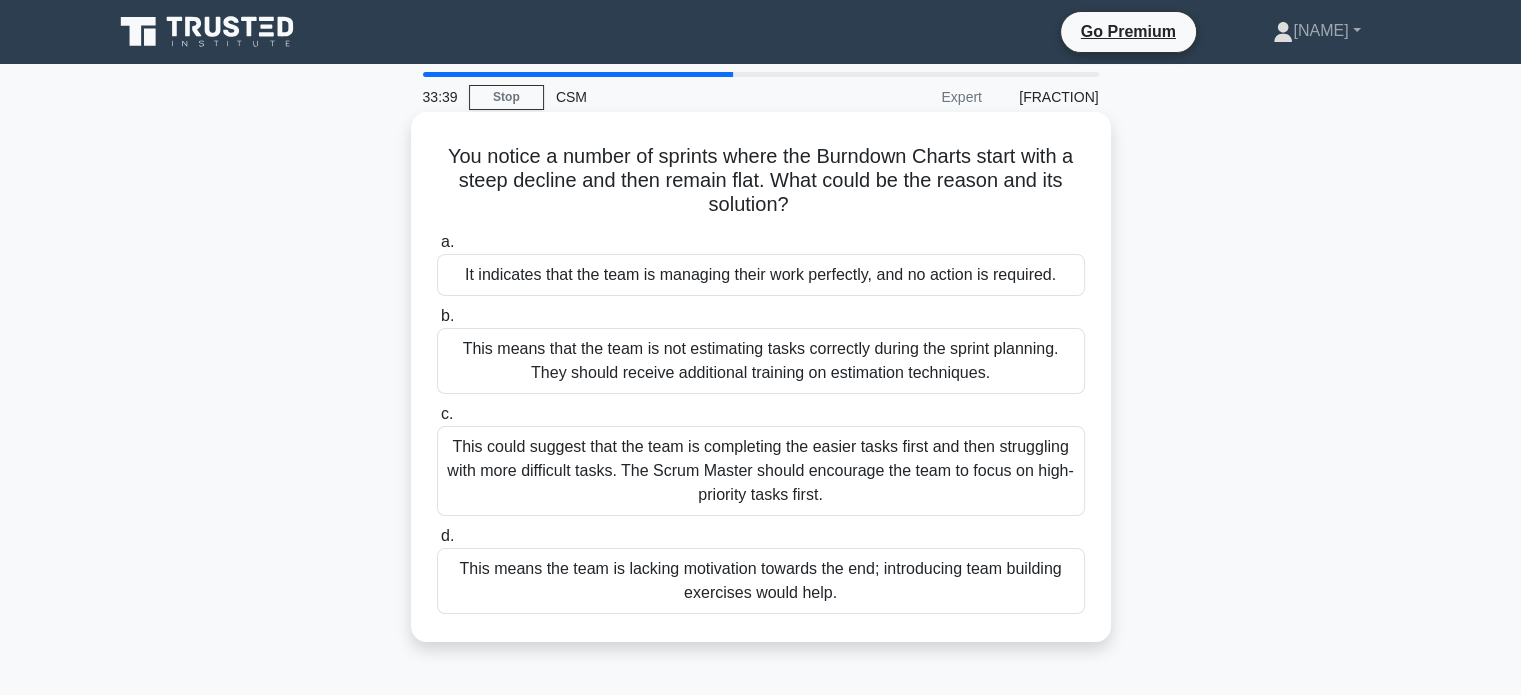 click on "This means that the team is not estimating tasks correctly during the sprint planning. They should receive additional training on estimation techniques." at bounding box center [761, 361] 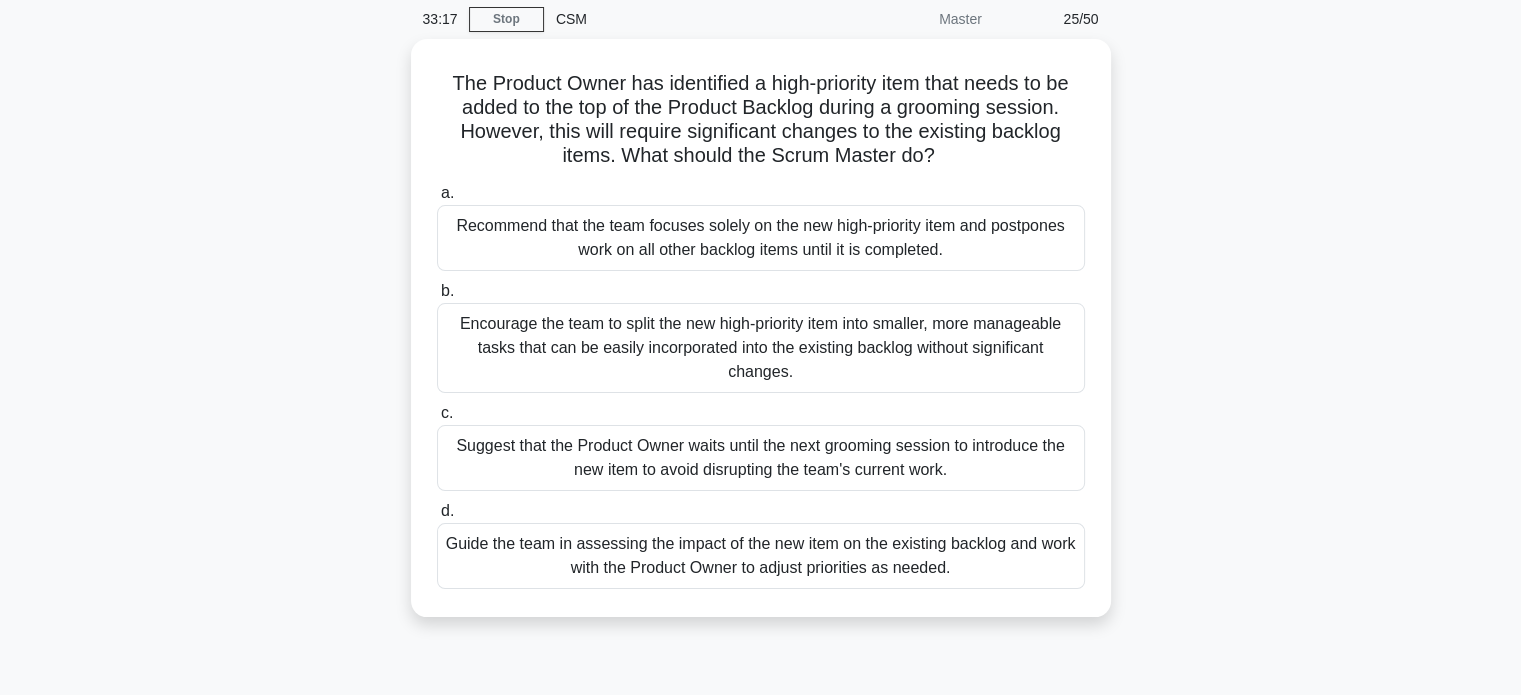 scroll, scrollTop: 80, scrollLeft: 0, axis: vertical 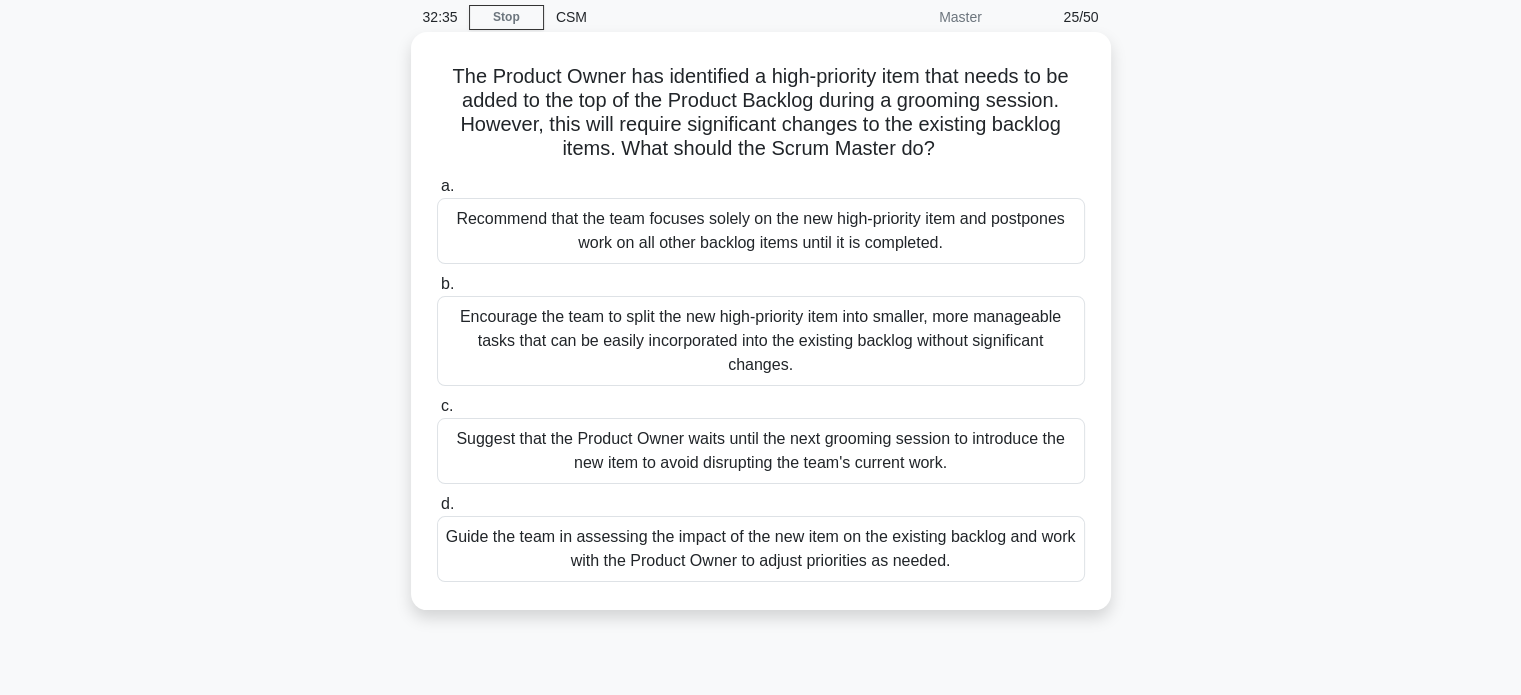 click on "Guide the team in assessing the impact of the new item on the existing backlog and work with the Product Owner to adjust priorities as needed." at bounding box center [761, 549] 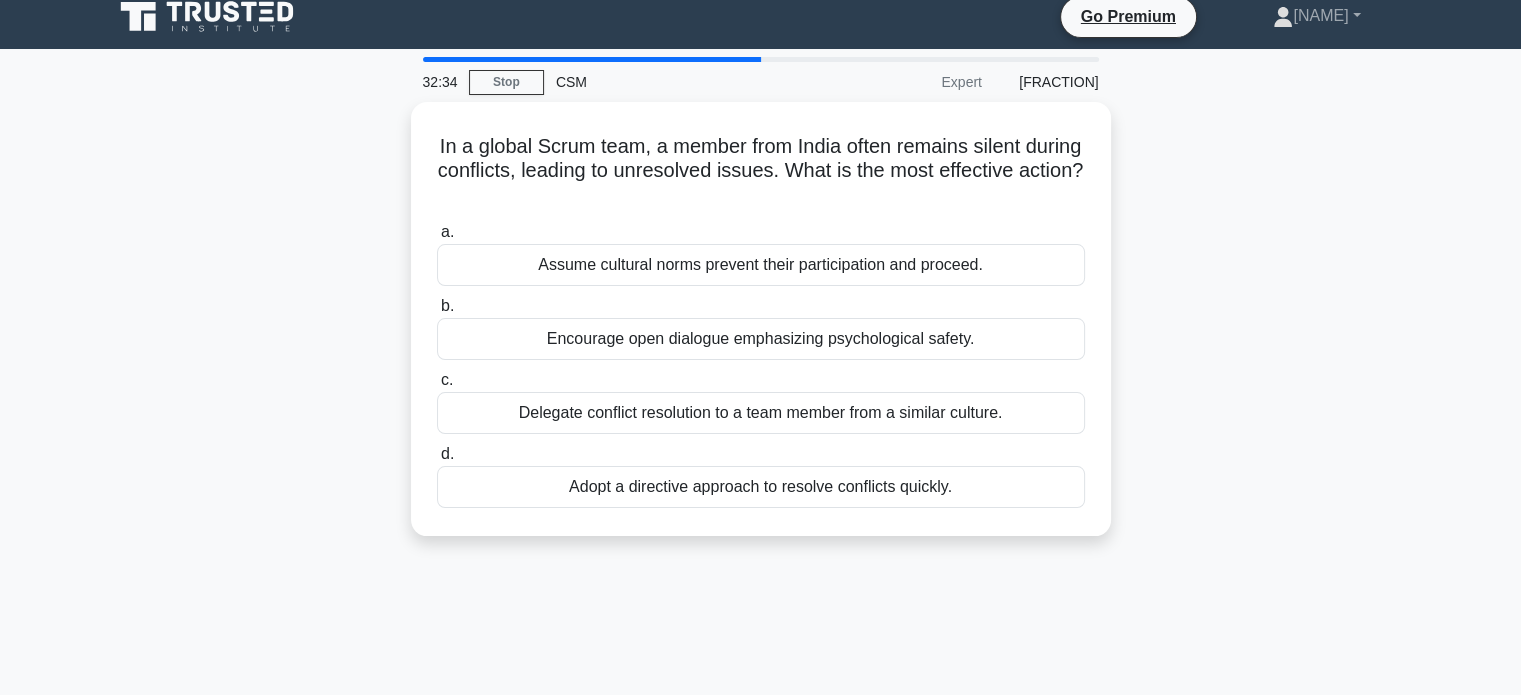 scroll, scrollTop: 0, scrollLeft: 0, axis: both 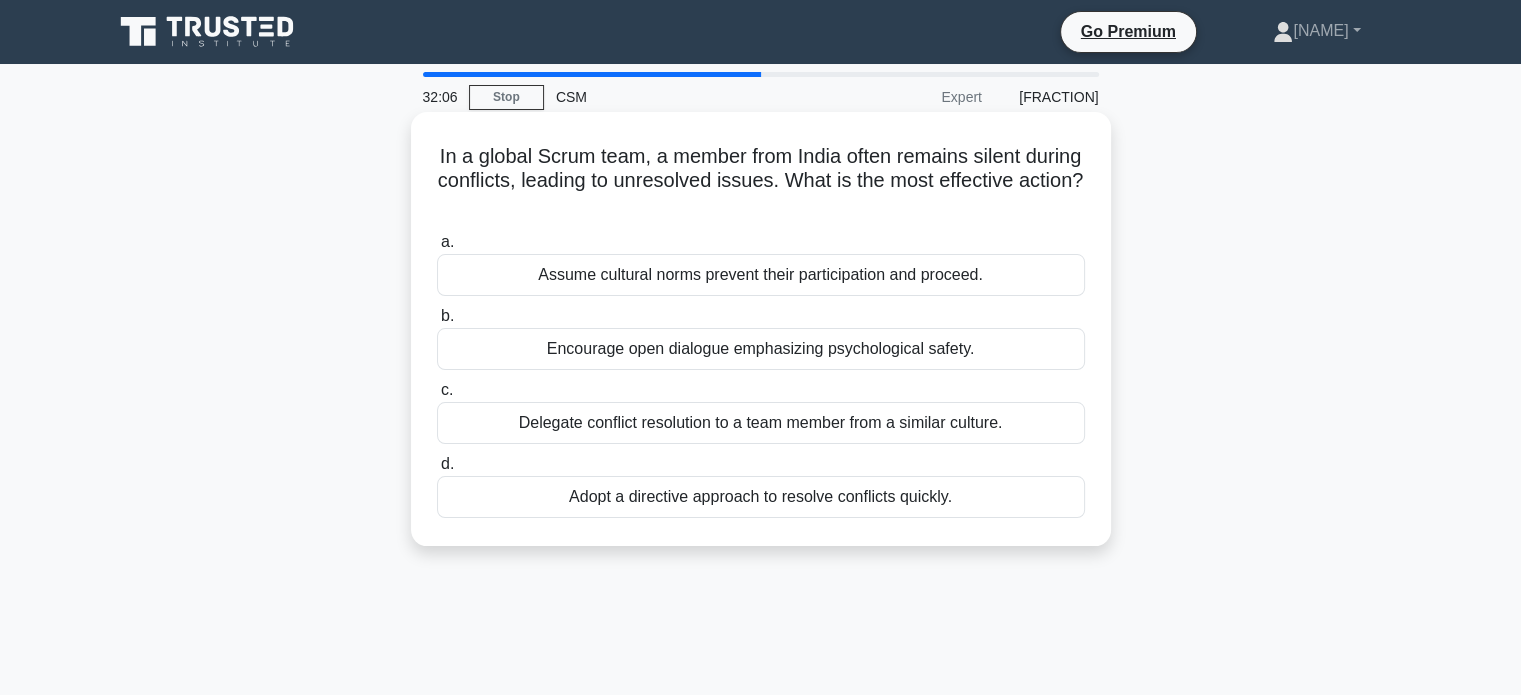 click on "Encourage open dialogue emphasizing psychological safety." at bounding box center (761, 349) 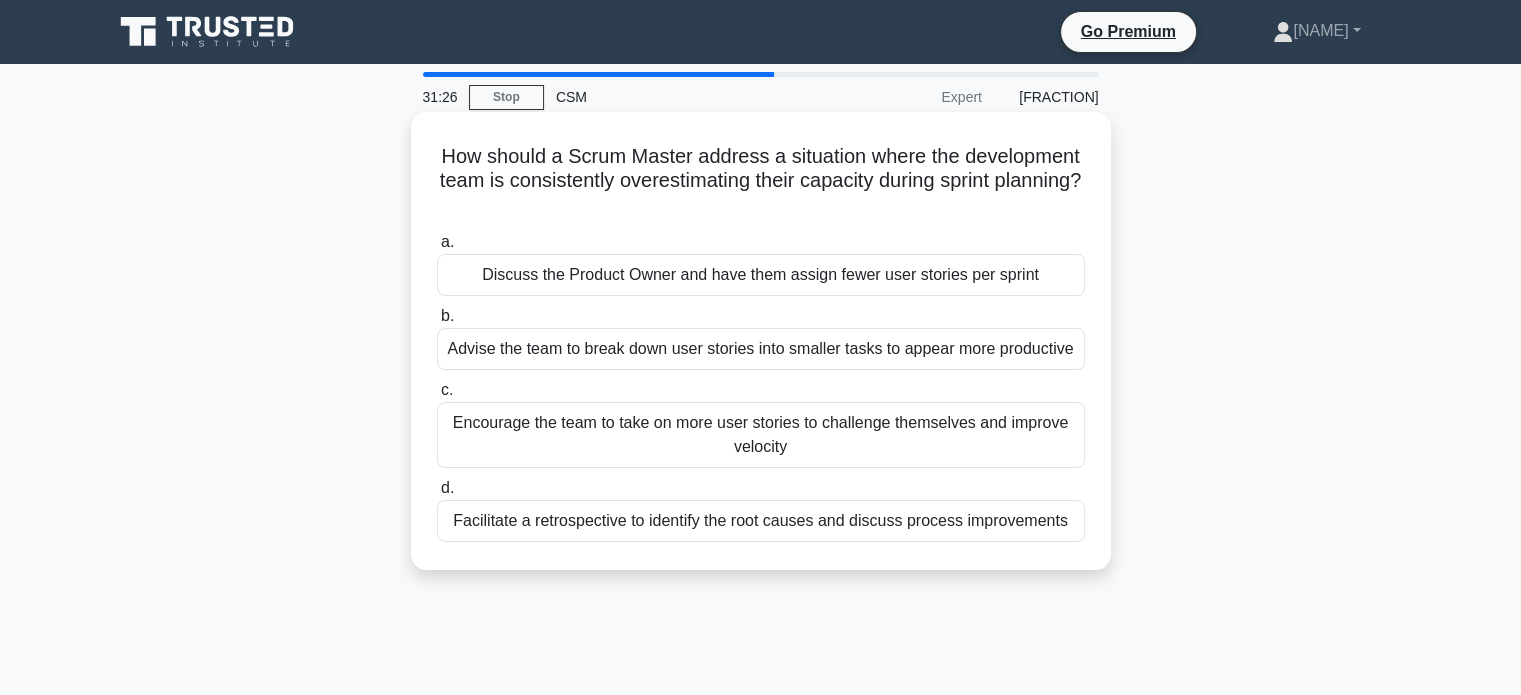 click on "Facilitate a retrospective to identify the root causes and discuss process improvements" at bounding box center [761, 521] 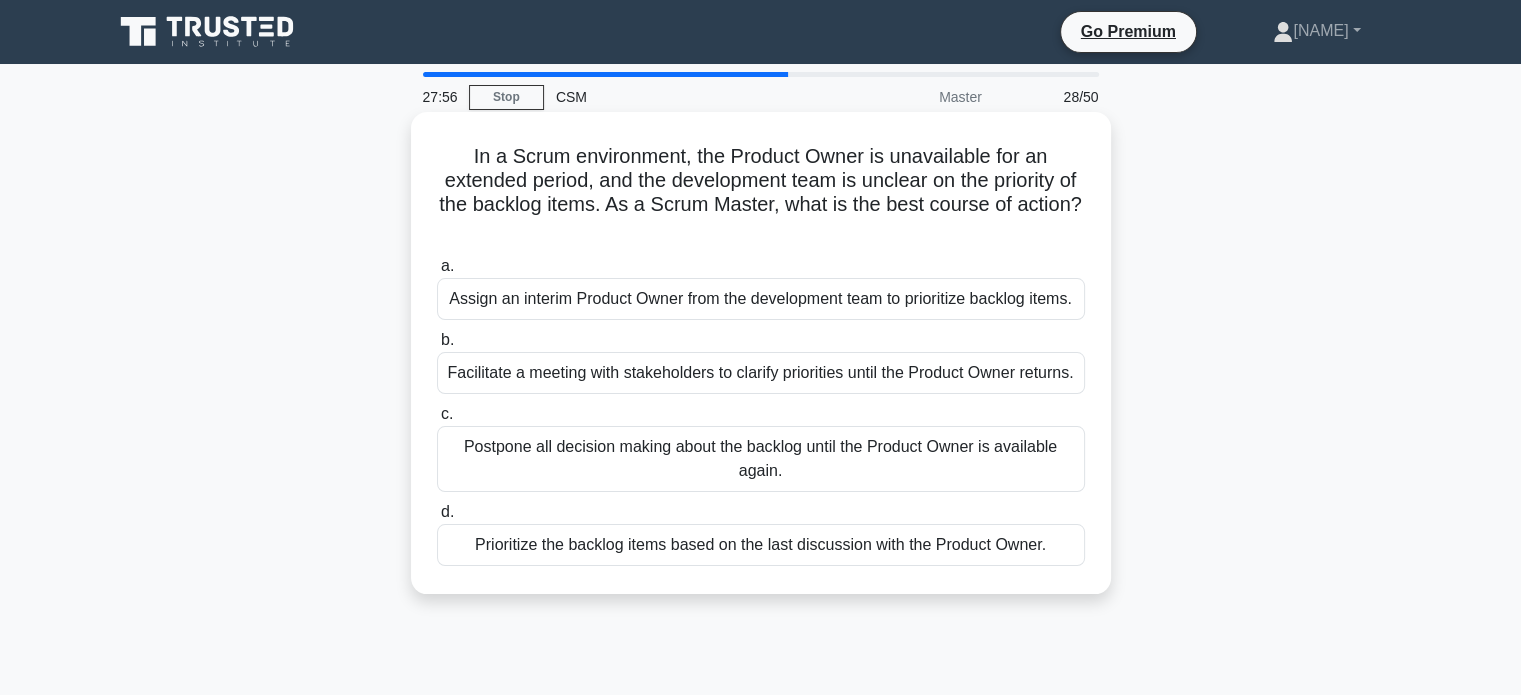 click on "Prioritize the backlog items based on the last discussion with the Product Owner." at bounding box center (761, 545) 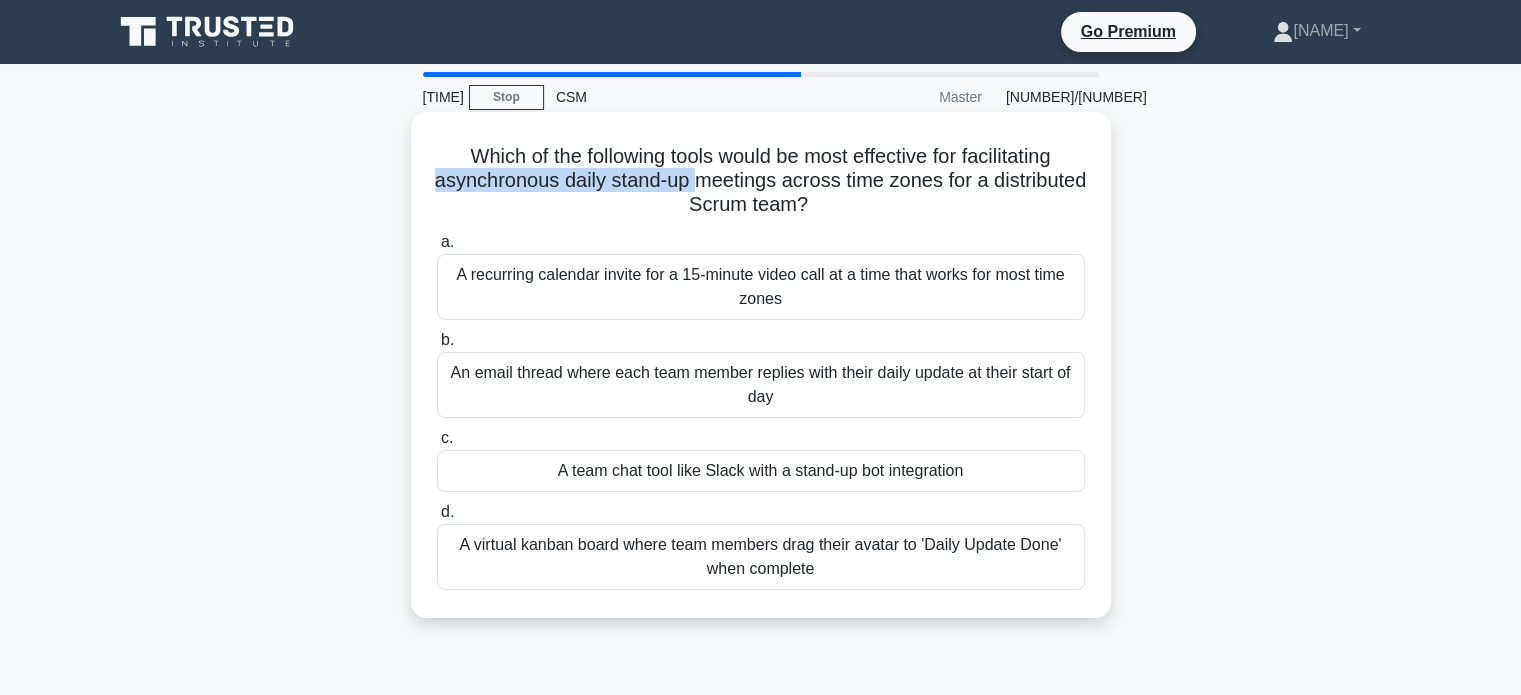 drag, startPoint x: 475, startPoint y: 183, endPoint x: 743, endPoint y: 177, distance: 268.06717 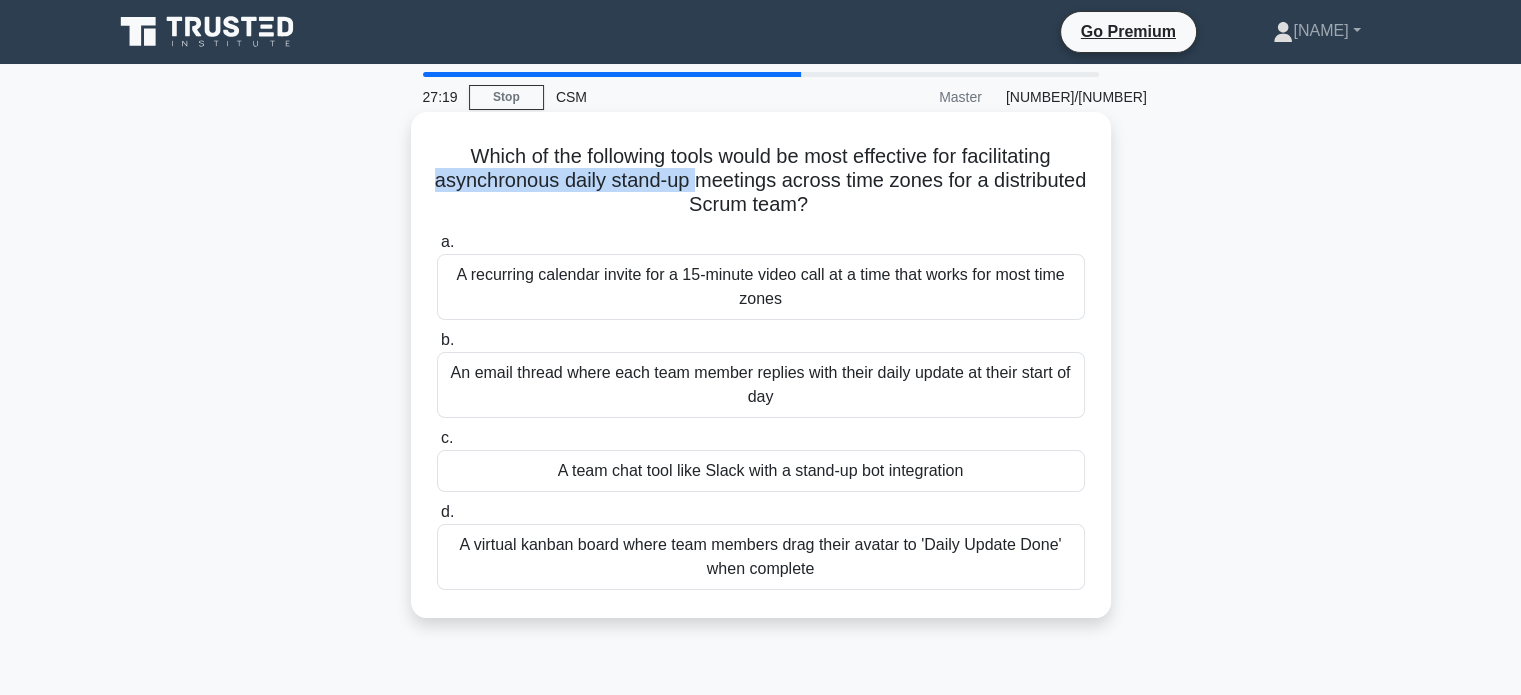 copy on "asynchronous daily stand-up" 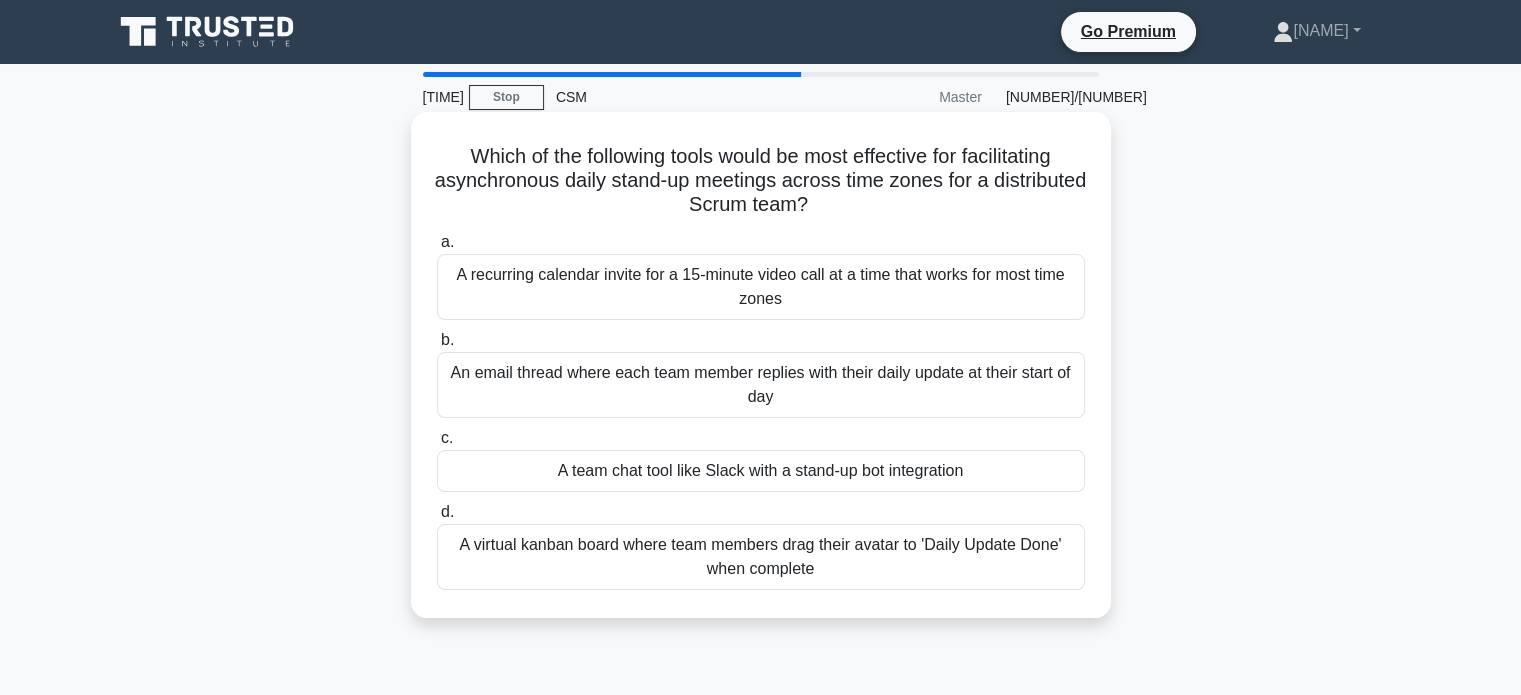 click on "A recurring calendar invite for a 15-minute video call at a time that works for most time zones" at bounding box center (761, 287) 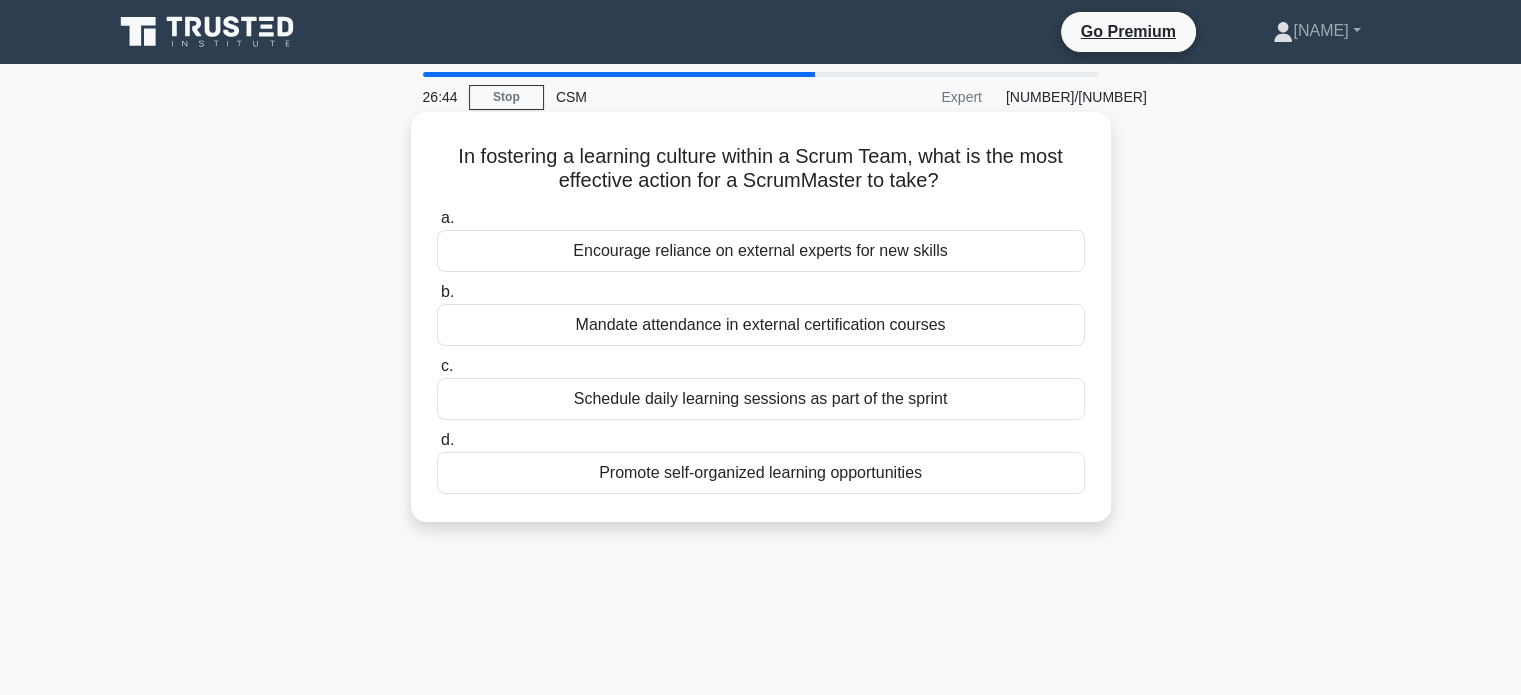 drag, startPoint x: 985, startPoint y: 192, endPoint x: 424, endPoint y: 134, distance: 563.99023 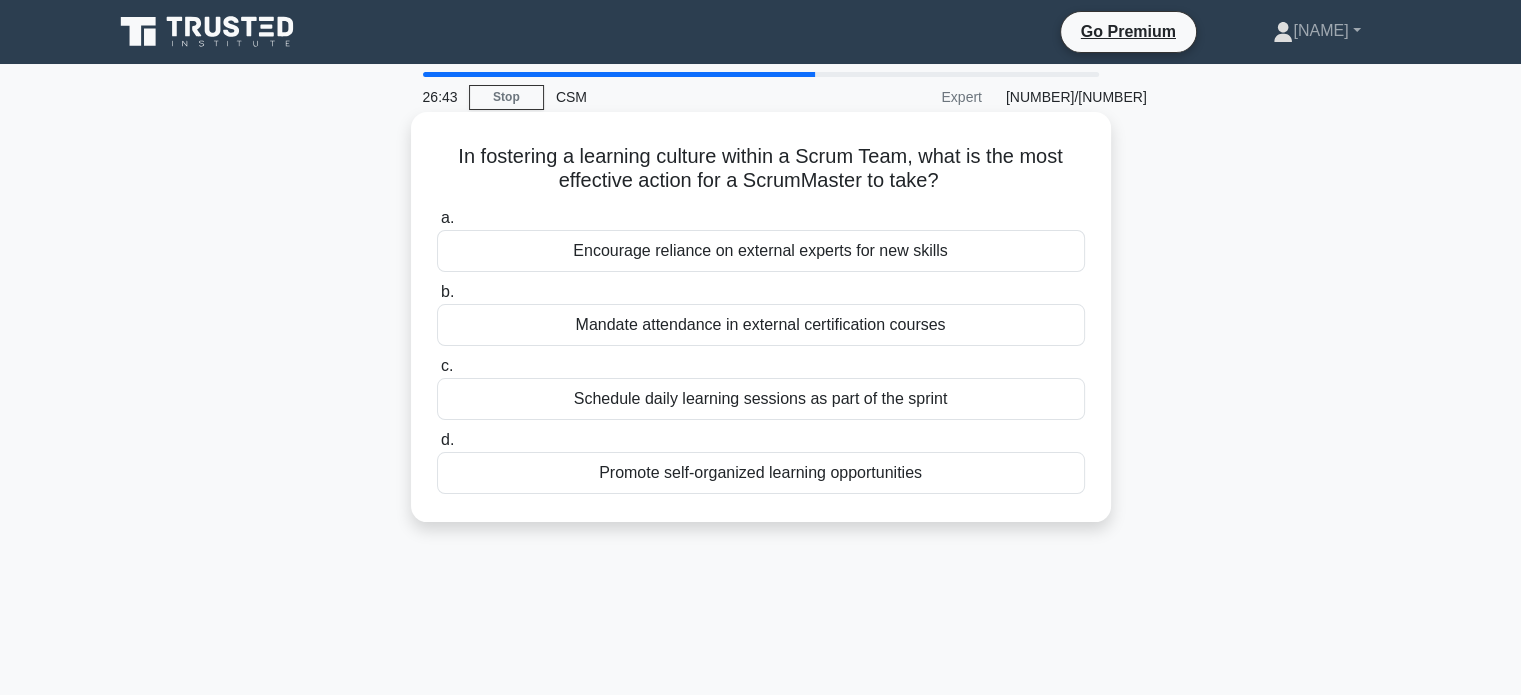 copy on "In fostering a learning culture within a Scrum Team, what is the most effective action for a ScrumMaster to take?" 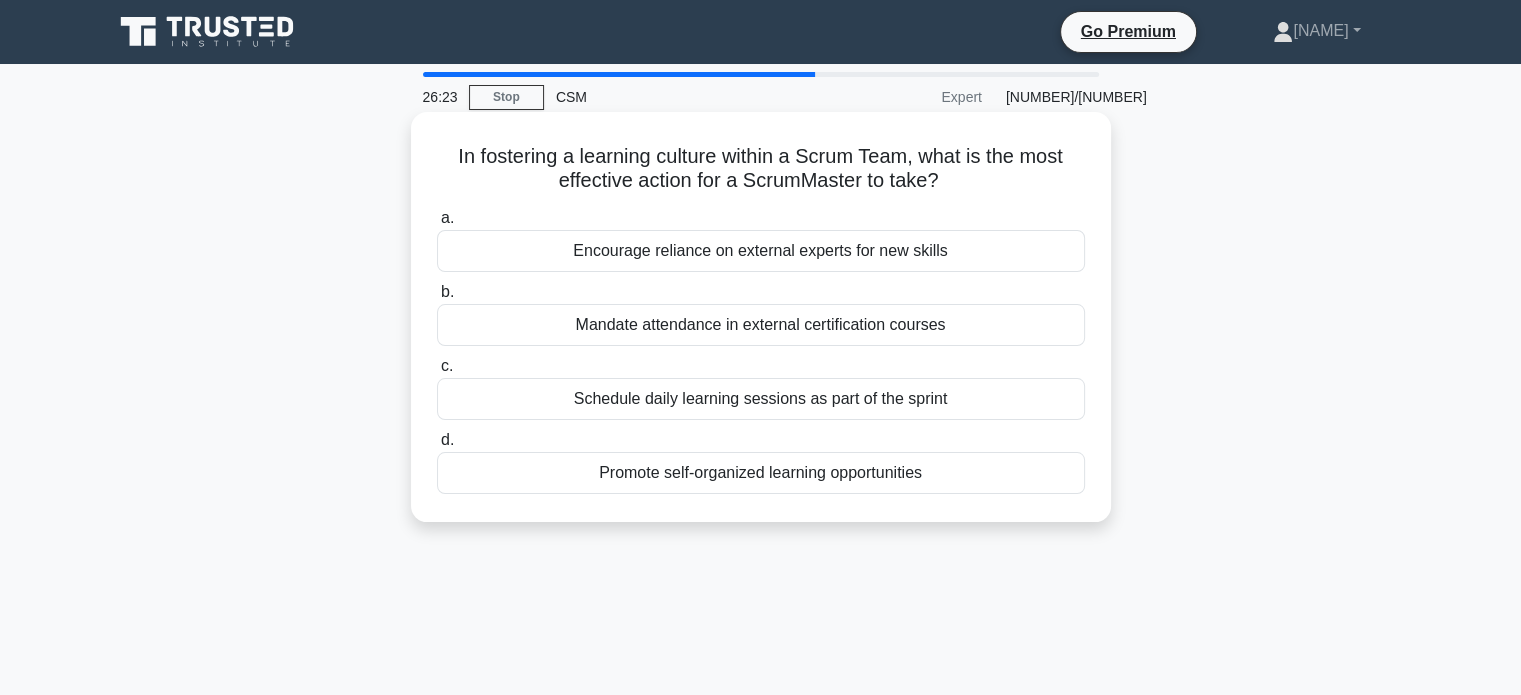 click on "Schedule daily learning sessions as part of the sprint" at bounding box center [761, 399] 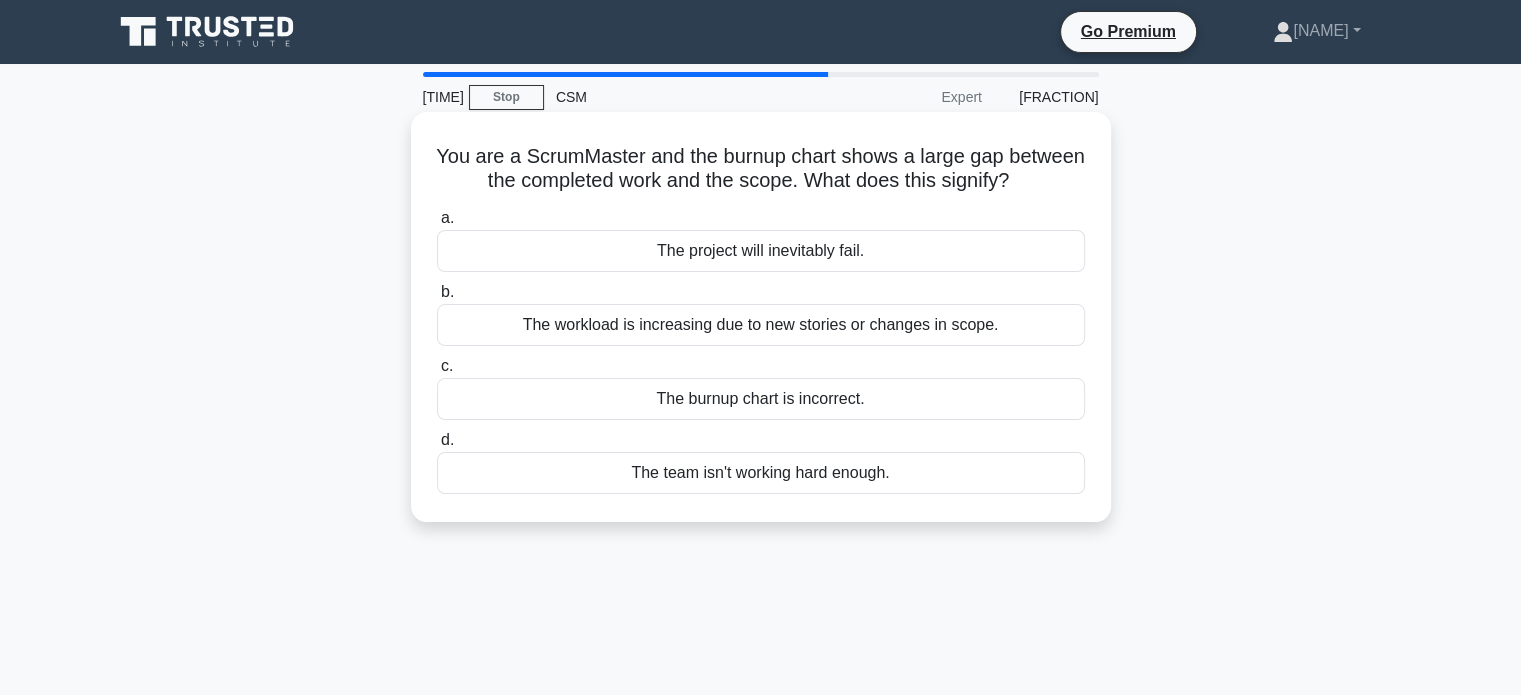drag, startPoint x: 1081, startPoint y: 188, endPoint x: 426, endPoint y: 164, distance: 655.4396 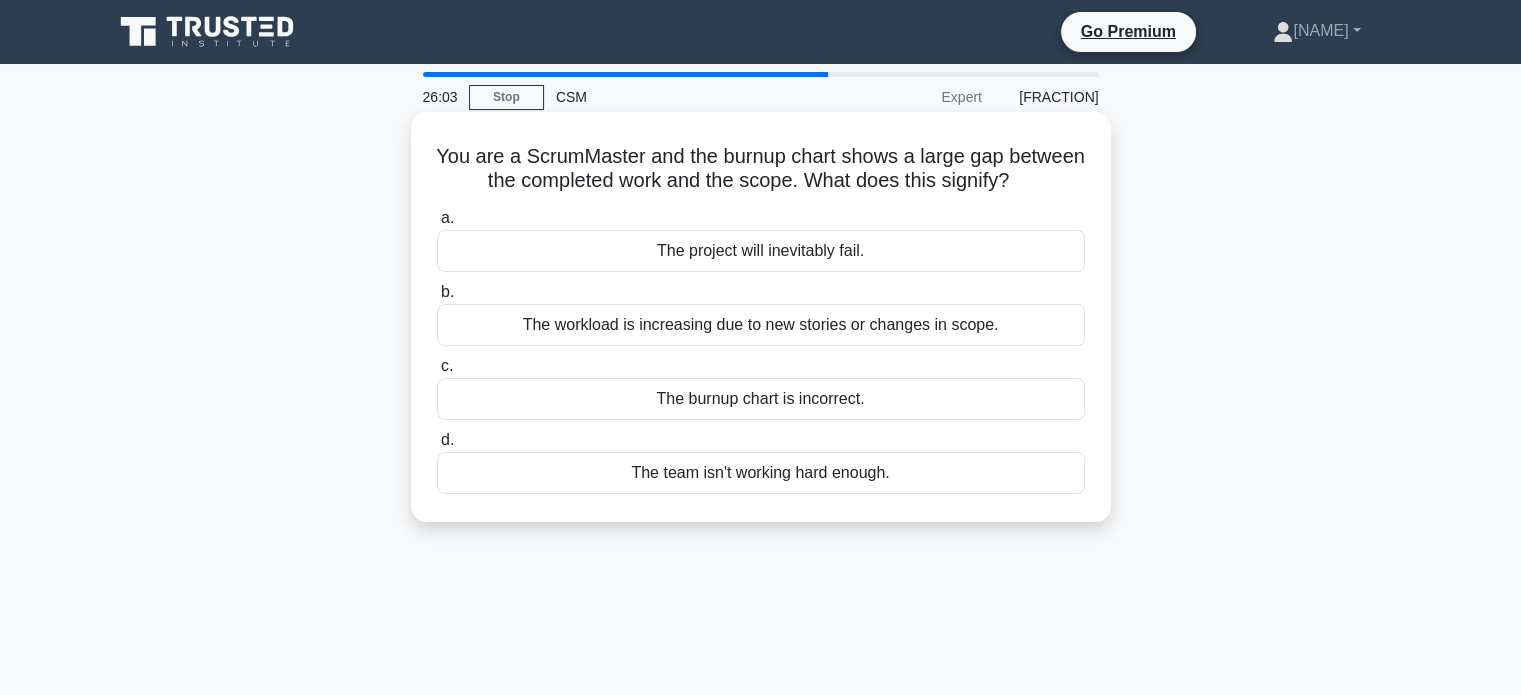 copy on "You are a ScrumMaster and the burnup chart shows a large gap between the completed work and the scope. What does this signify?" 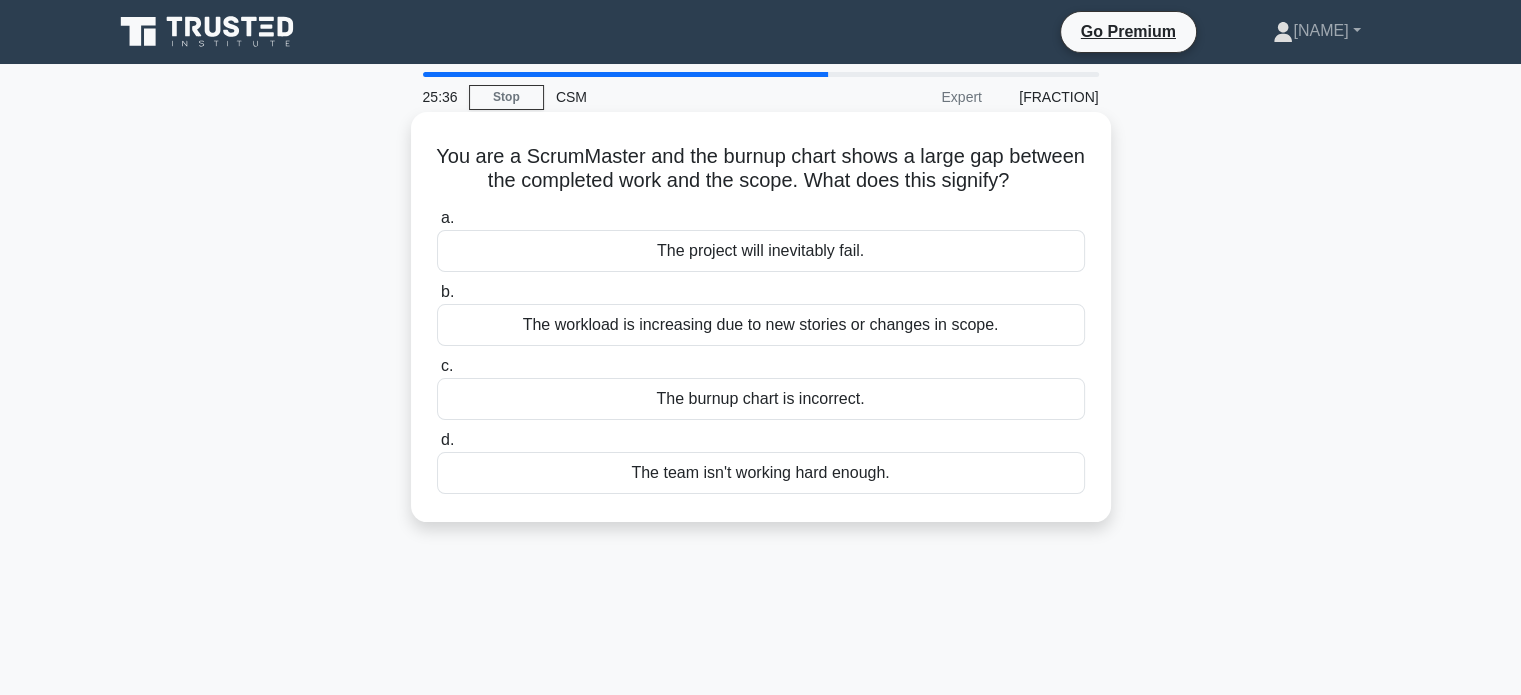 click on "The team isn't working hard enough." at bounding box center [761, 473] 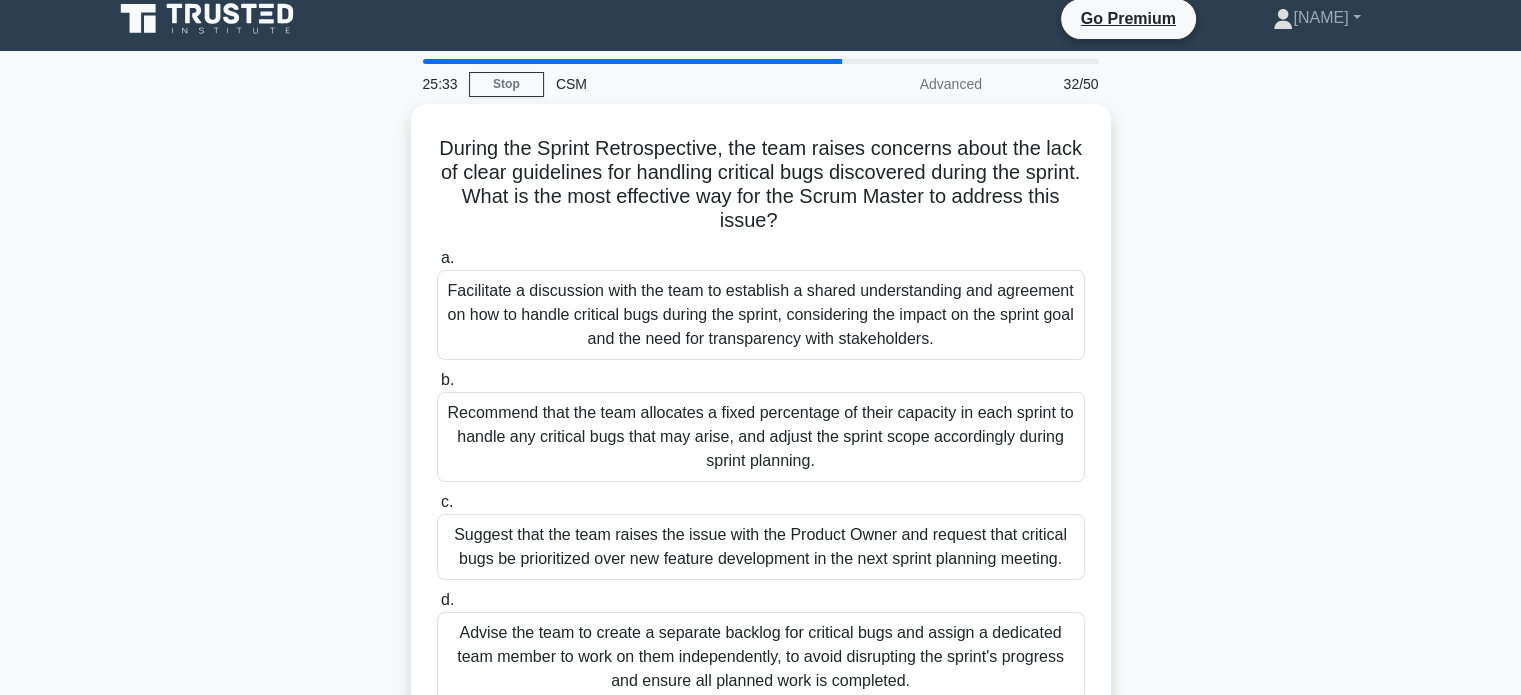scroll, scrollTop: 18, scrollLeft: 0, axis: vertical 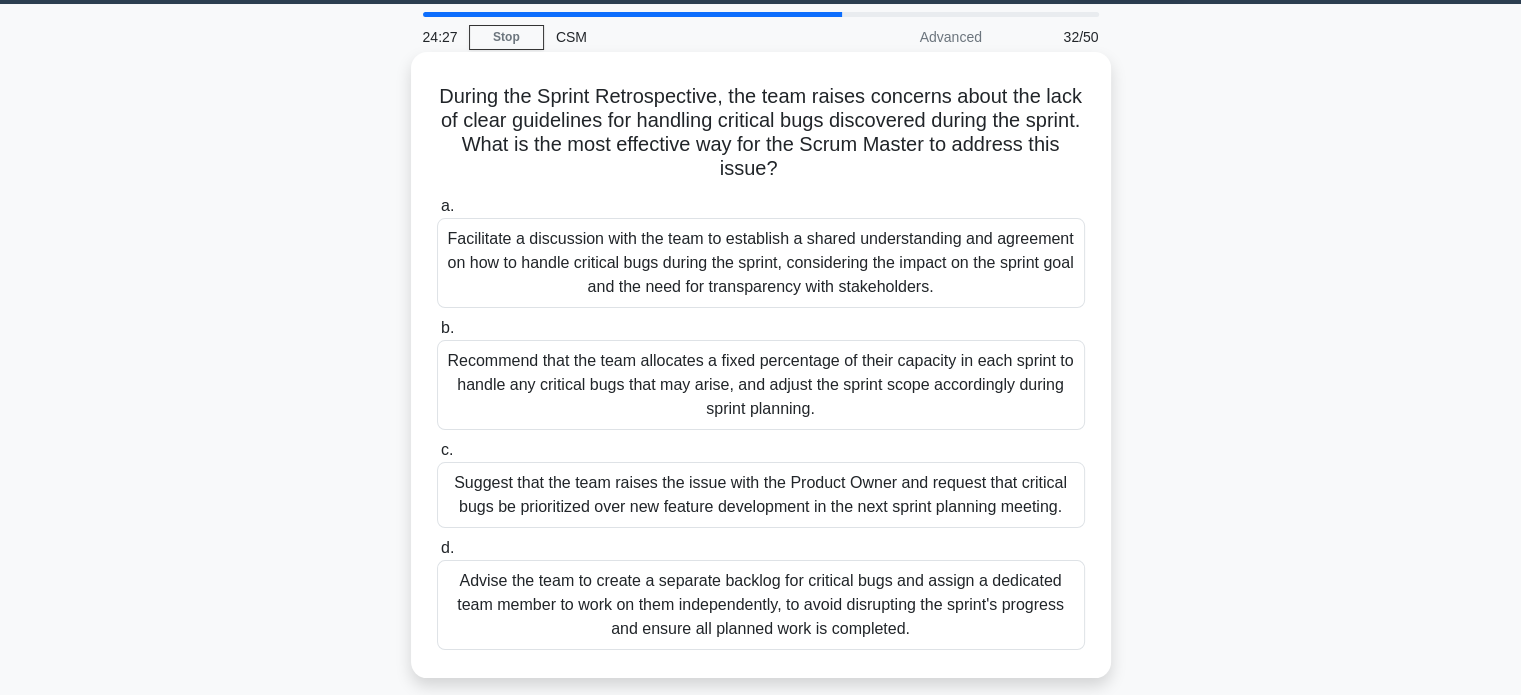 click on "Facilitate a discussion with the team to establish a shared understanding and agreement on how to handle critical bugs during the sprint, considering the impact on the sprint goal and the need for transparency with stakeholders." at bounding box center (761, 263) 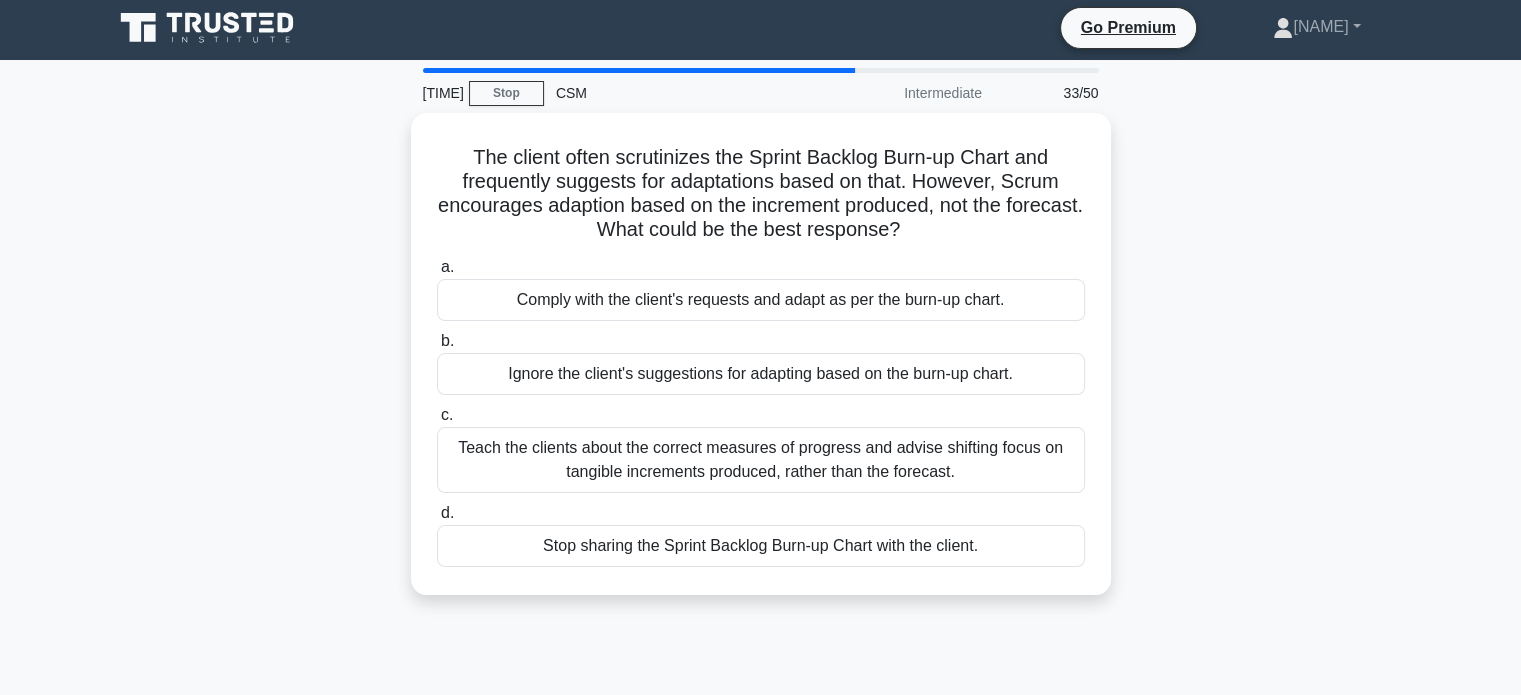 scroll, scrollTop: 0, scrollLeft: 0, axis: both 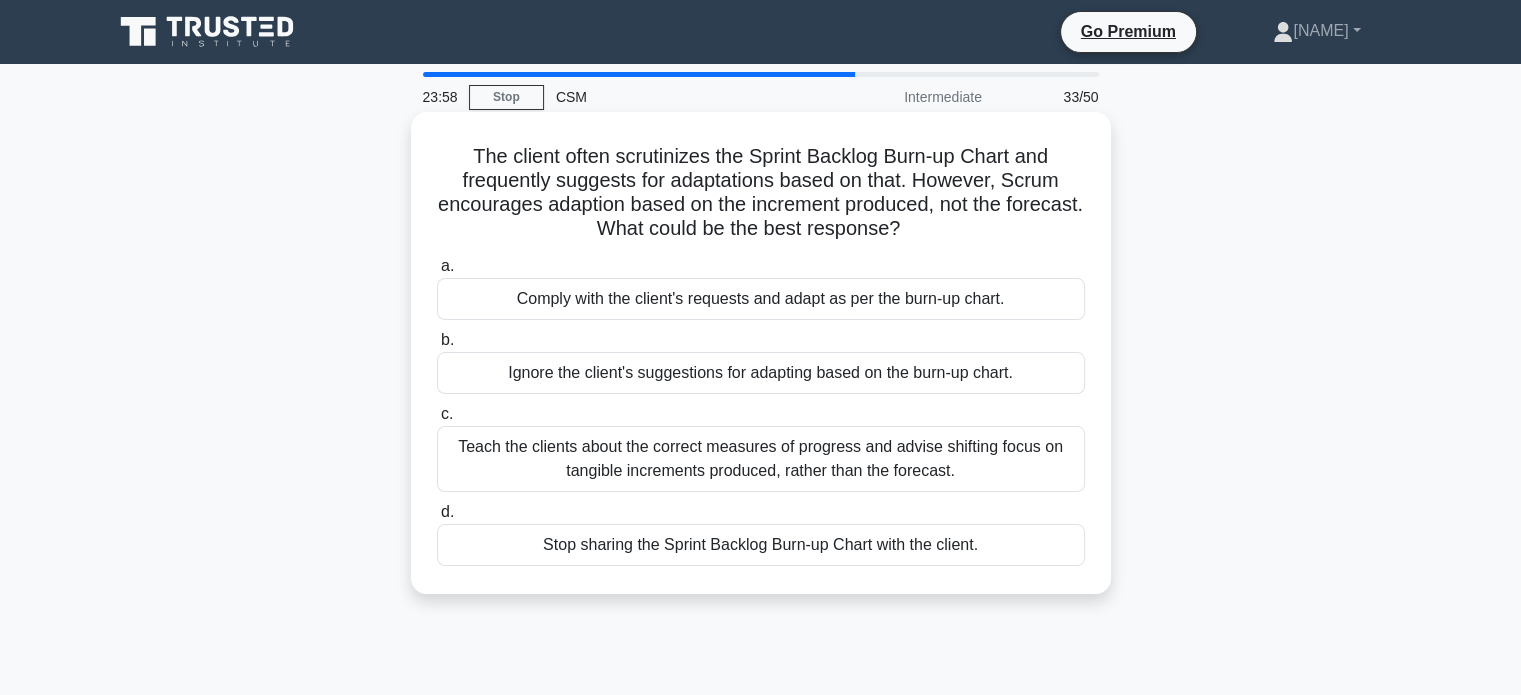 click on "Teach the clients about the correct measures of progress and advise shifting focus on tangible increments produced, rather than the forecast." at bounding box center (761, 459) 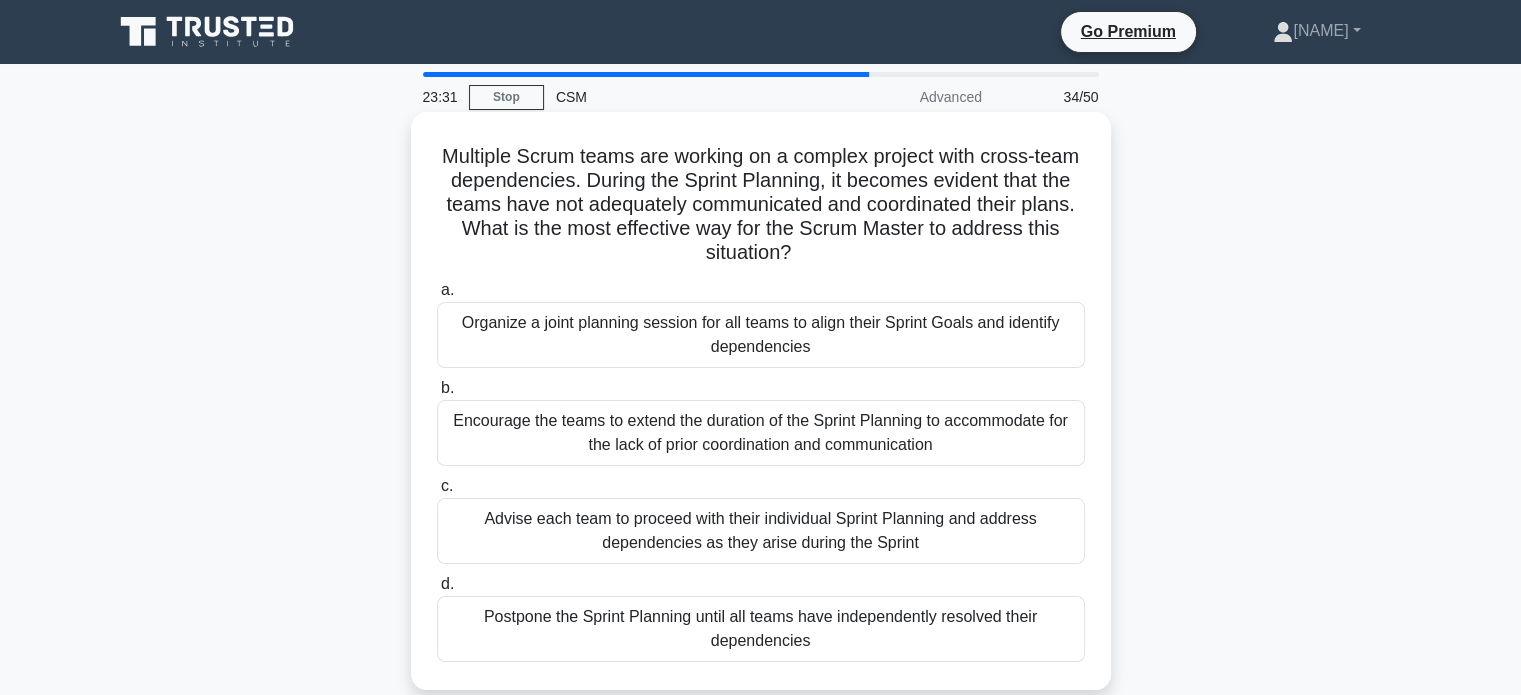 click on "Organize a joint planning session for all teams to align their Sprint Goals and identify dependencies" at bounding box center (761, 335) 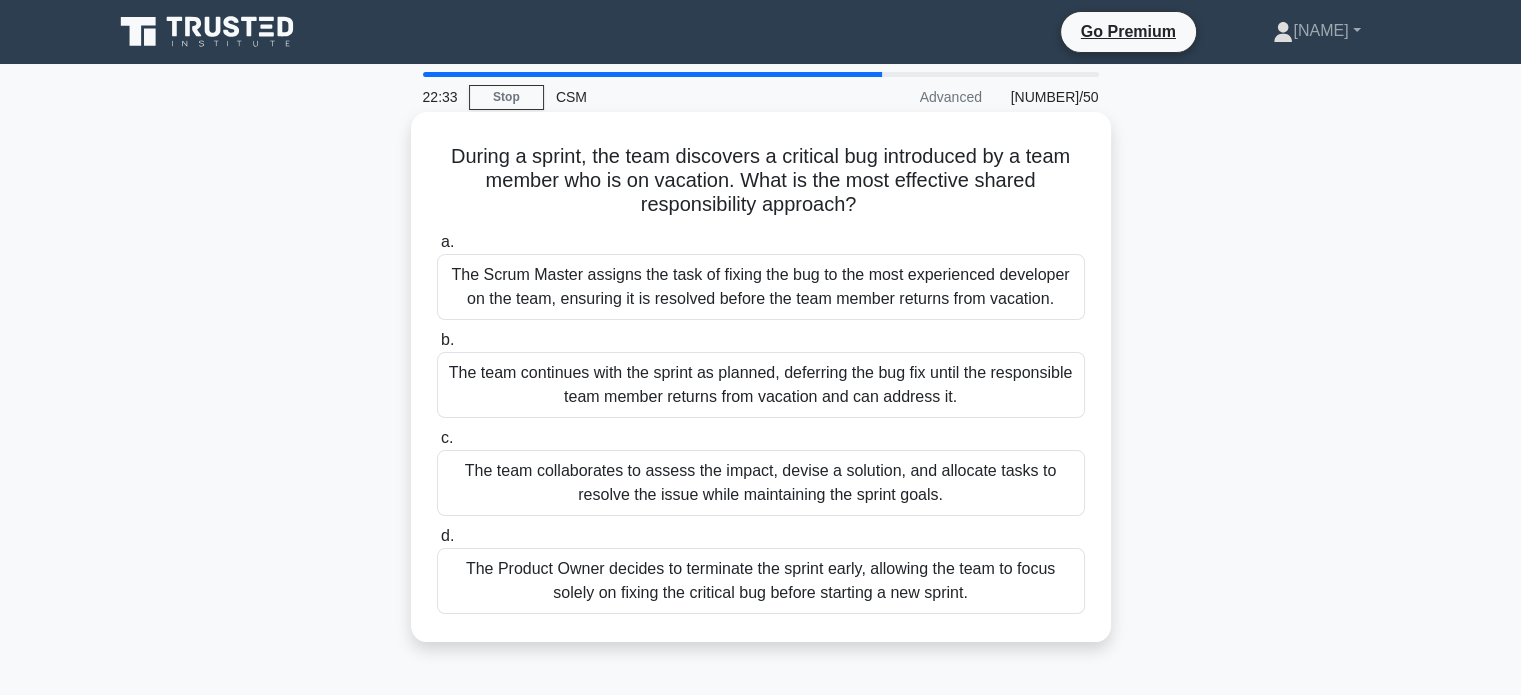 click on "The Scrum Master assigns the task of fixing the bug to the most experienced developer on the team, ensuring it is resolved before the team member returns from vacation." at bounding box center [761, 287] 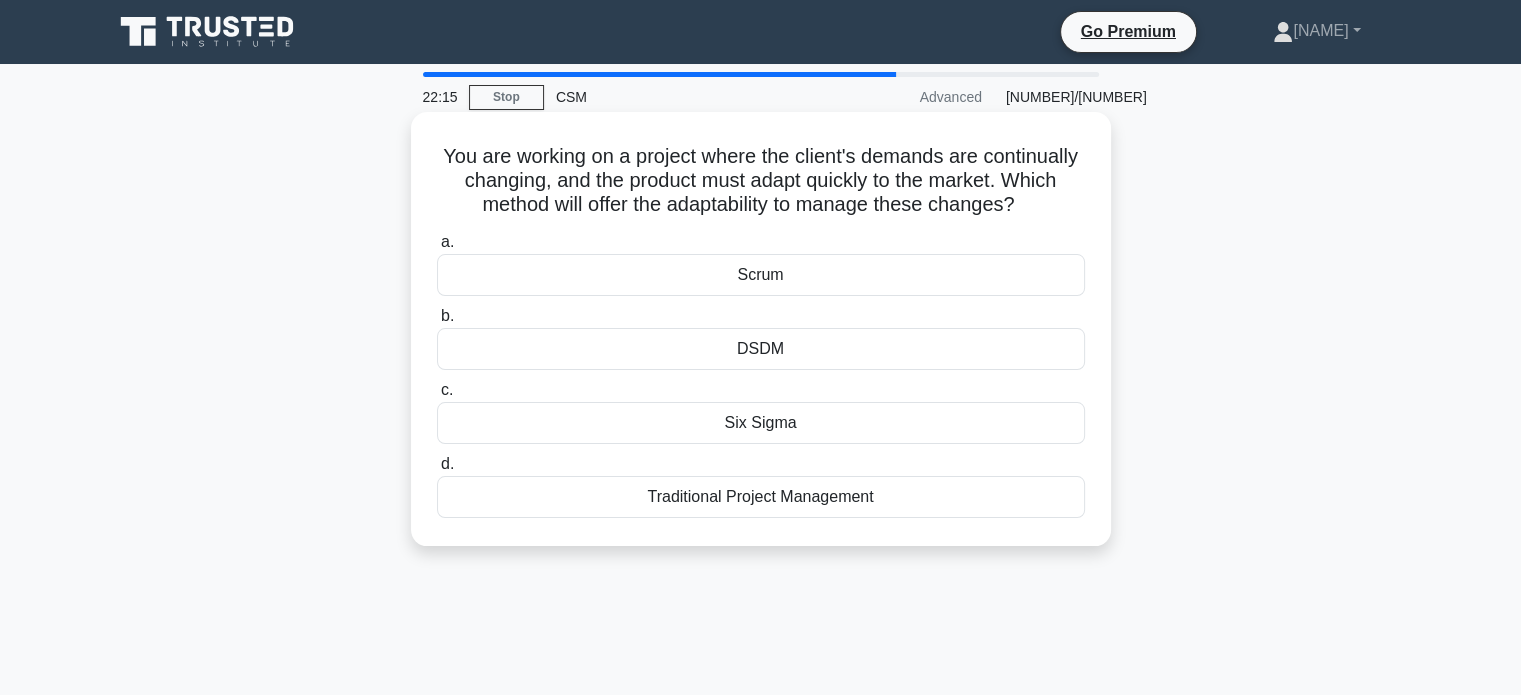 click on "Scrum" at bounding box center [761, 275] 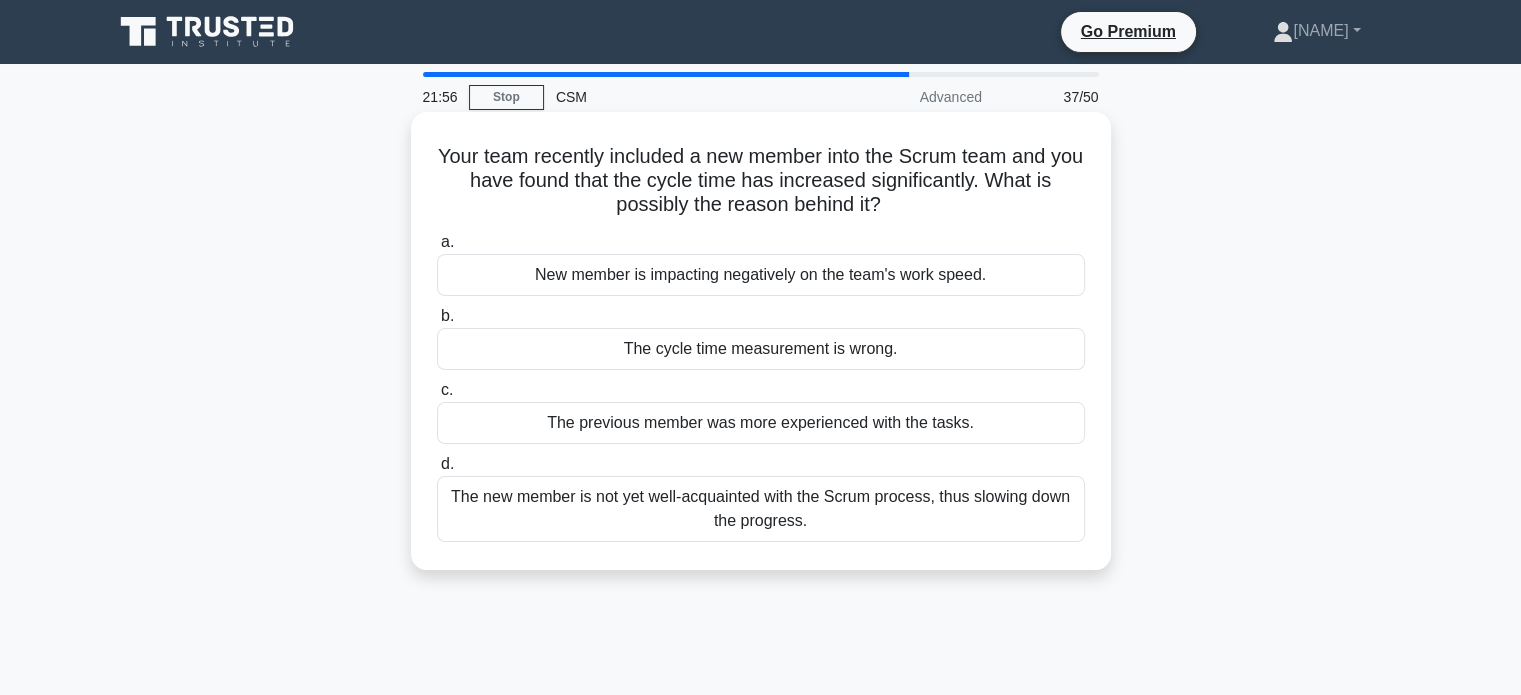 click on "The new member is not yet well-acquainted with the Scrum process, thus slowing down the progress." at bounding box center [761, 509] 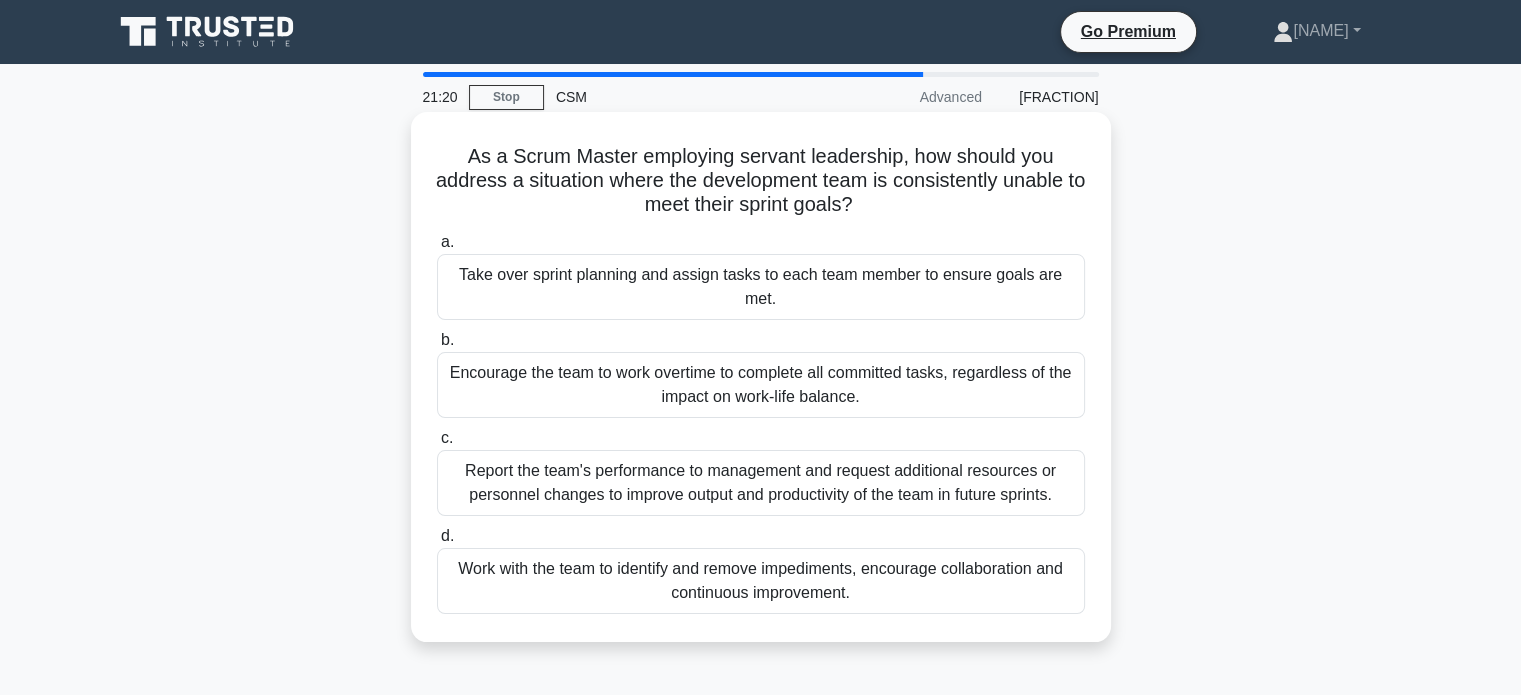 click on "Work with the team to identify and remove impediments, encourage collaboration and continuous improvement." at bounding box center [761, 581] 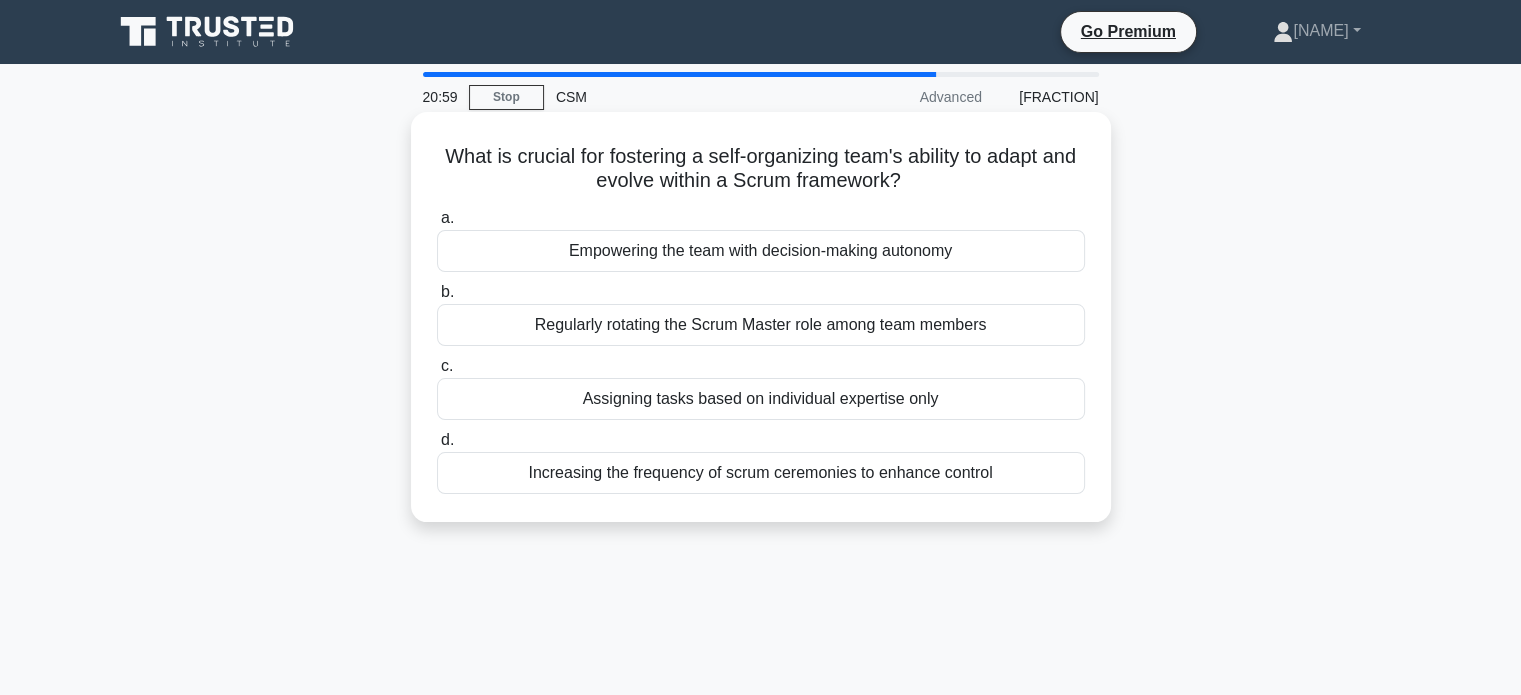 click on "Empowering the team with decision-making autonomy" at bounding box center (761, 251) 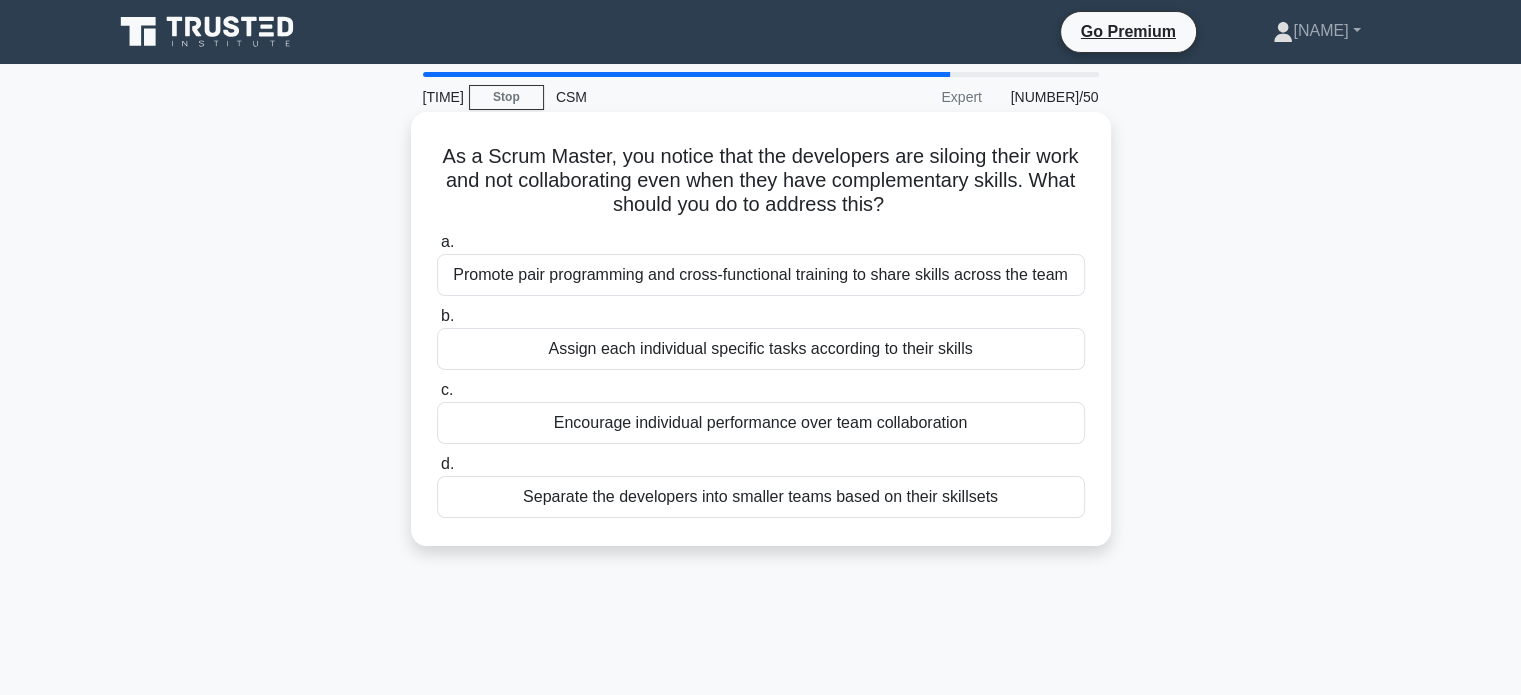 drag, startPoint x: 923, startPoint y: 207, endPoint x: 432, endPoint y: 153, distance: 493.9605 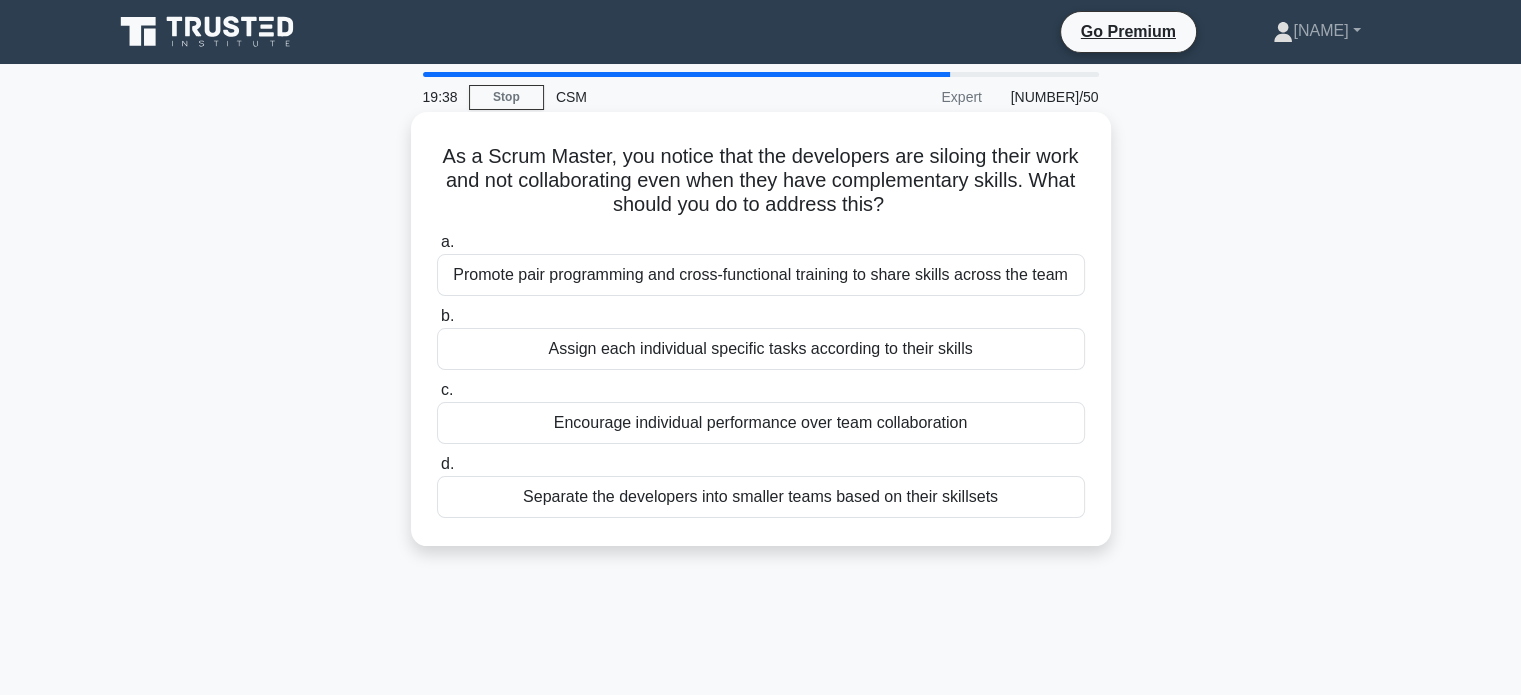 copy on "As a Scrum Master, you notice that the developers are siloing their work and not collaborating even when they have complementary skills. What should you do to address this?" 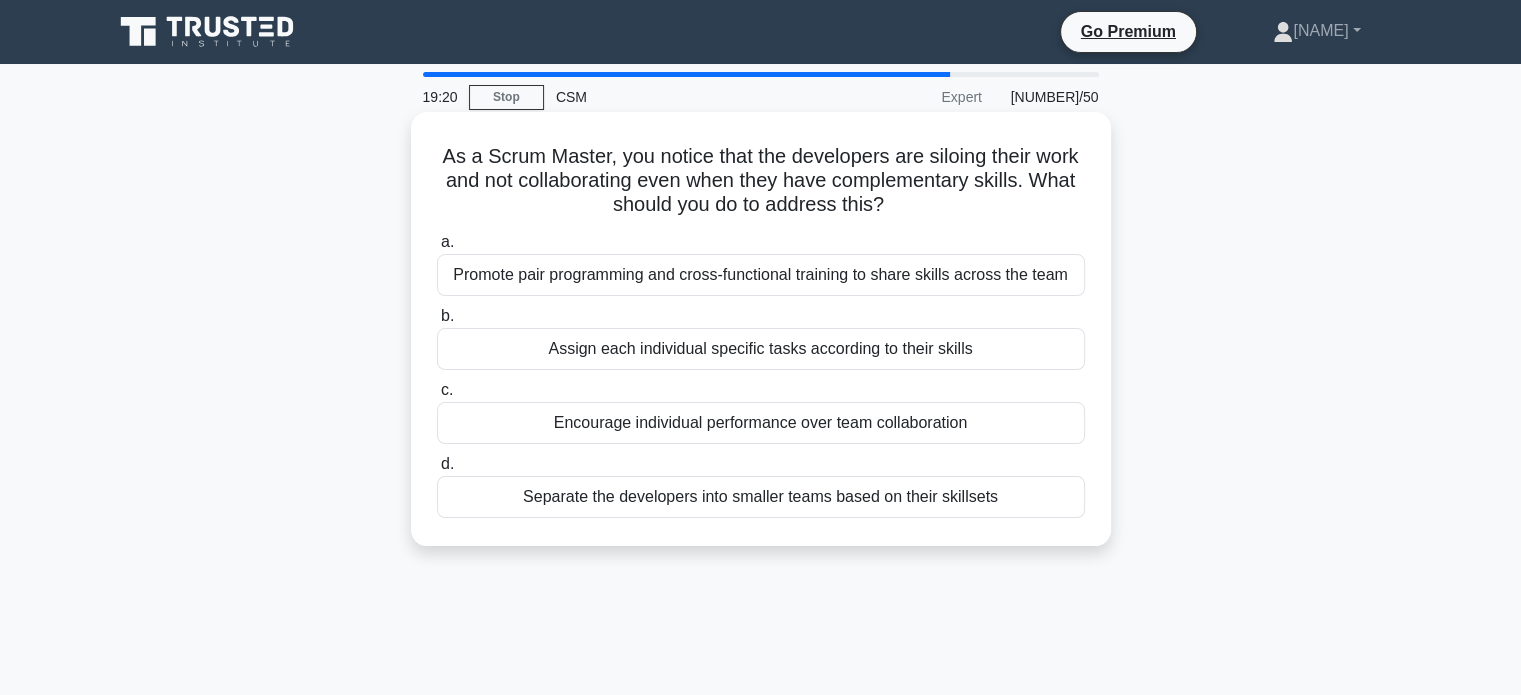 click on "Promote pair programming and cross-functional training to share skills across the team" at bounding box center (761, 275) 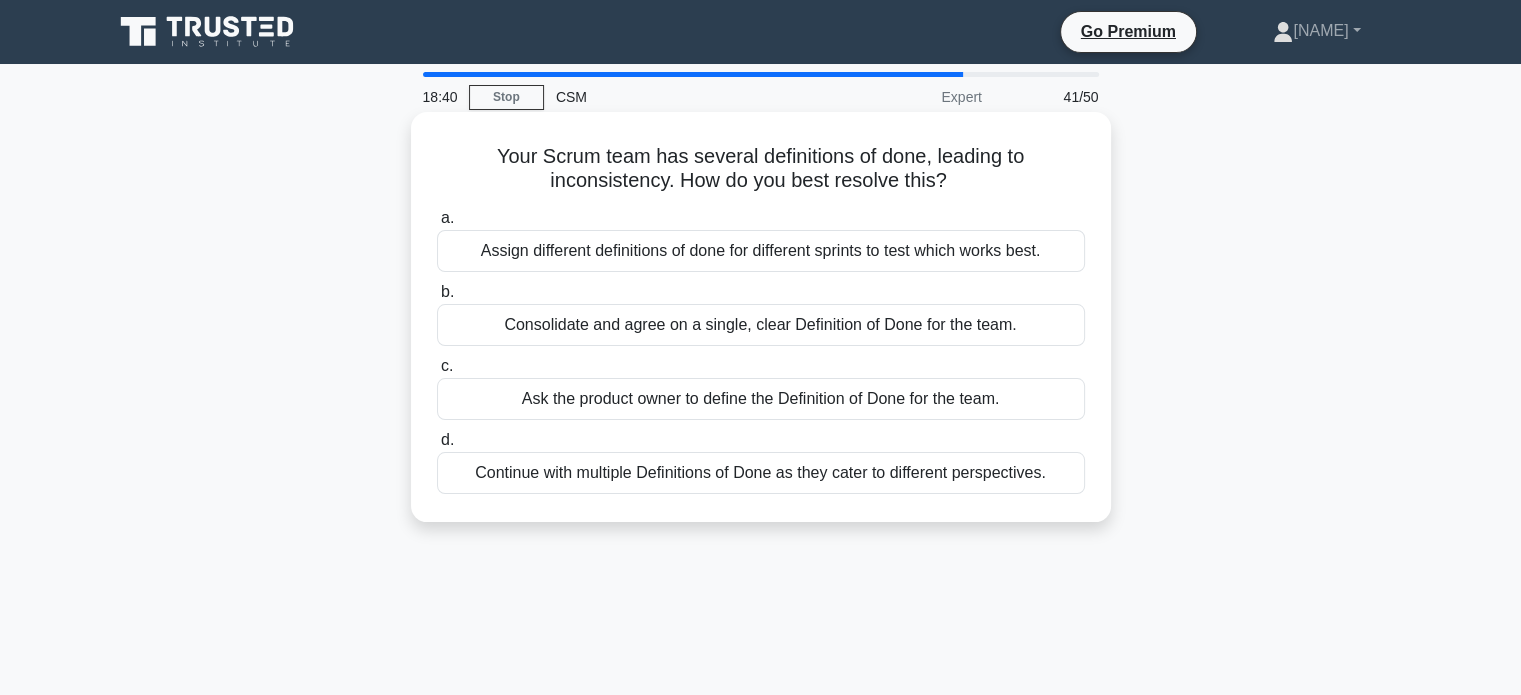 drag, startPoint x: 1032, startPoint y: 186, endPoint x: 482, endPoint y: 148, distance: 551.31116 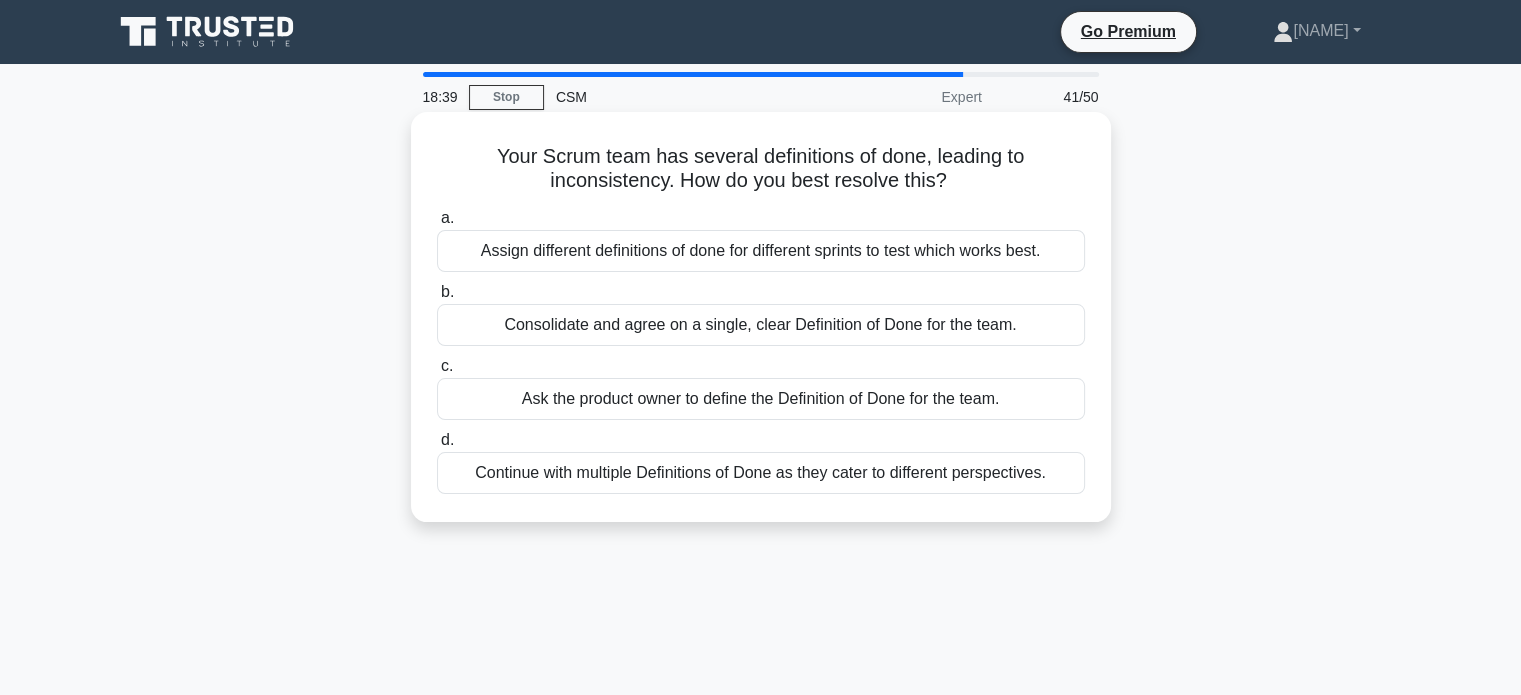 copy on "Your Scrum team has several definitions of done, leading to inconsistency. How do you best resolve this?" 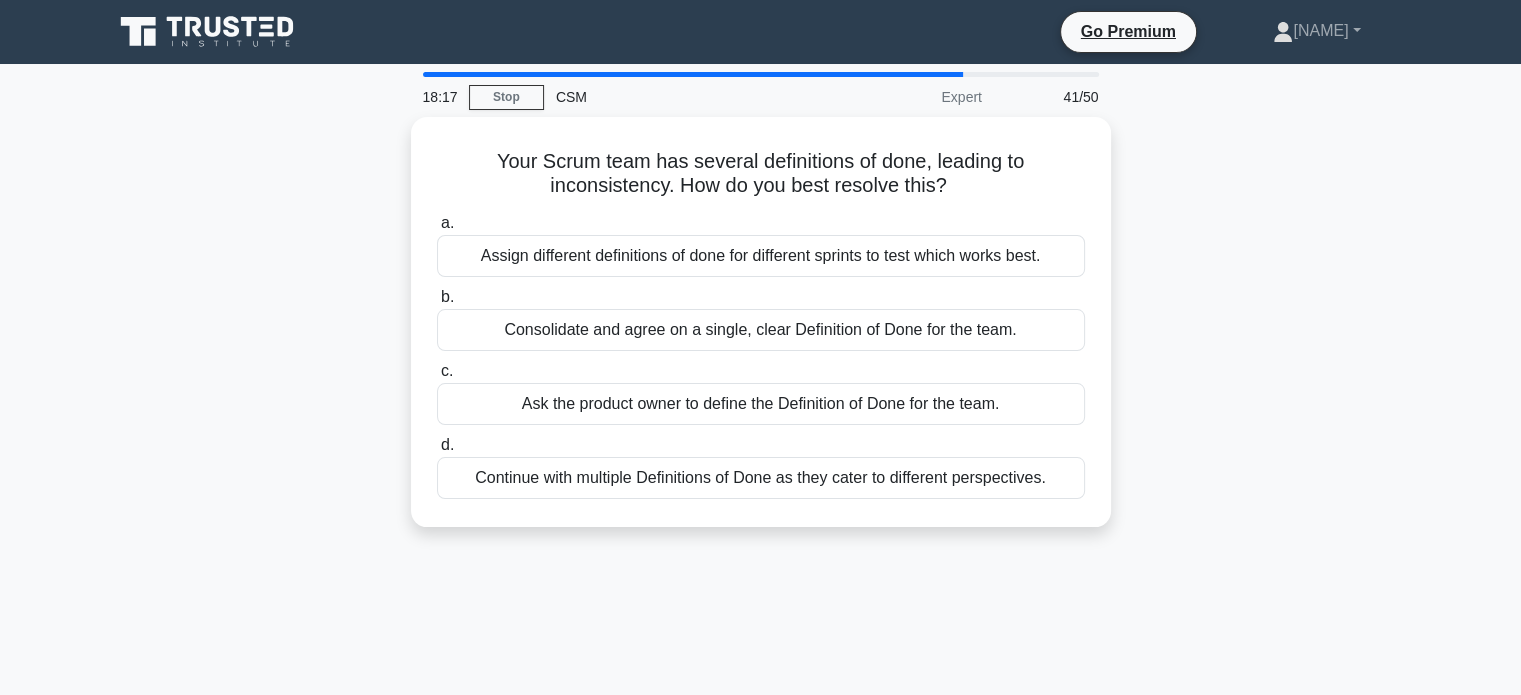 click on "Your Scrum team has several definitions of done, leading to inconsistency. How do you best resolve this? a. Assign different definitions of done for different sprints to test which works best. b. c. d." at bounding box center (761, 334) 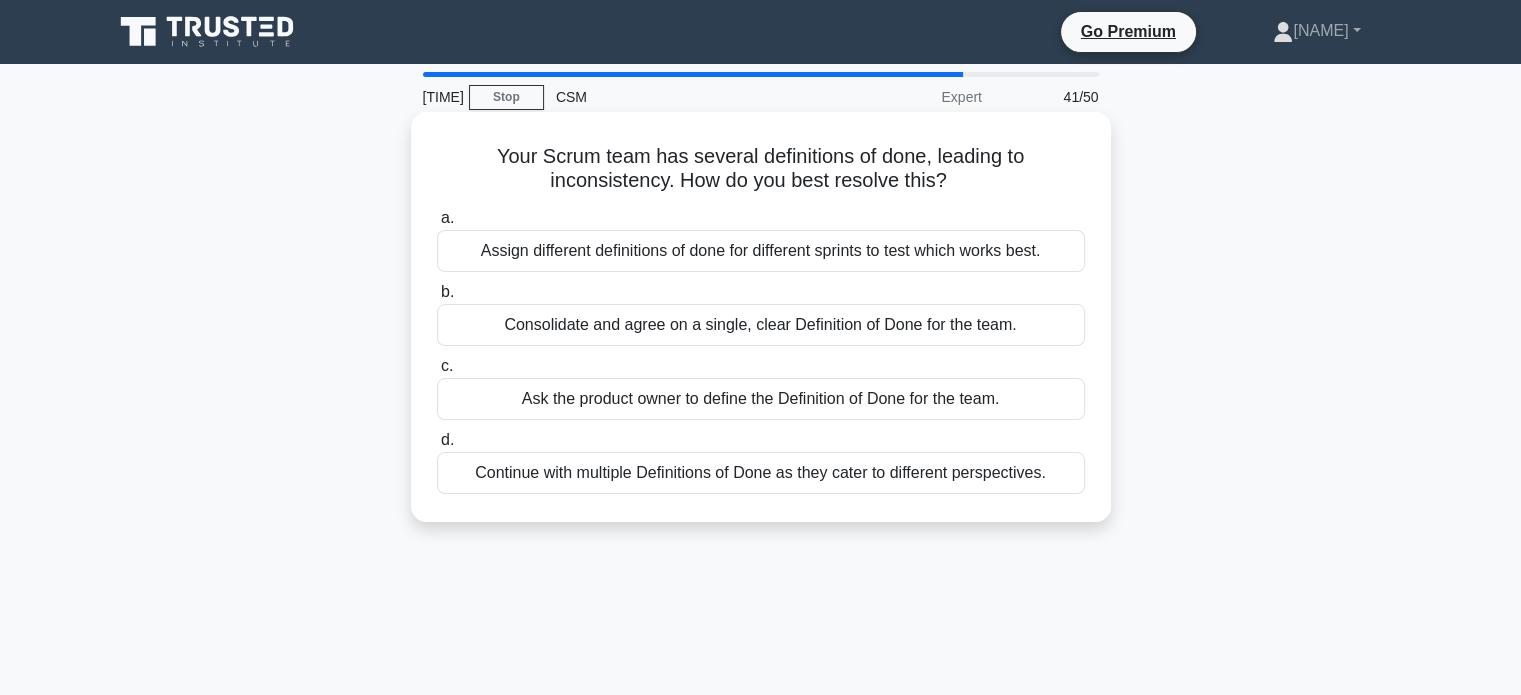 click on "Consolidate and agree on a single, clear Definition of Done for the team." at bounding box center [761, 325] 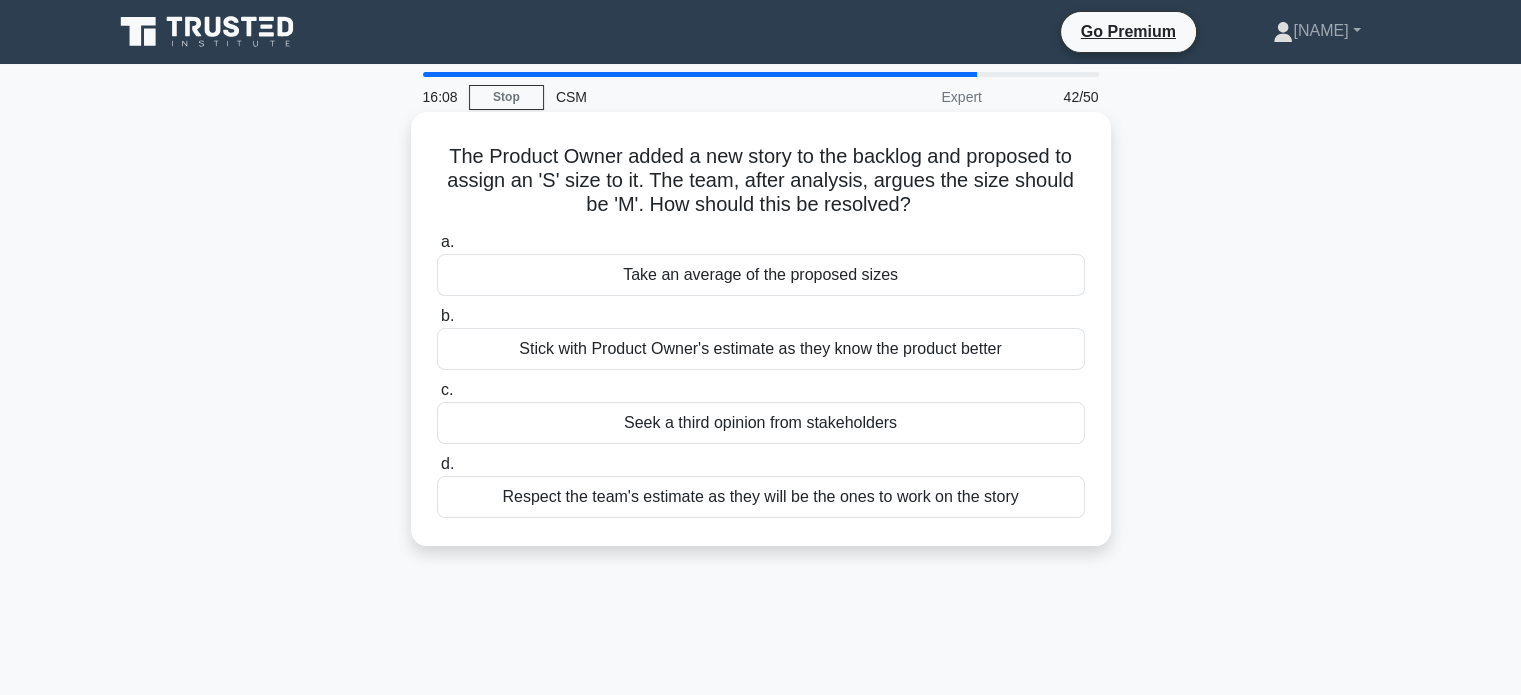 drag, startPoint x: 973, startPoint y: 211, endPoint x: 436, endPoint y: 158, distance: 539.60913 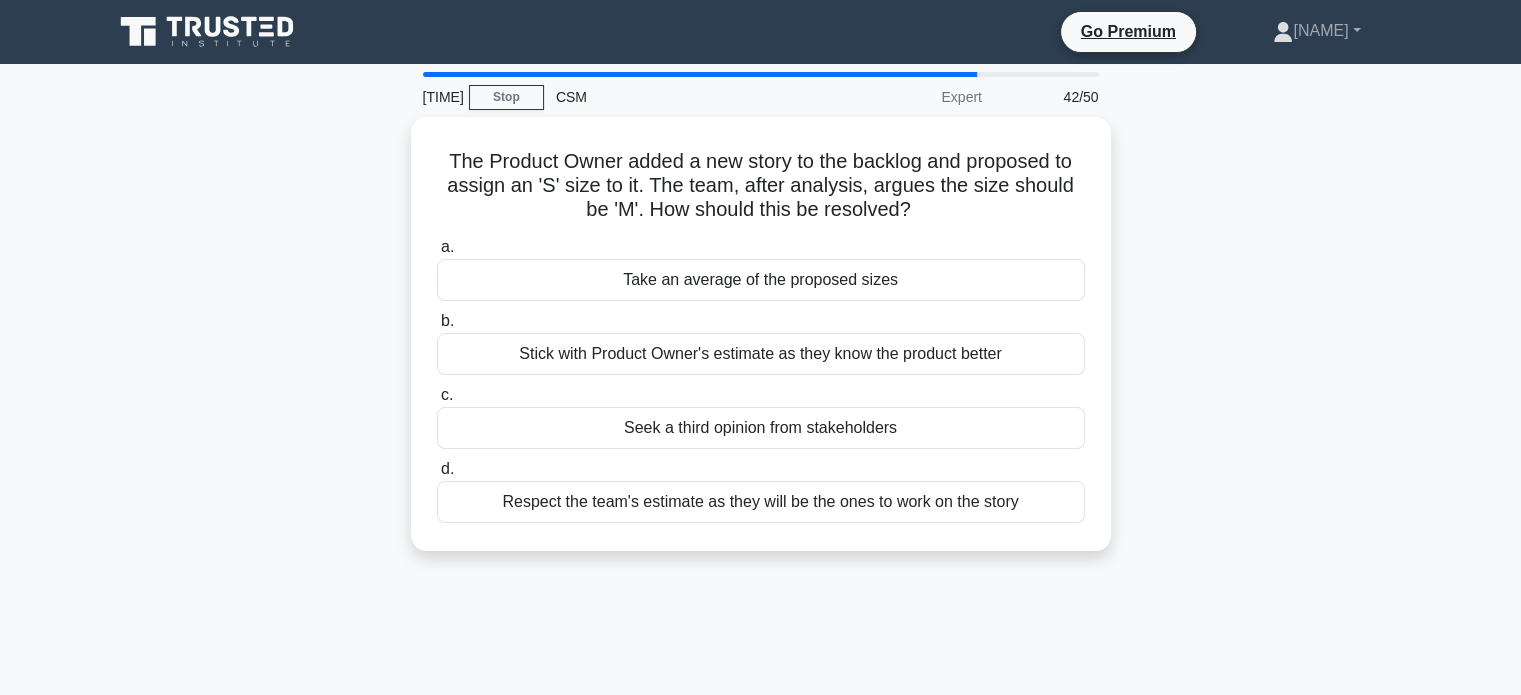 click on "The Product Owner has not properly defined the sprint goals. The Product Owner added a new story to the backlog and proposed to assign an 'S' size to it. The team, after analysis, argues the size should be 'M'. How should this be resolved?
.spinner_0XTQ{transform-origin:center;animation:spinner_y6GP .75s linear infinite}@keyframes spinner_y6GP{100%{transform:rotate(360deg)}}
a.
Take an average of the proposed sizes
b. c. d." at bounding box center (761, 346) 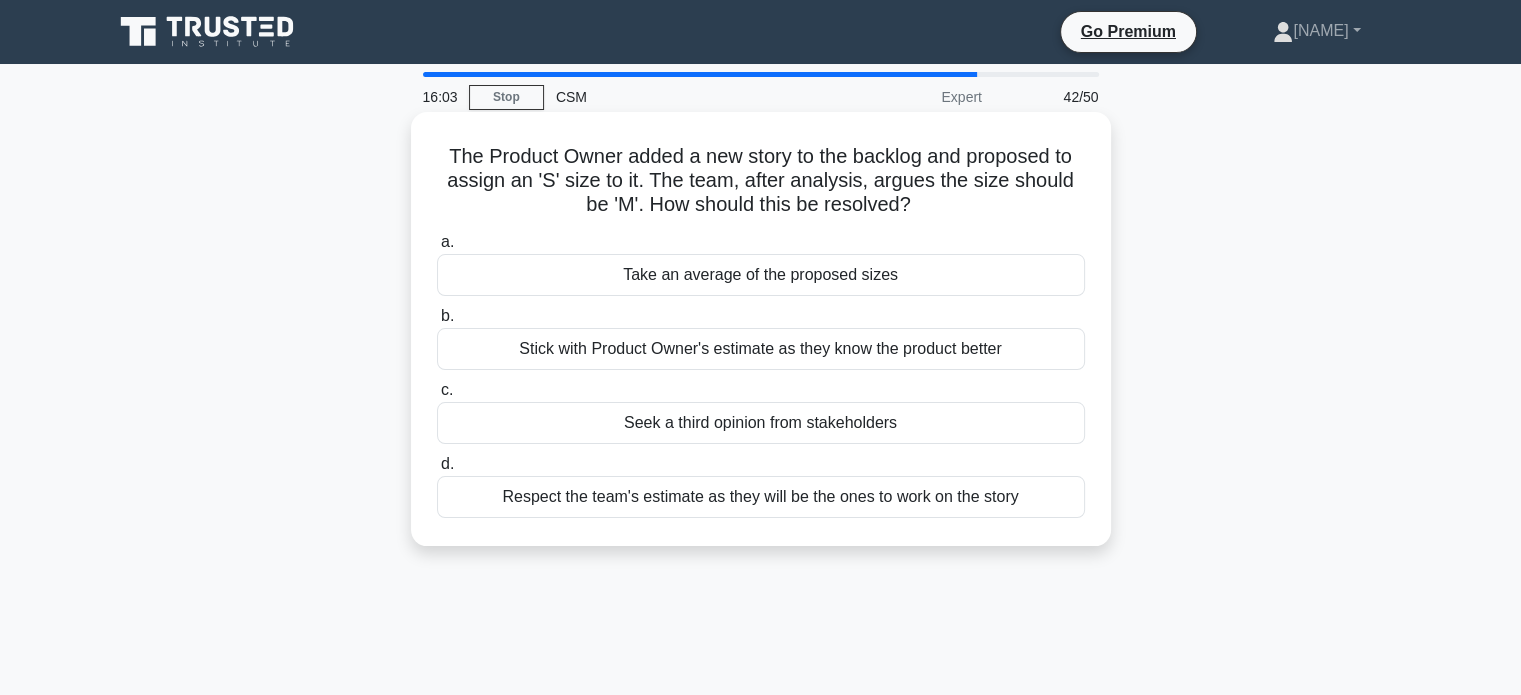 click on "Respect the team's estimate as they will be the ones to work on the story" at bounding box center [761, 497] 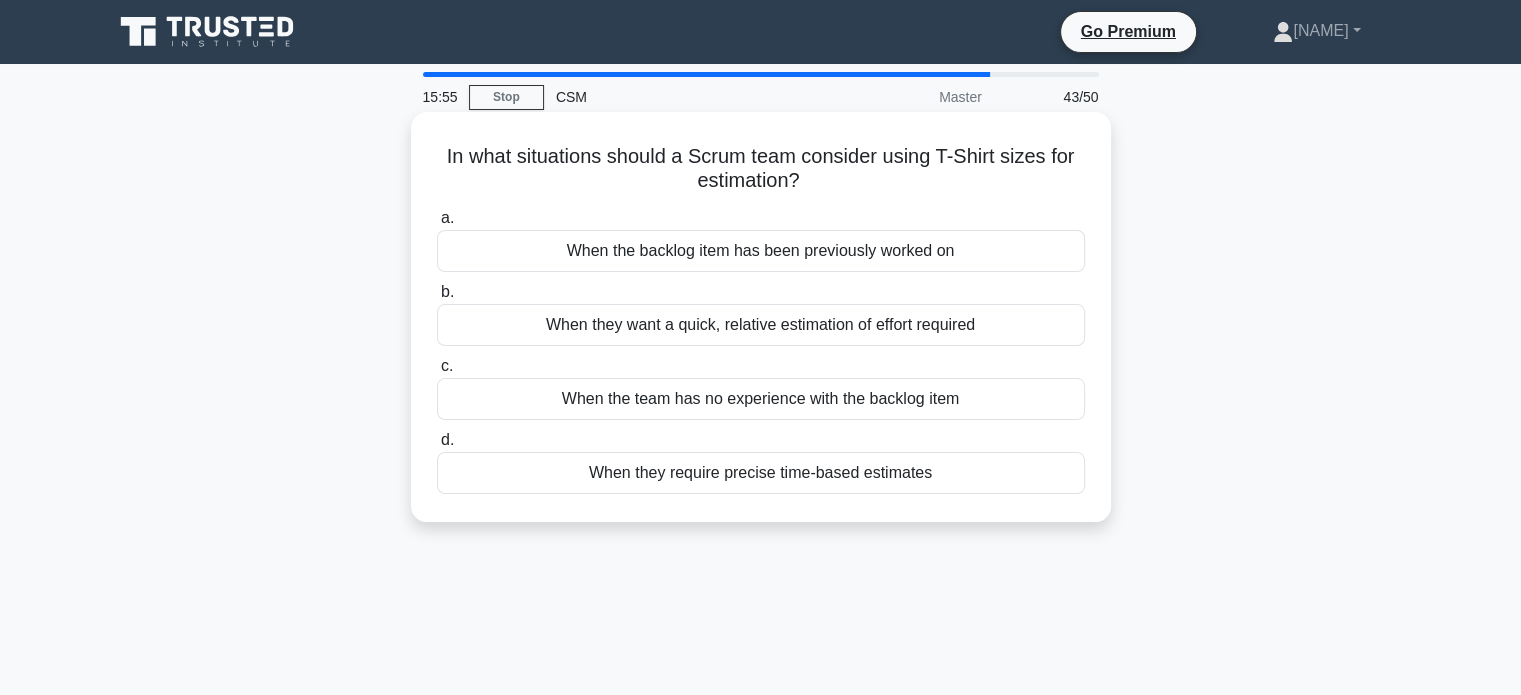 drag, startPoint x: 871, startPoint y: 187, endPoint x: 437, endPoint y: 154, distance: 435.2528 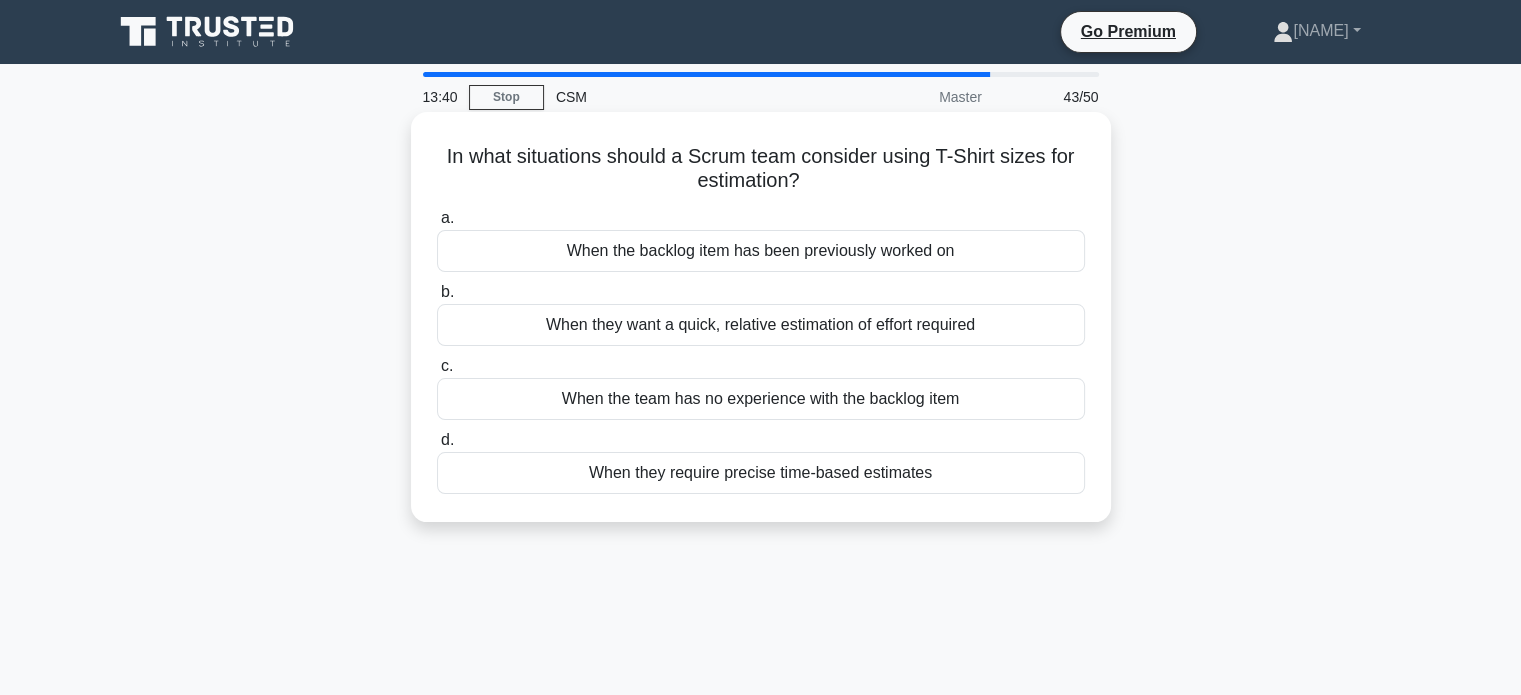click on "When the team has no experience with the backlog item" at bounding box center (761, 399) 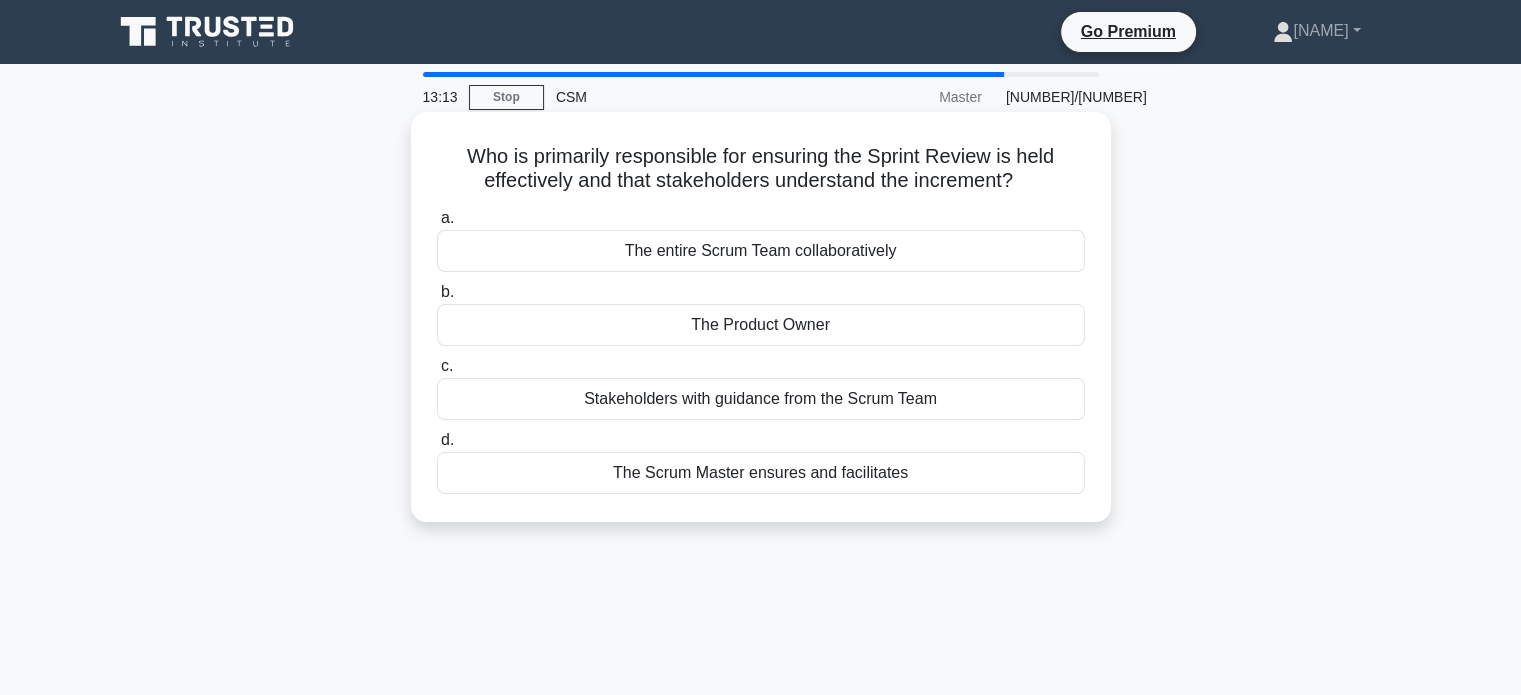 click on "The Scrum Master ensures and facilitates" at bounding box center (761, 473) 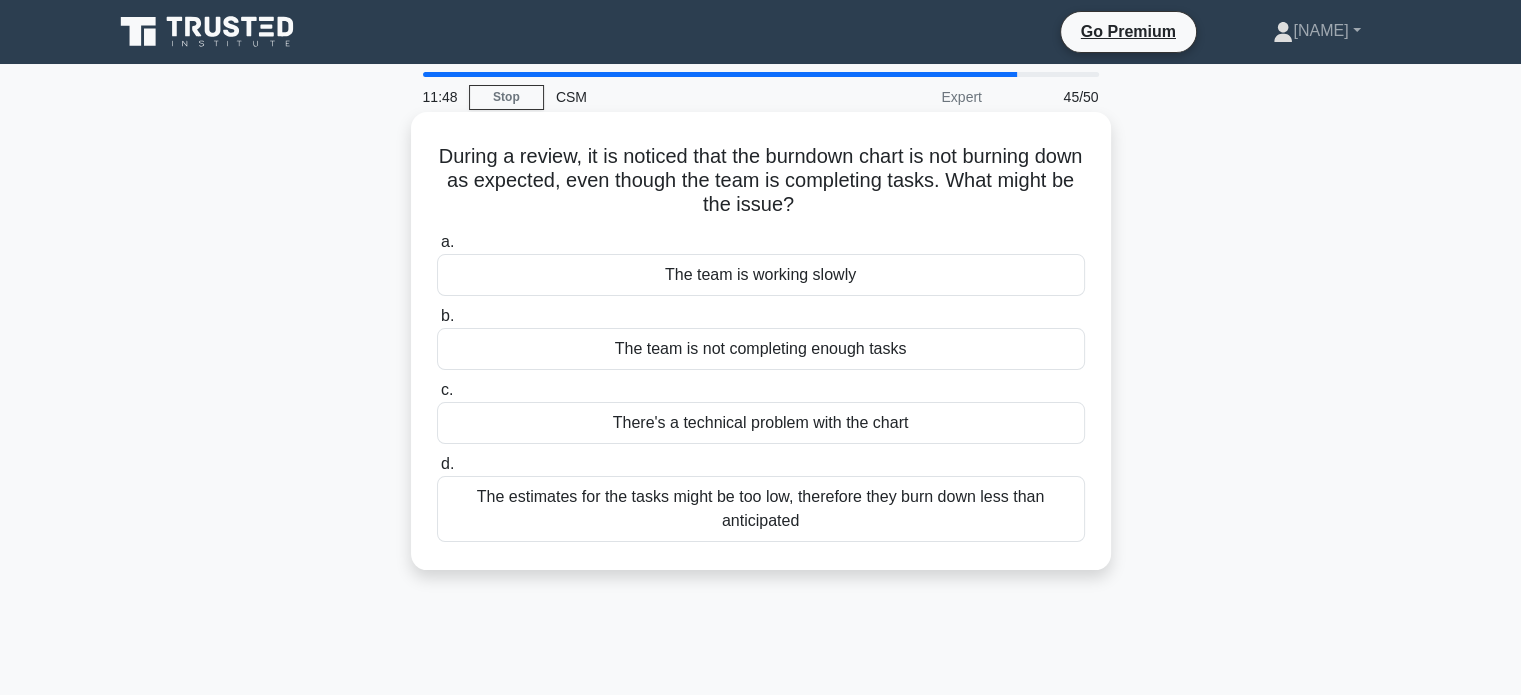drag, startPoint x: 861, startPoint y: 199, endPoint x: 449, endPoint y: 159, distance: 413.9372 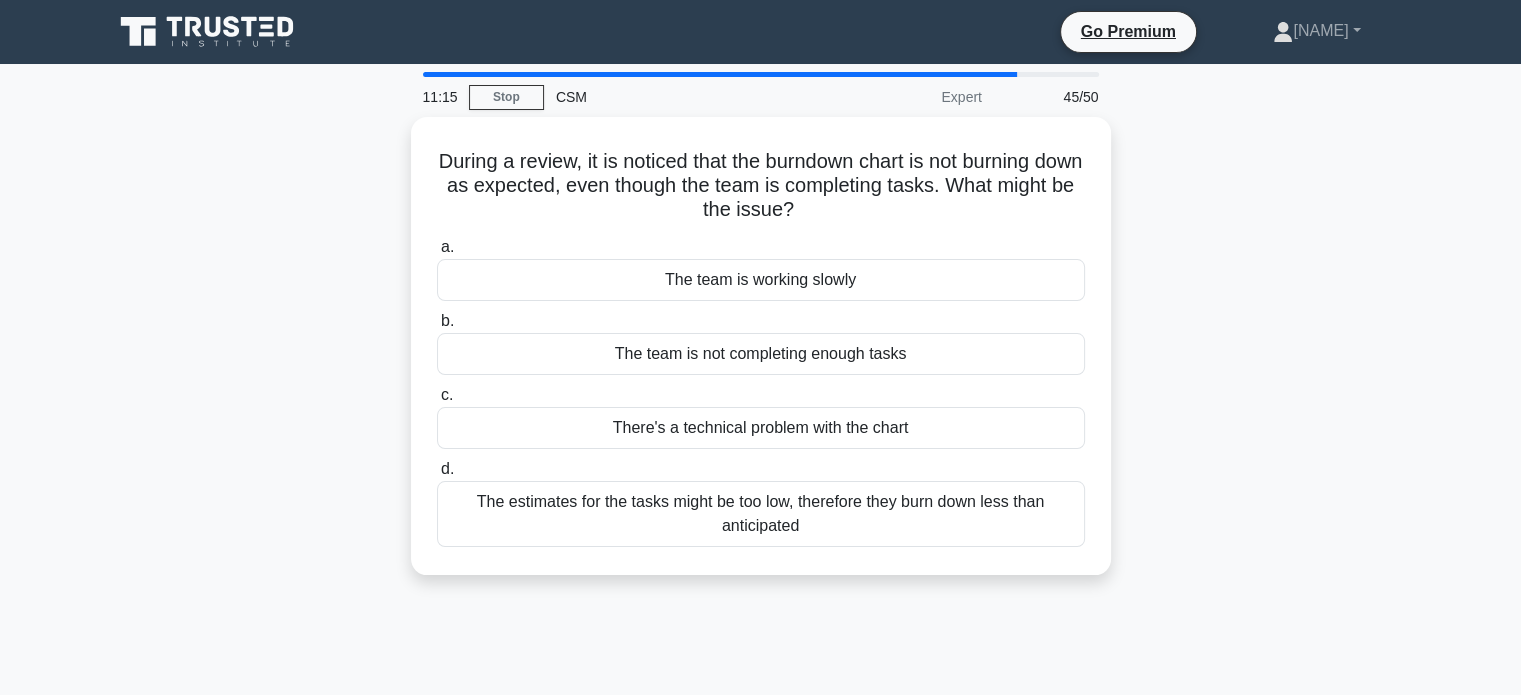 click on "During a review, it is noticed that the burndown chart is not burning down as expected, even though the team is completing tasks. What might be the issue?
.spinner_0XTQ{transform-origin:center;animation:spinner_y6GP .75s linear infinite}@keyframes spinner_y6GP{100%{transform:rotate(360deg)}}
a.
The team is working slowly
b. c. d." at bounding box center [761, 358] 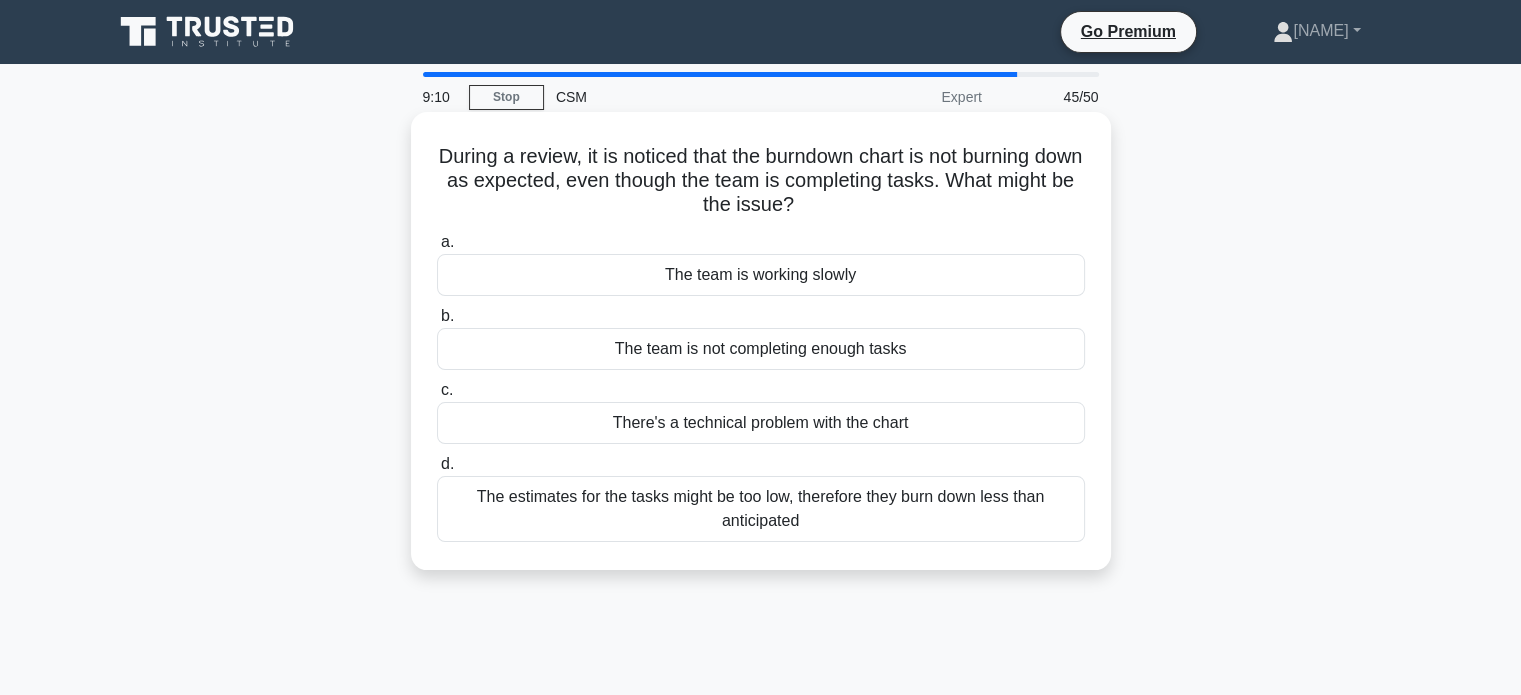 click on "The estimates for the tasks might be too low, therefore they burn down less than anticipated" at bounding box center (761, 509) 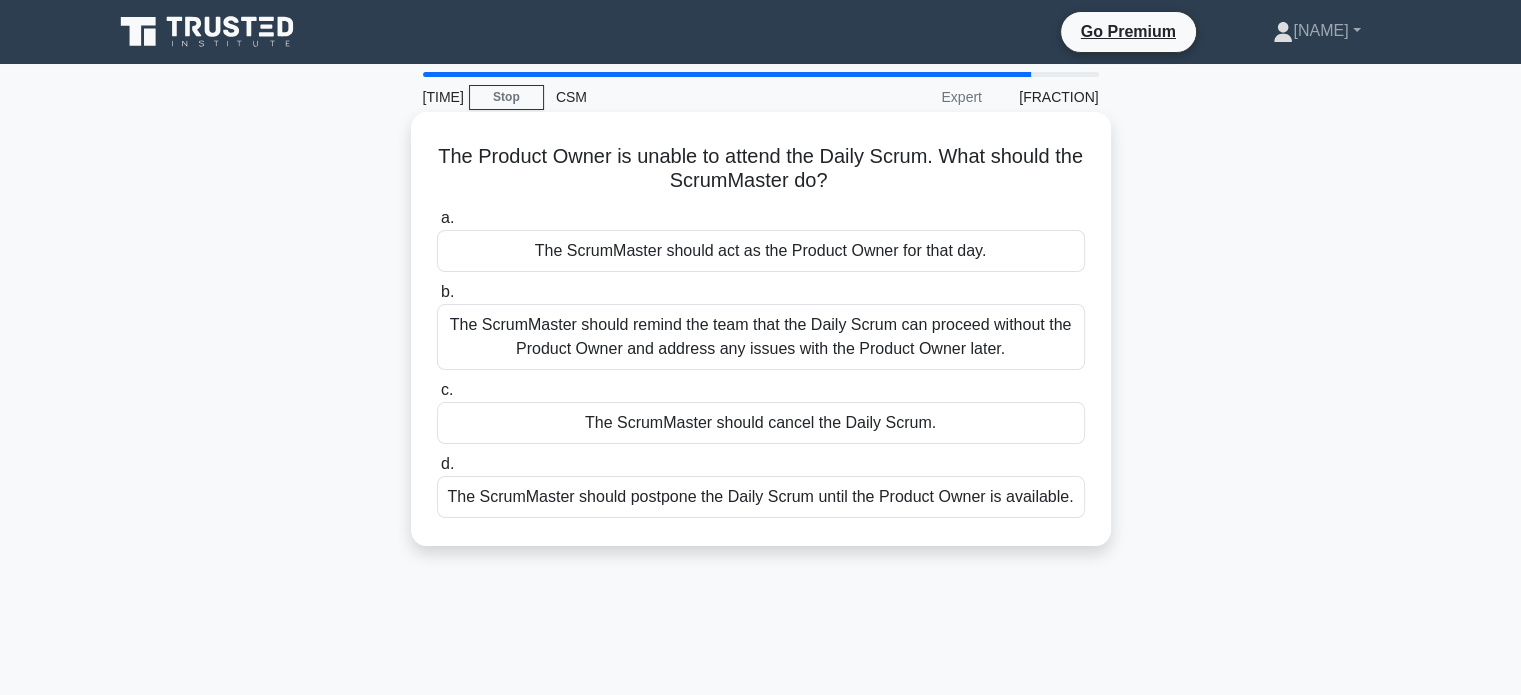 click on "The ScrumMaster should remind the team that the Daily Scrum can proceed without the Product Owner and address any issues with the Product Owner later." at bounding box center (761, 337) 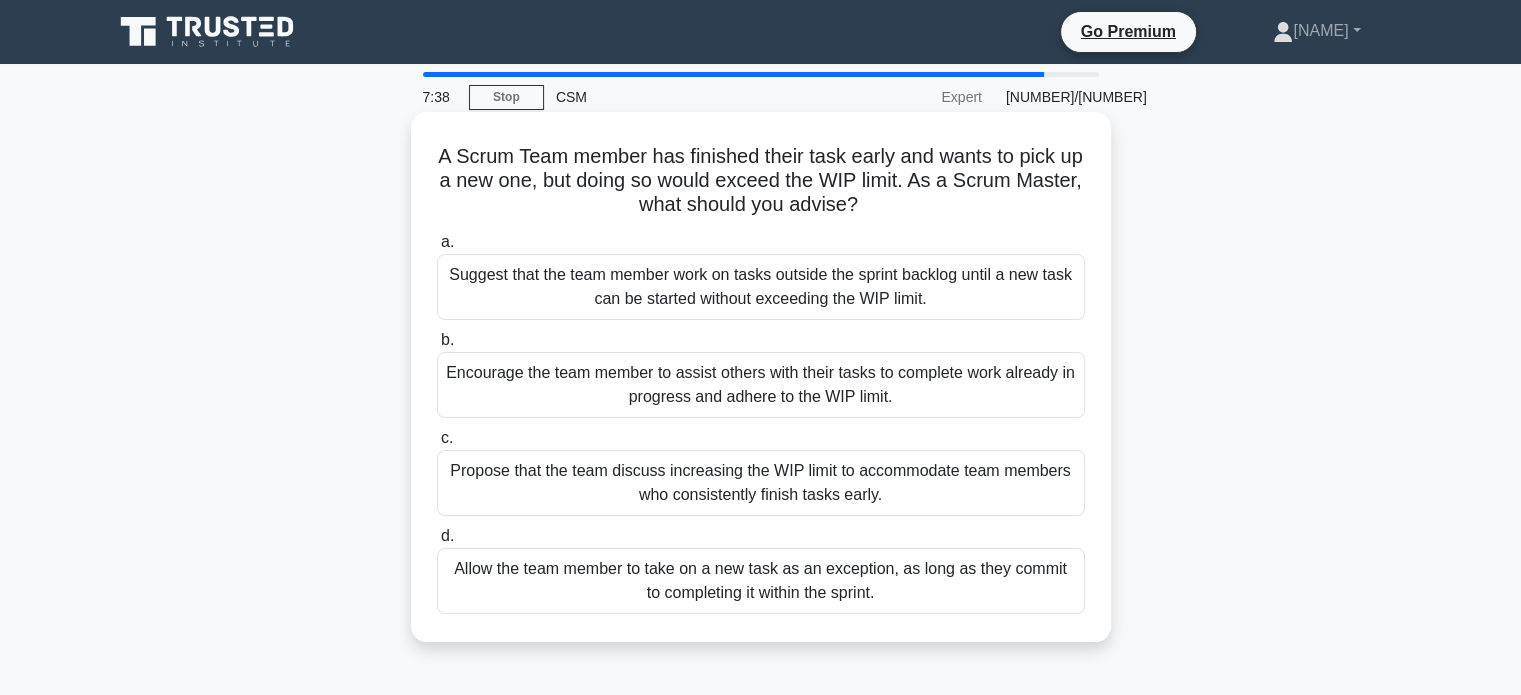click on "Encourage the team member to assist others with their tasks to complete work already in progress and adhere to the WIP limit." at bounding box center [761, 385] 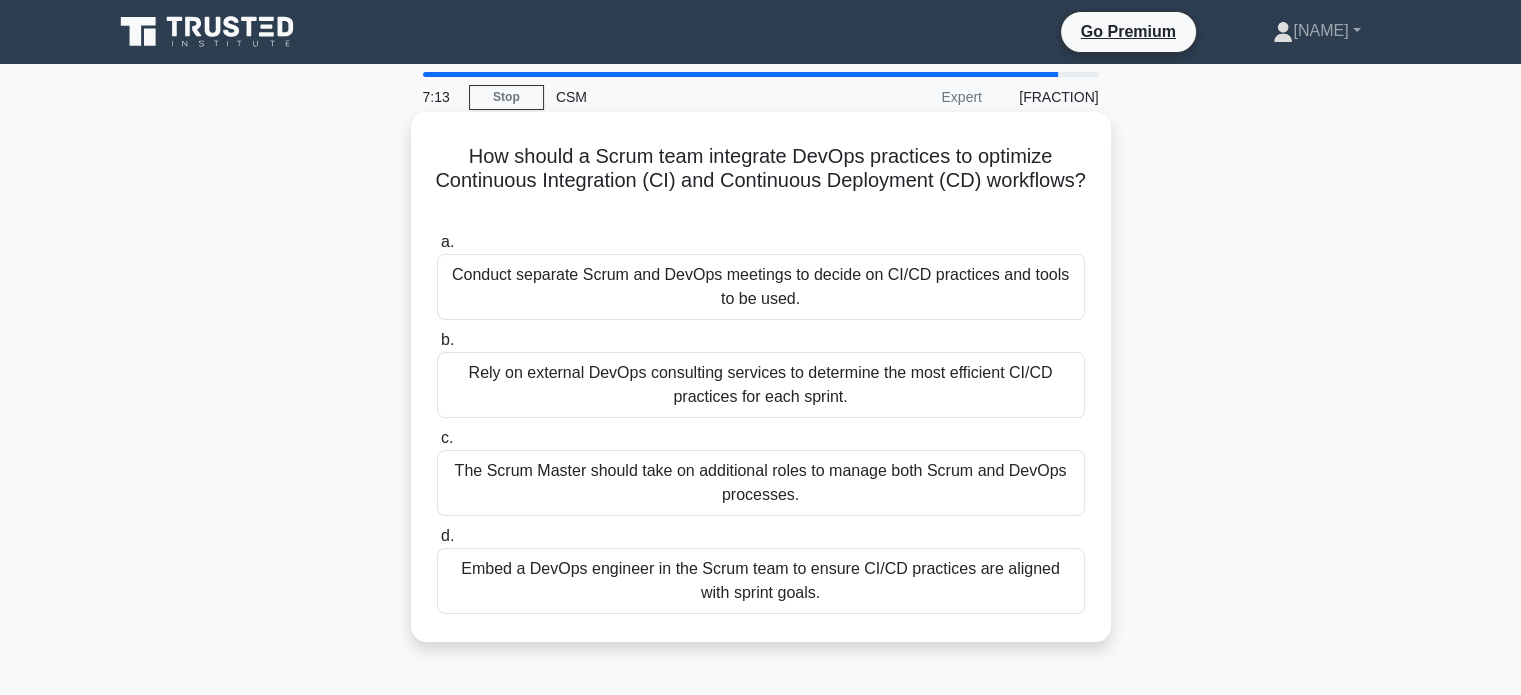 click on "Embed a DevOps engineer in the Scrum team to ensure CI/CD practices are aligned with sprint goals." at bounding box center [761, 581] 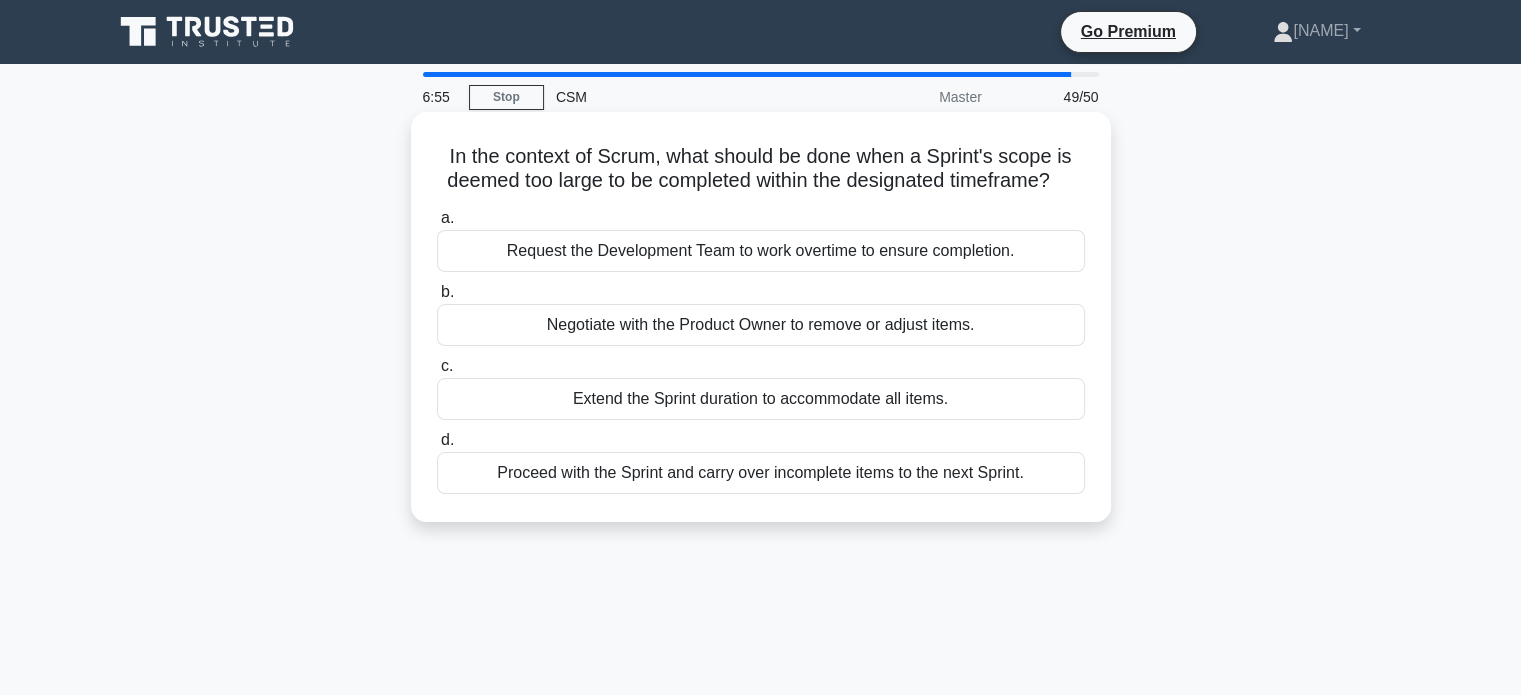 click on "Negotiate with the Product Owner to remove or adjust items." at bounding box center [761, 325] 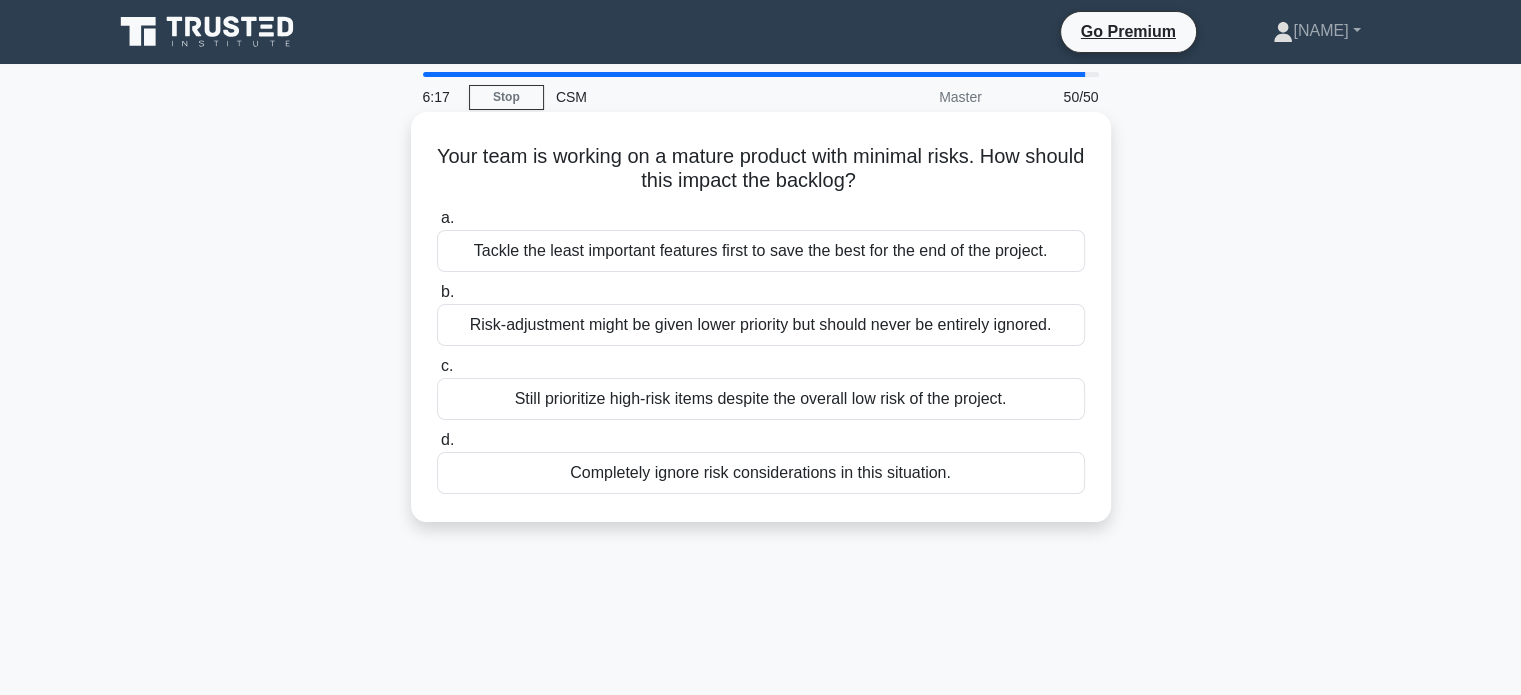 drag, startPoint x: 900, startPoint y: 189, endPoint x: 452, endPoint y: 144, distance: 450.25436 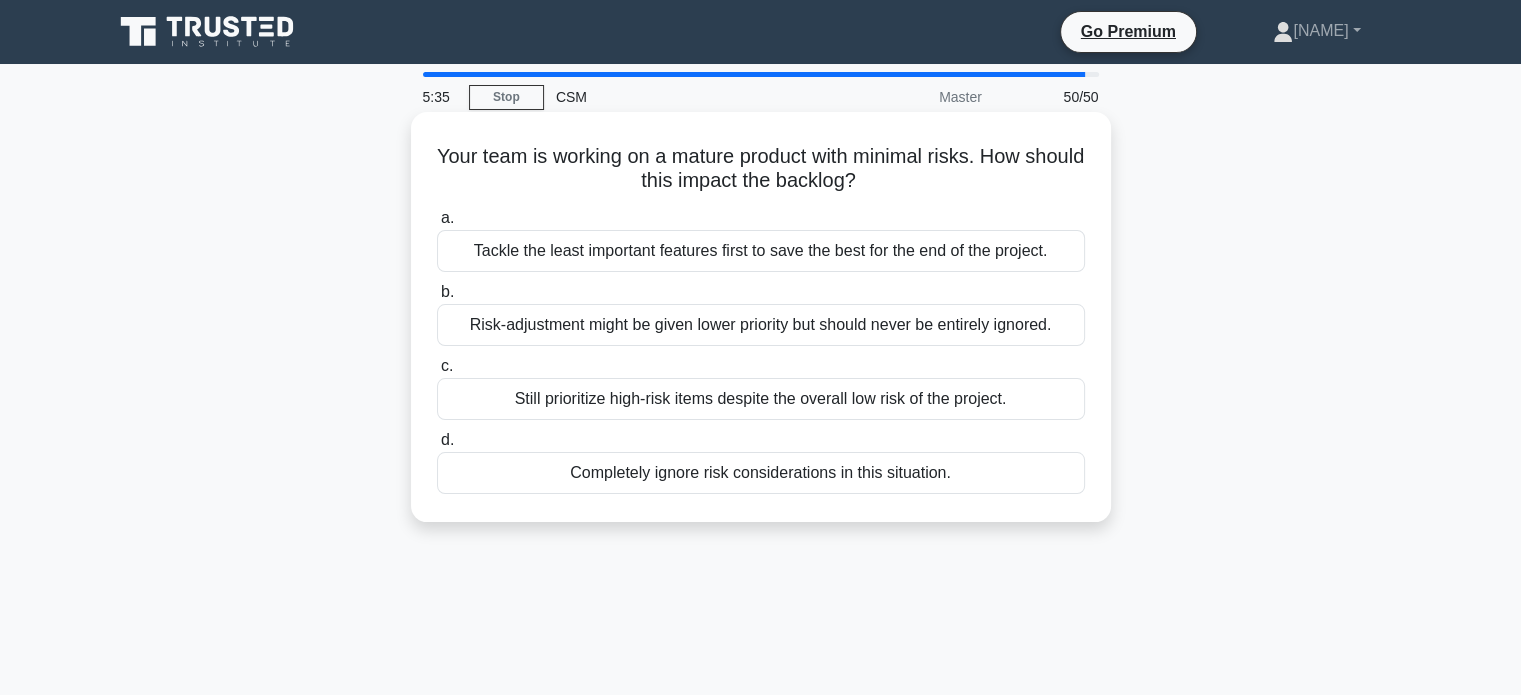click on "Risk-adjustment might be given lower priority but should never be entirely ignored." at bounding box center (761, 325) 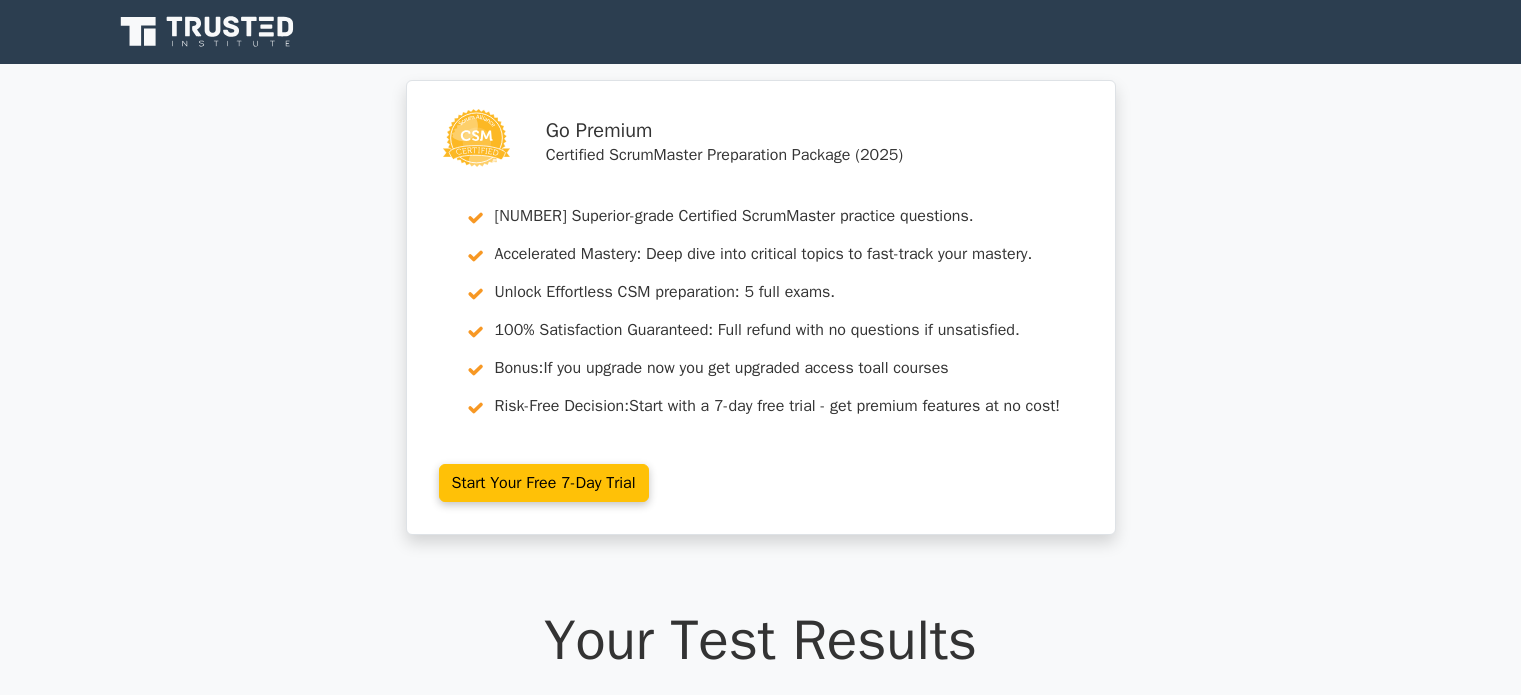 scroll, scrollTop: 0, scrollLeft: 0, axis: both 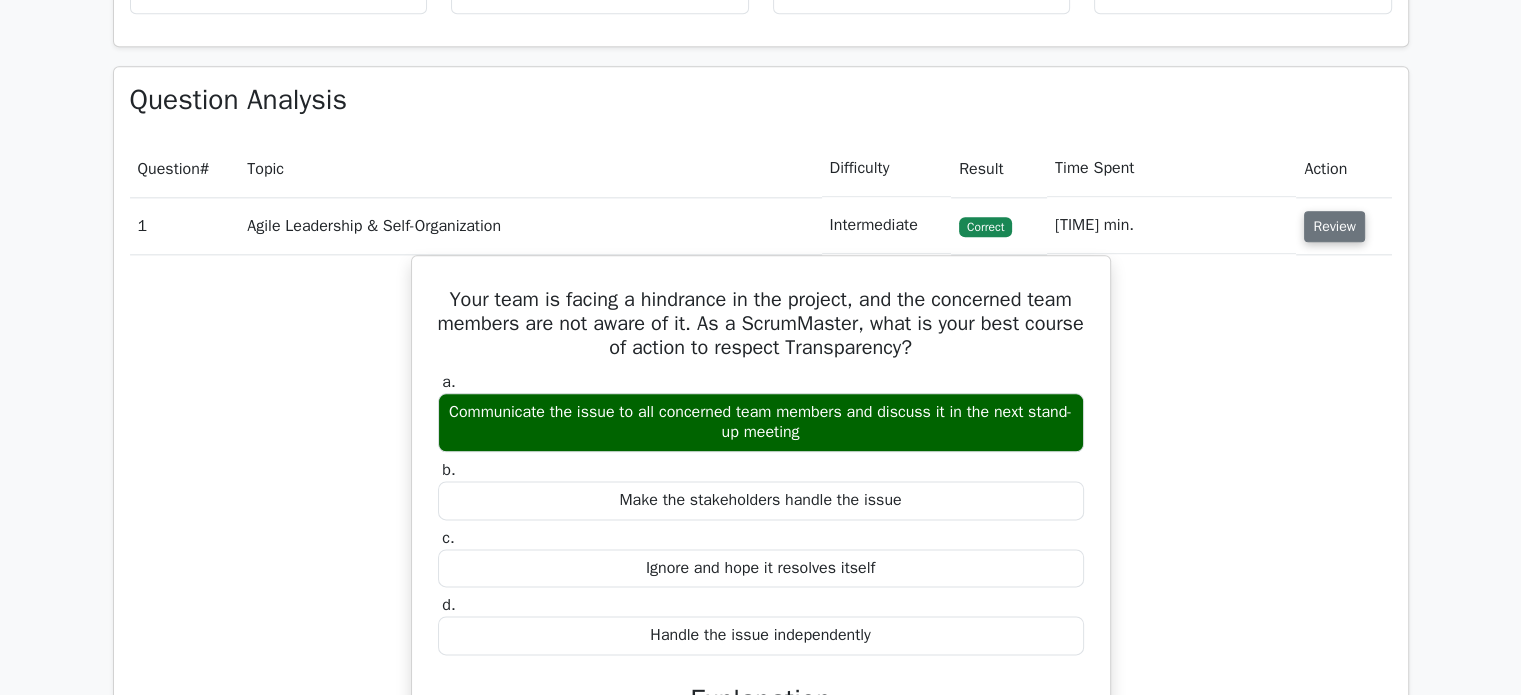 click on "Review" at bounding box center (1334, 226) 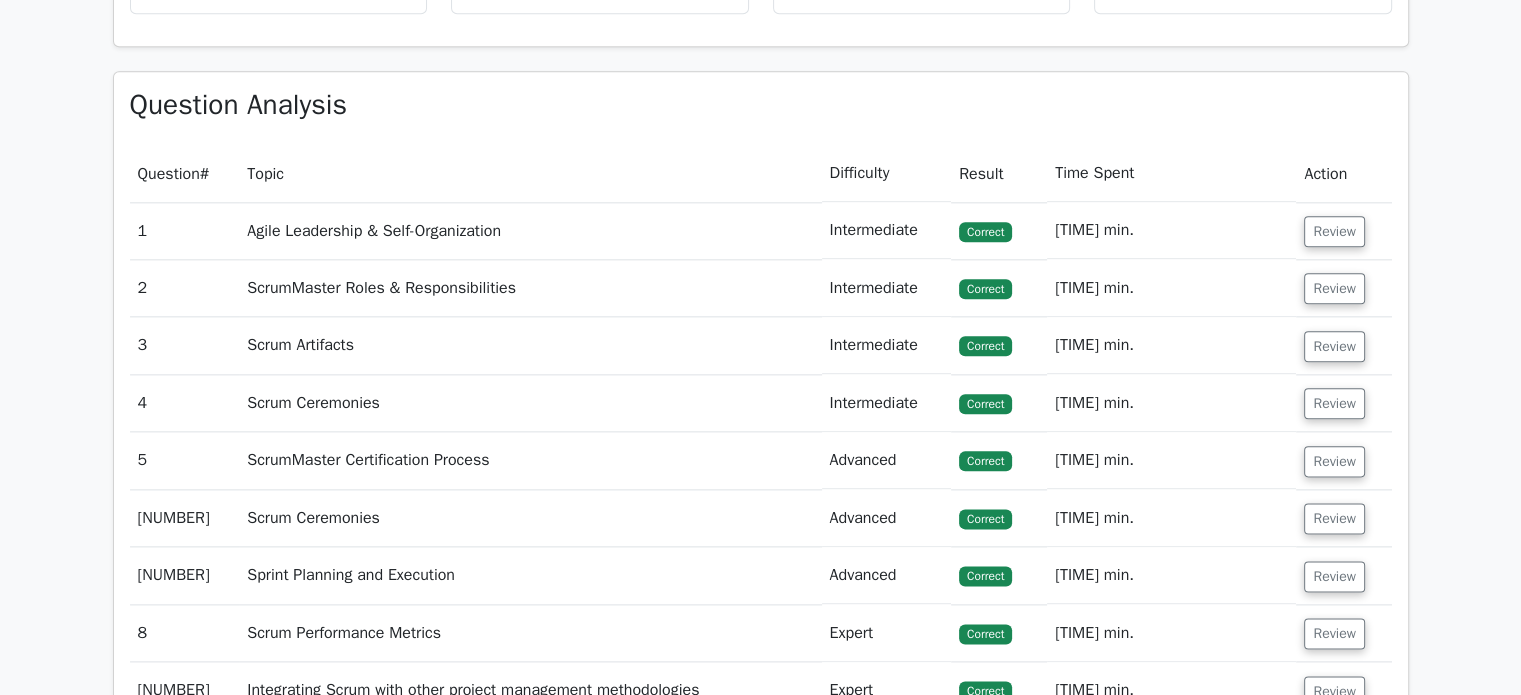 scroll, scrollTop: 2524, scrollLeft: 0, axis: vertical 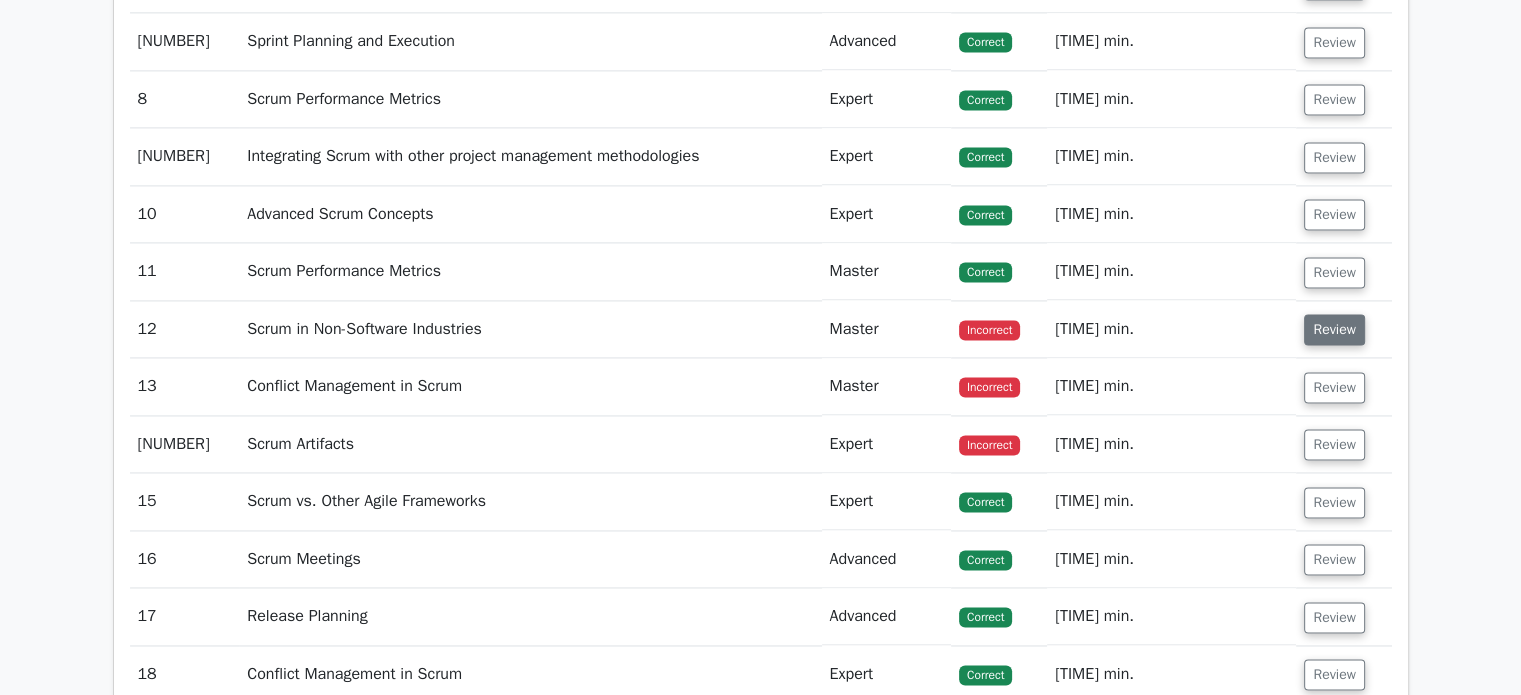 click on "Review" at bounding box center (1334, 329) 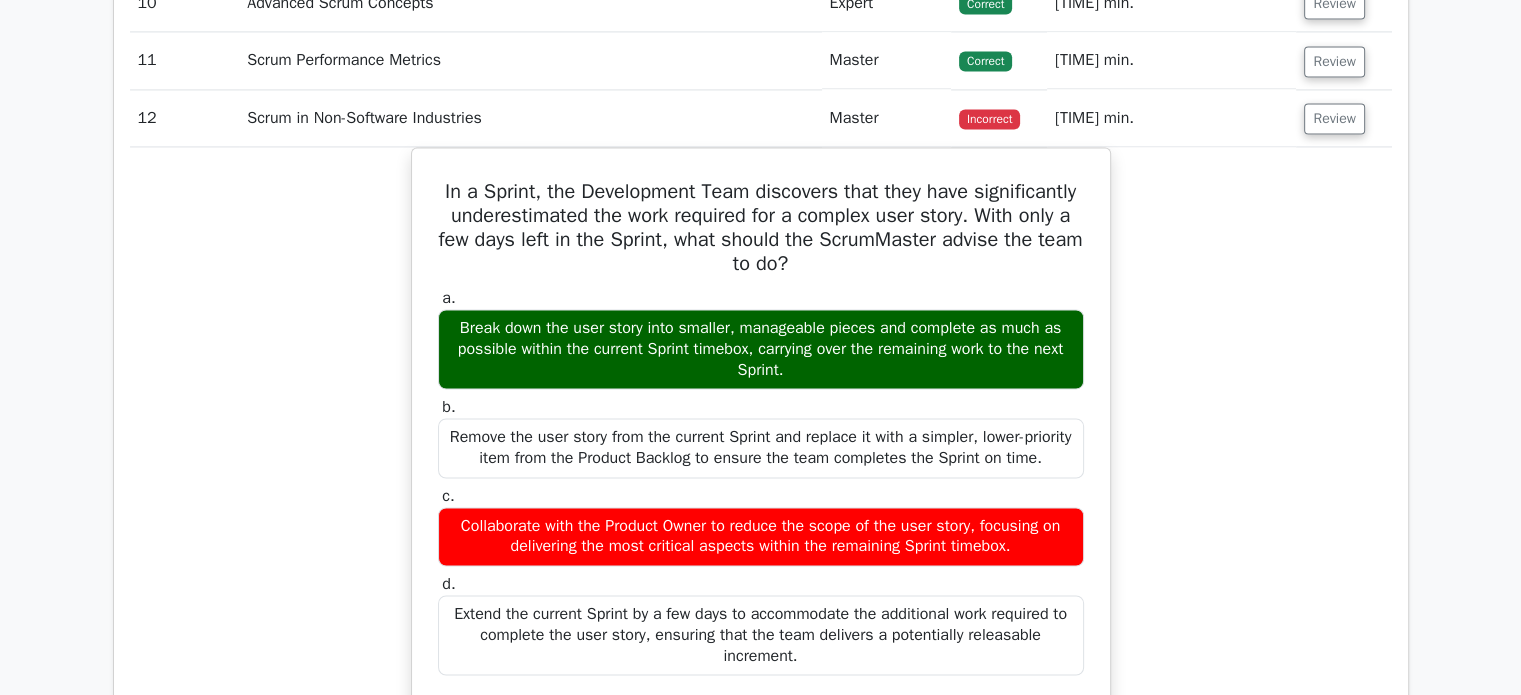 scroll, scrollTop: 3139, scrollLeft: 0, axis: vertical 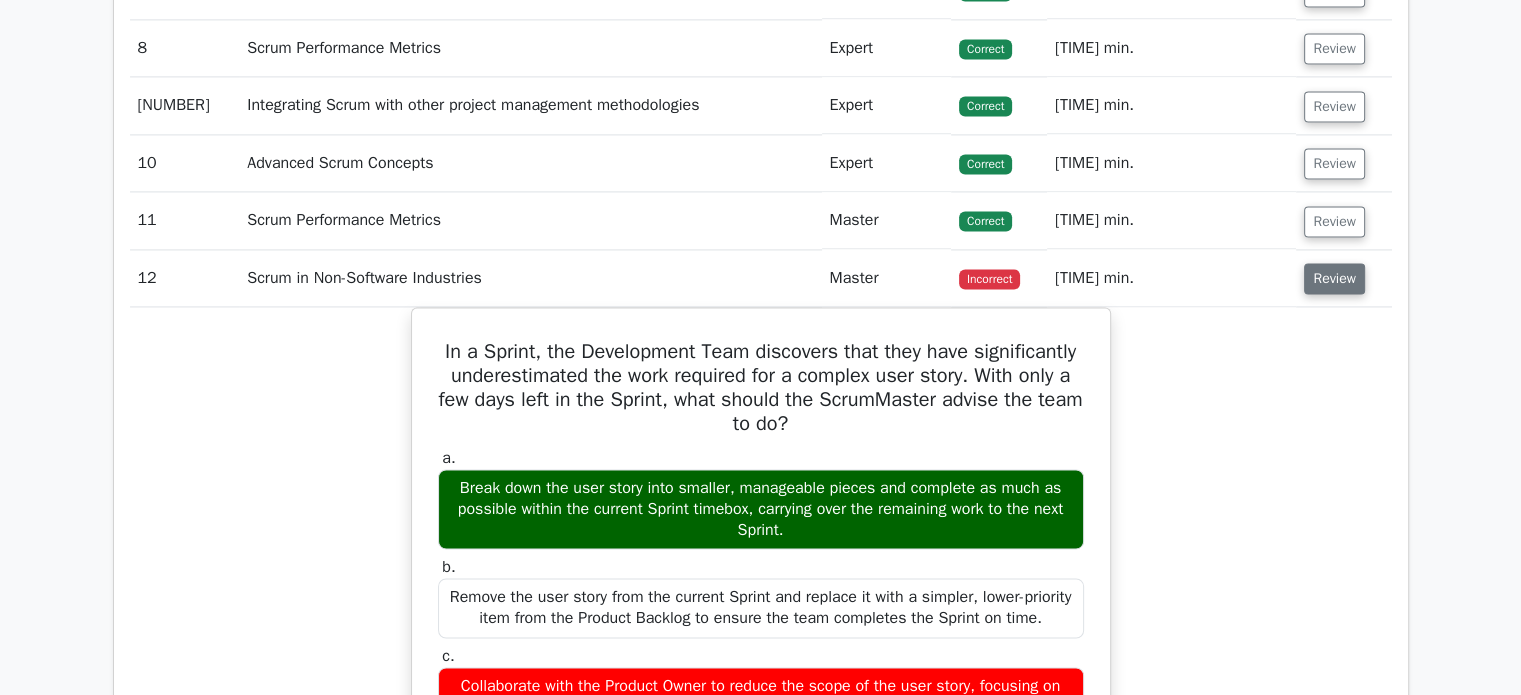 click on "Review" at bounding box center (1334, 278) 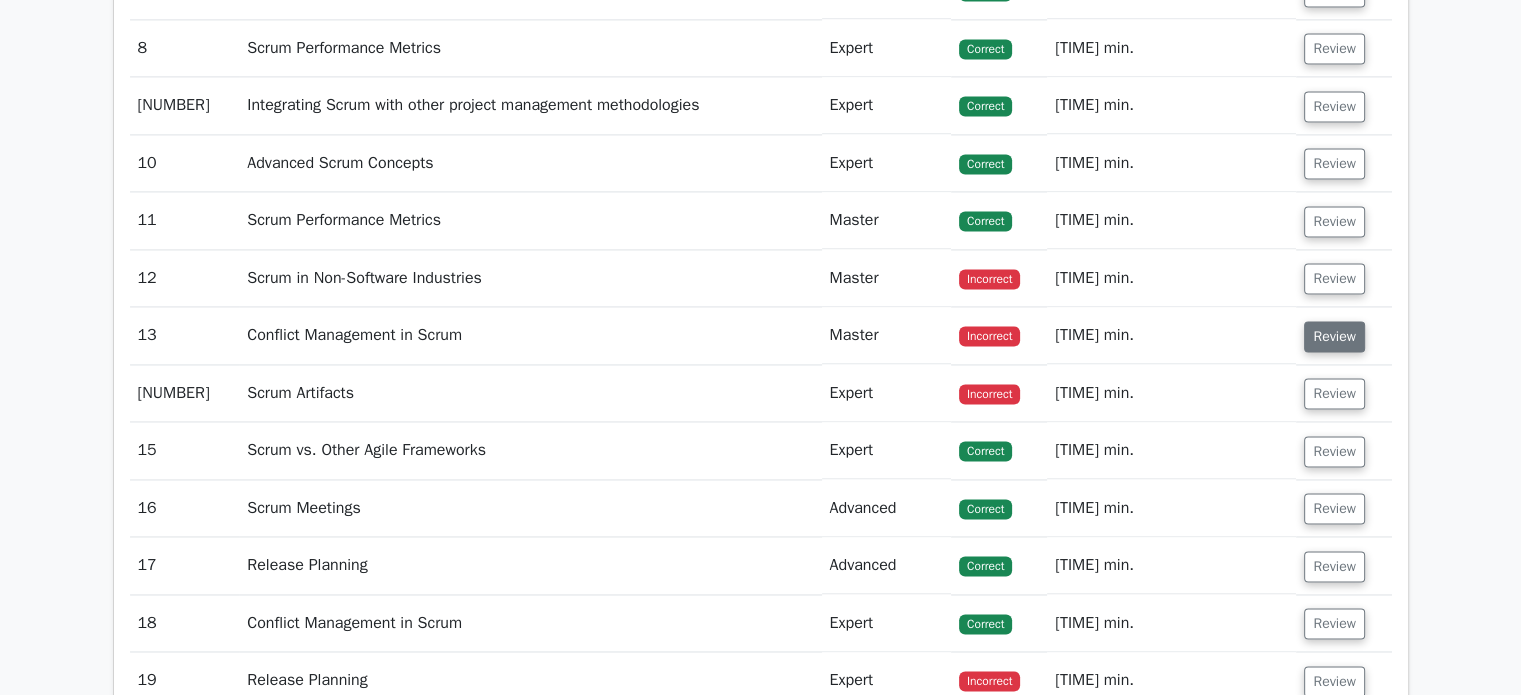 click on "Review" at bounding box center (1334, 336) 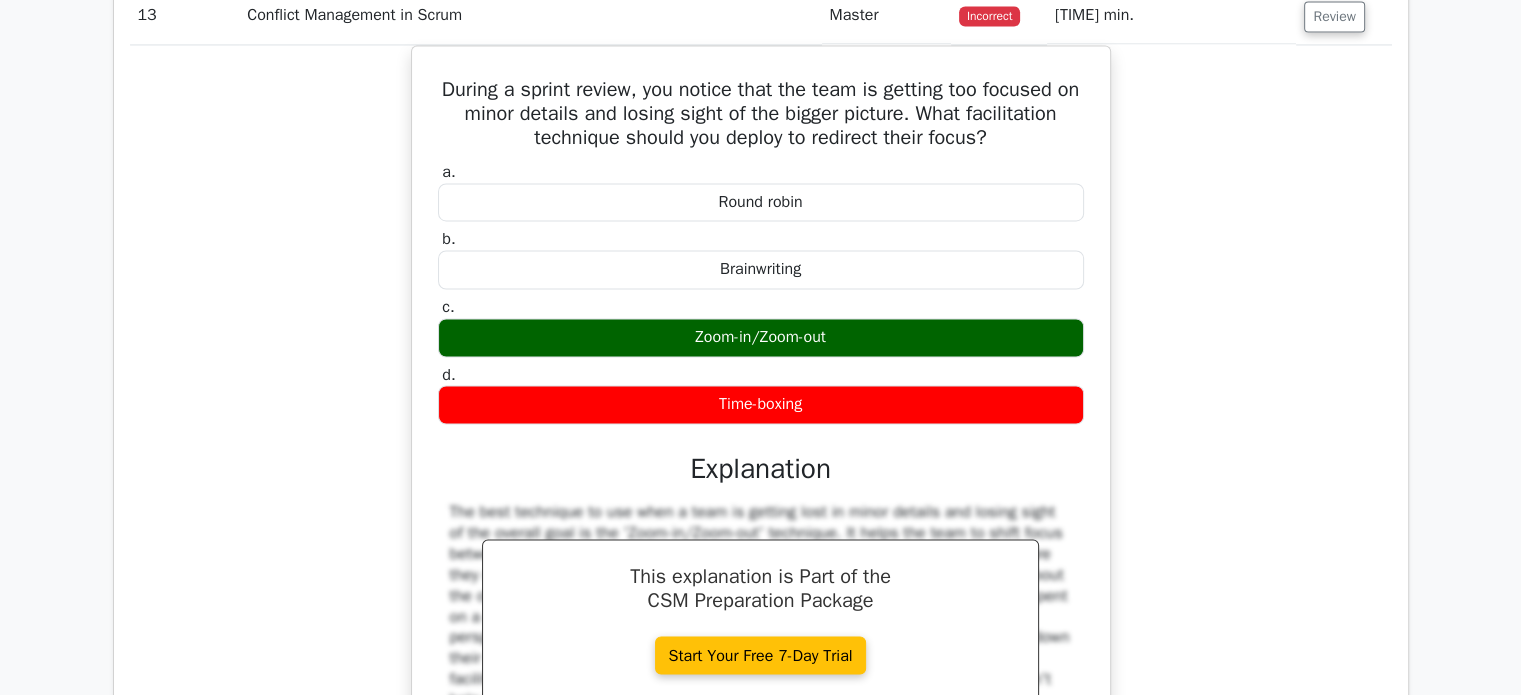 scroll, scrollTop: 3325, scrollLeft: 0, axis: vertical 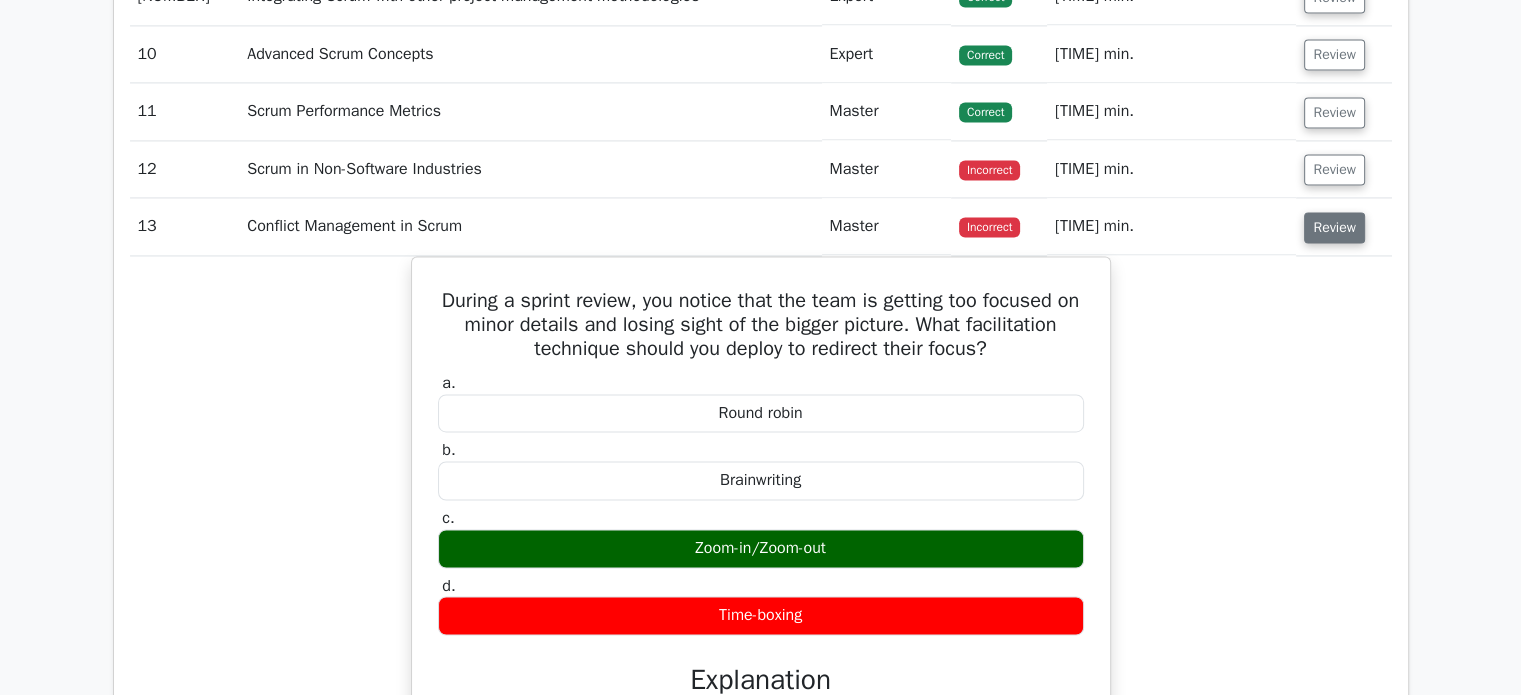 click on "Review" at bounding box center [1334, 227] 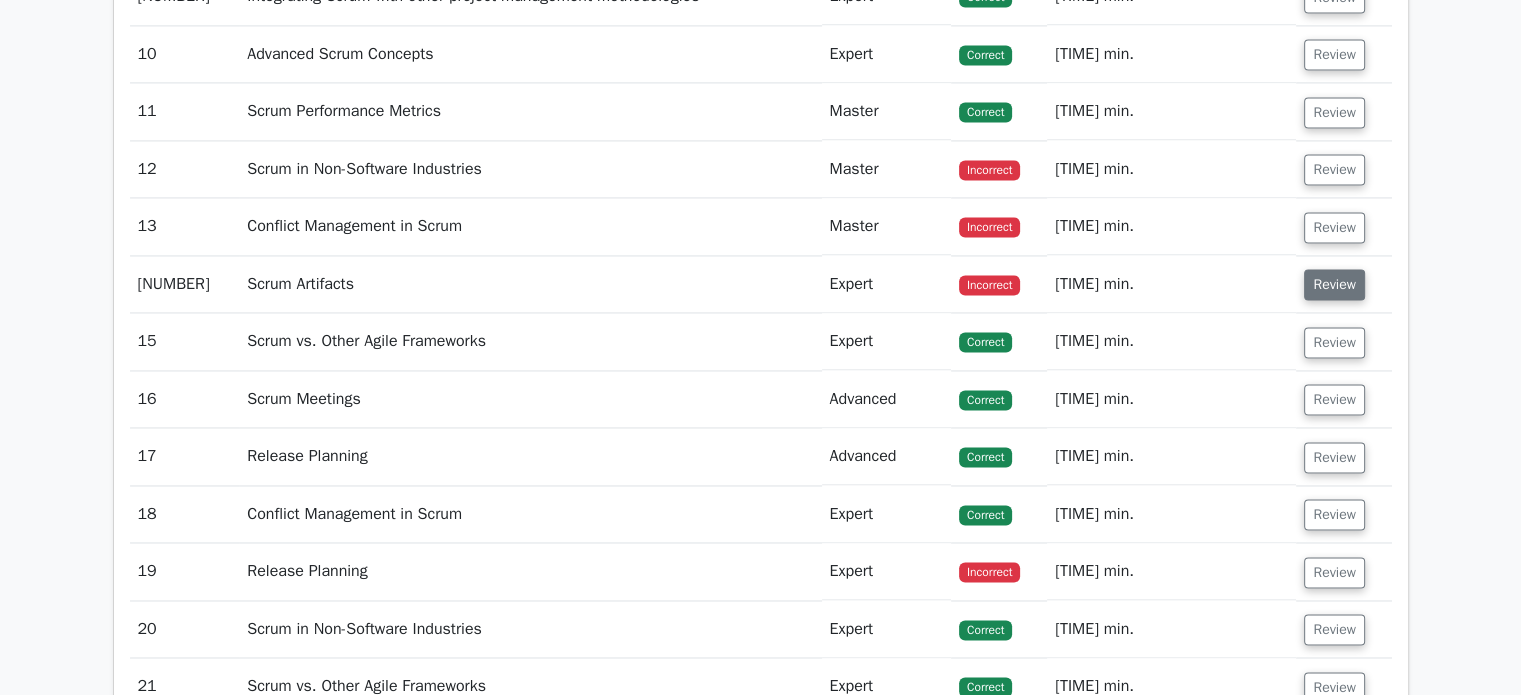click on "Review" at bounding box center [1334, 284] 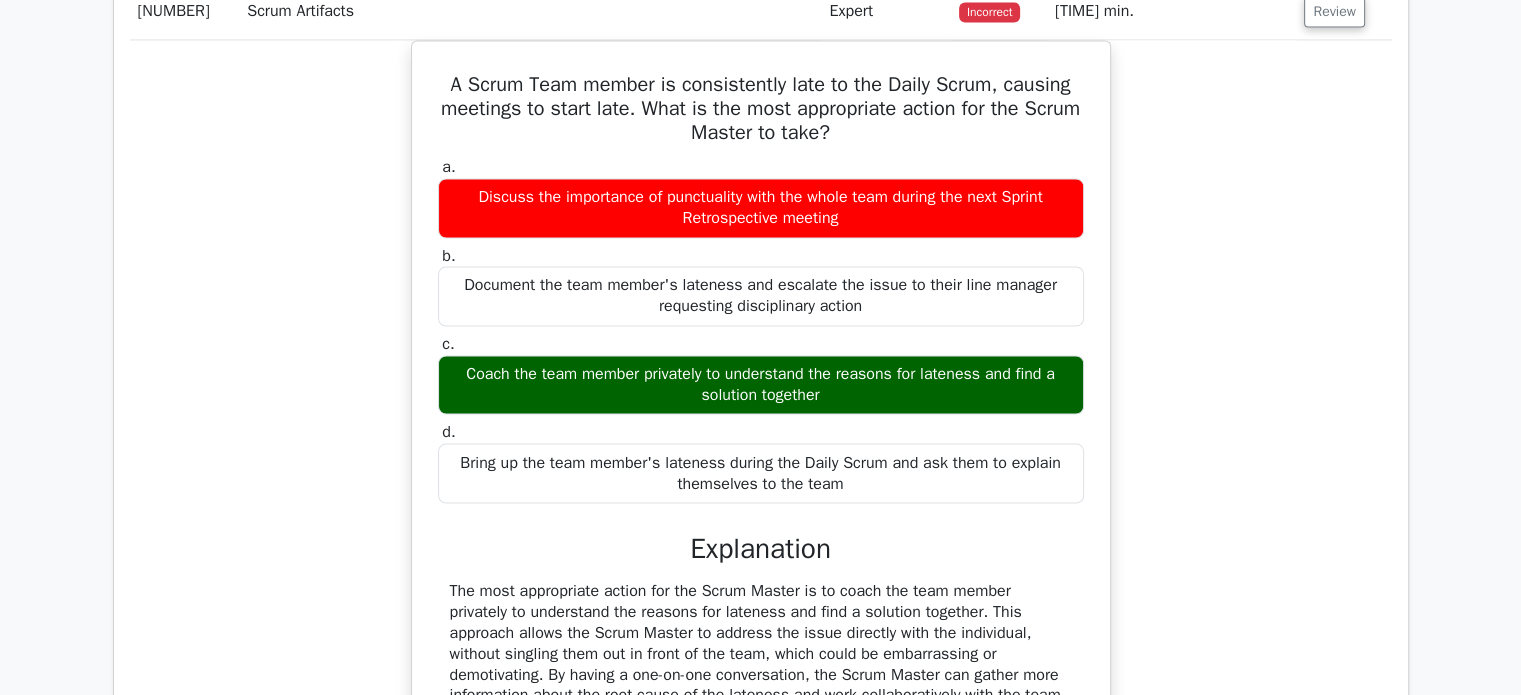 scroll, scrollTop: 3379, scrollLeft: 0, axis: vertical 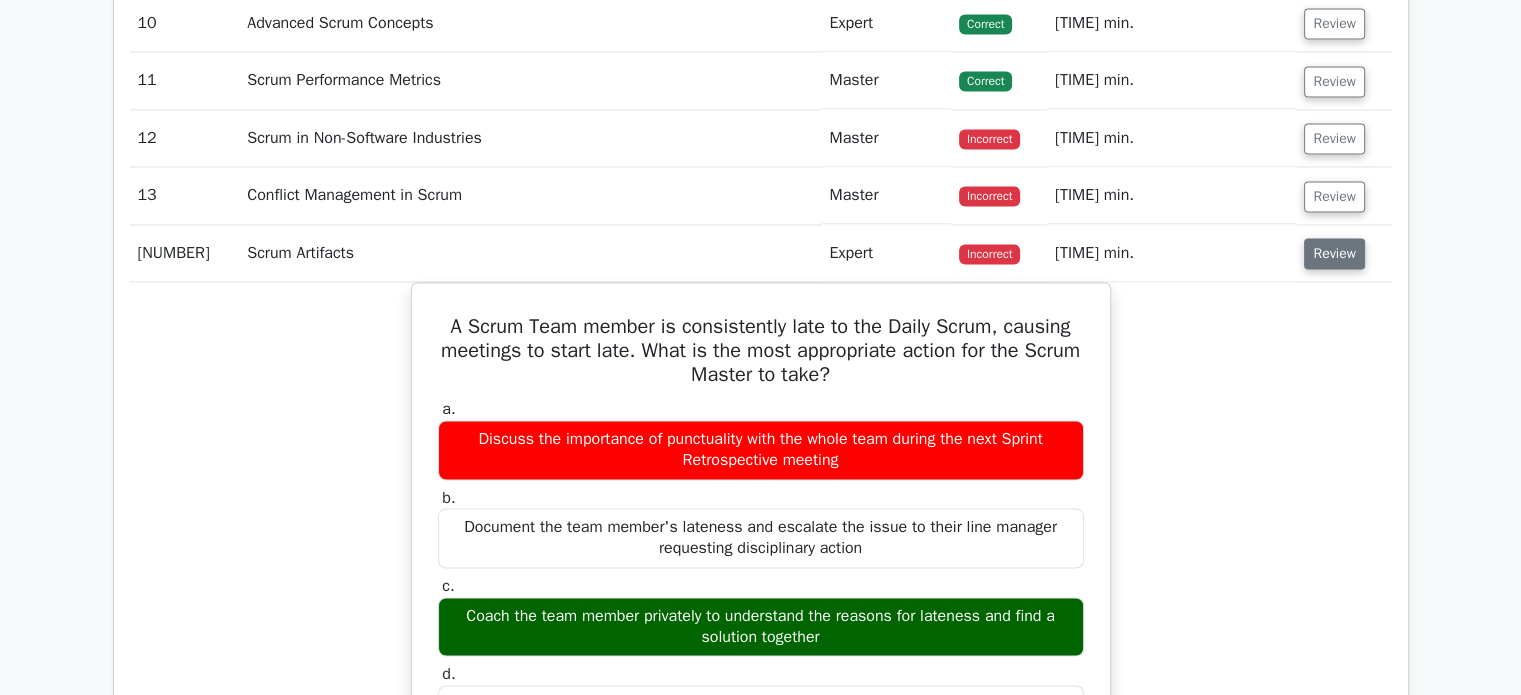 click on "Review" at bounding box center (1334, 253) 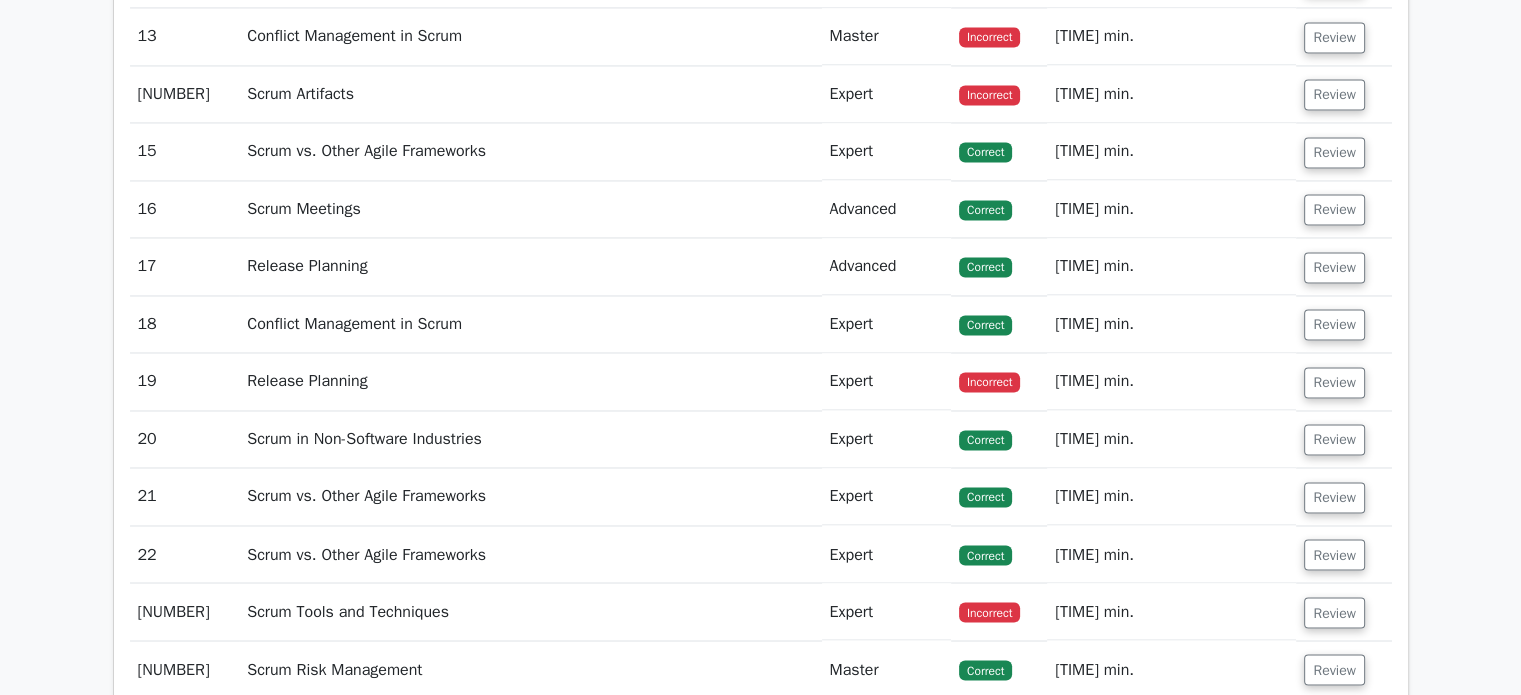 scroll, scrollTop: 3276, scrollLeft: 0, axis: vertical 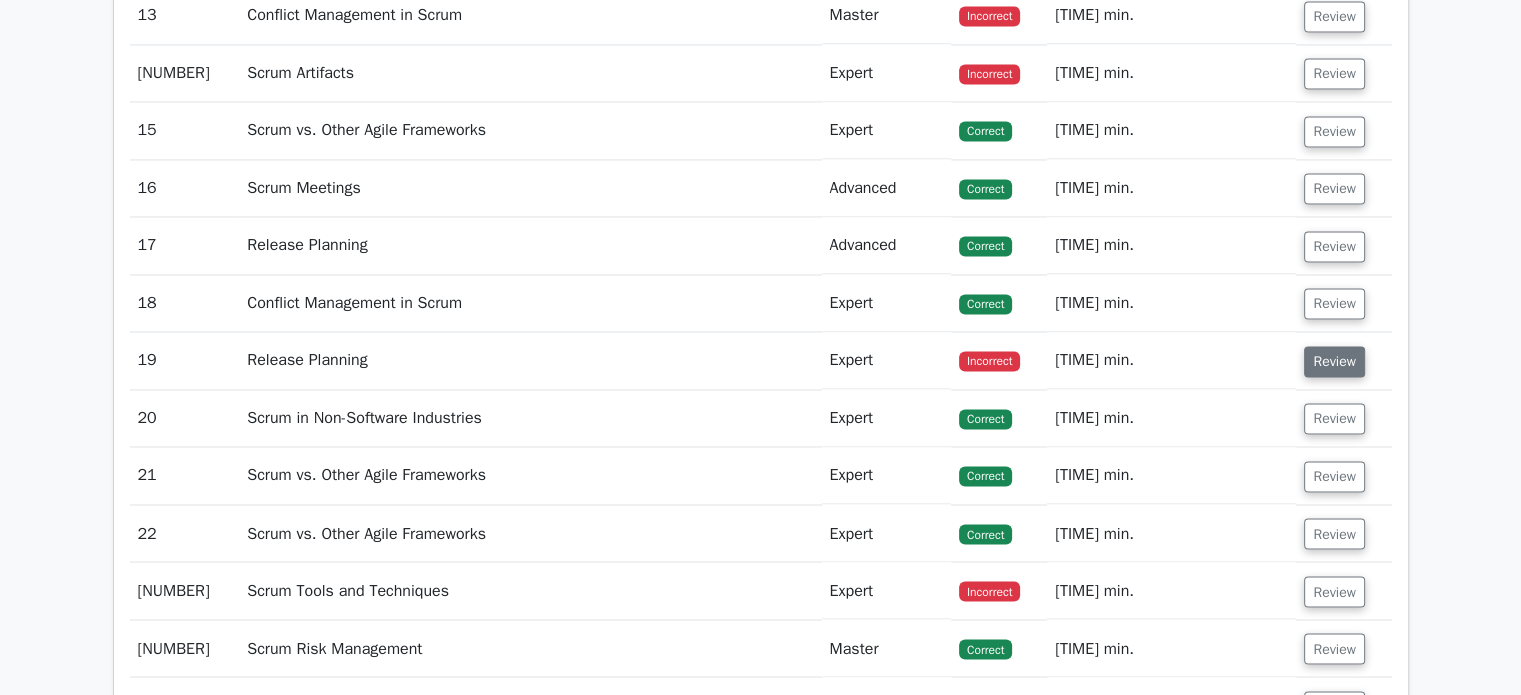 click on "Review" at bounding box center (1334, 361) 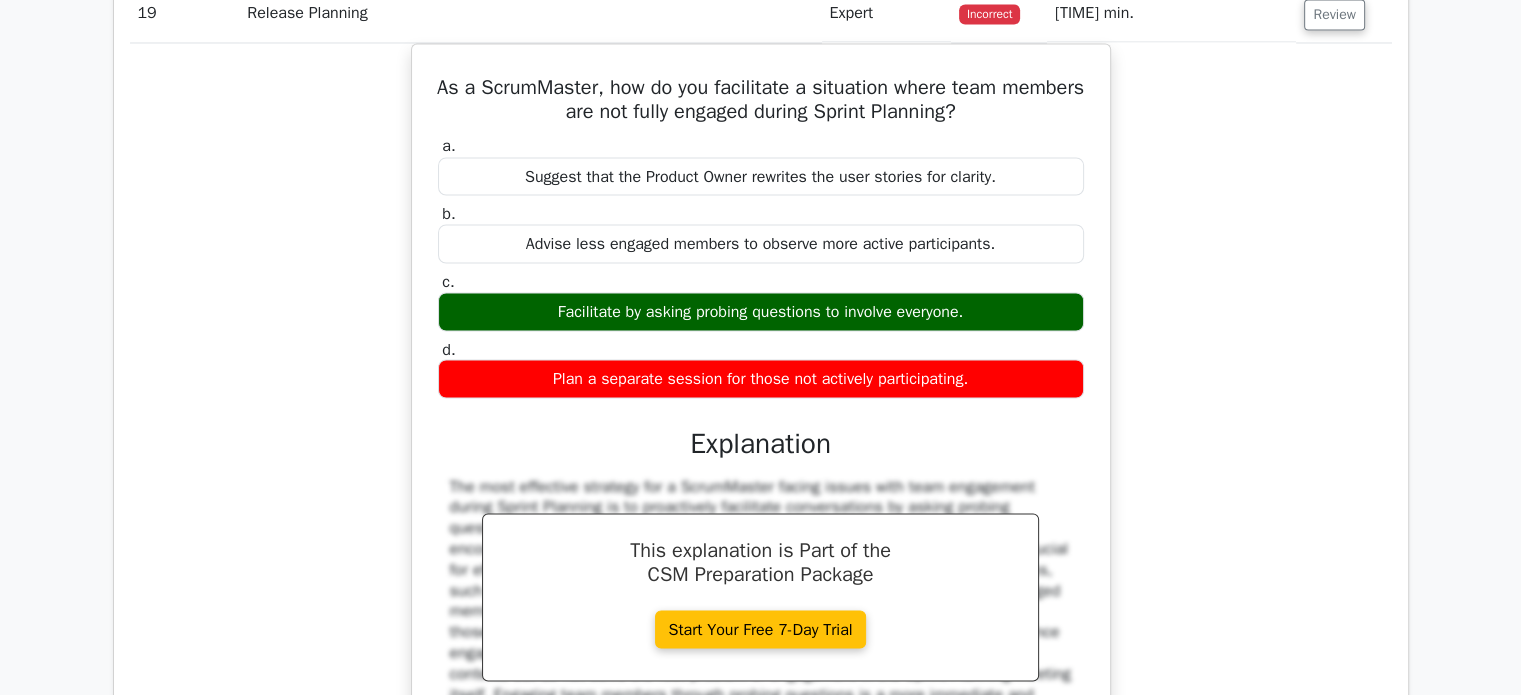 scroll, scrollTop: 3610, scrollLeft: 0, axis: vertical 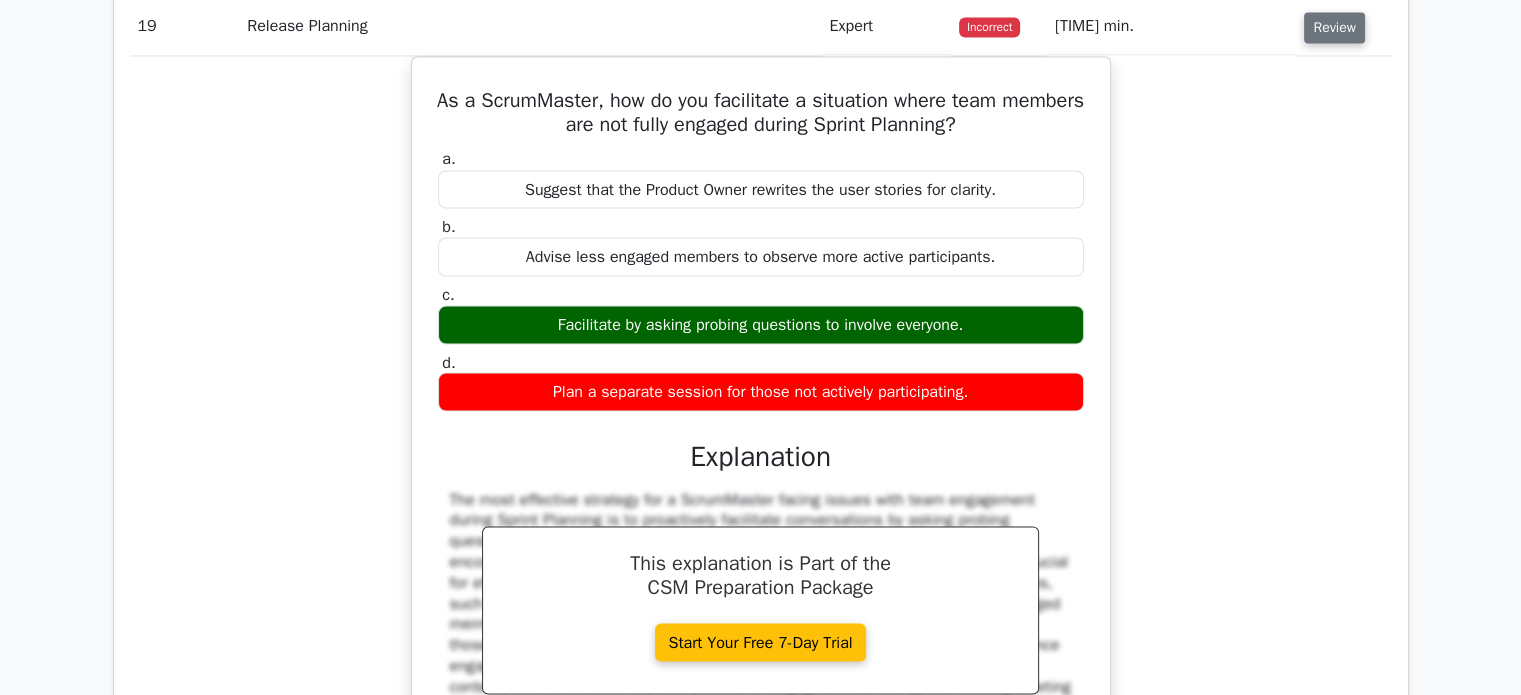 click on "Review" at bounding box center [1334, 27] 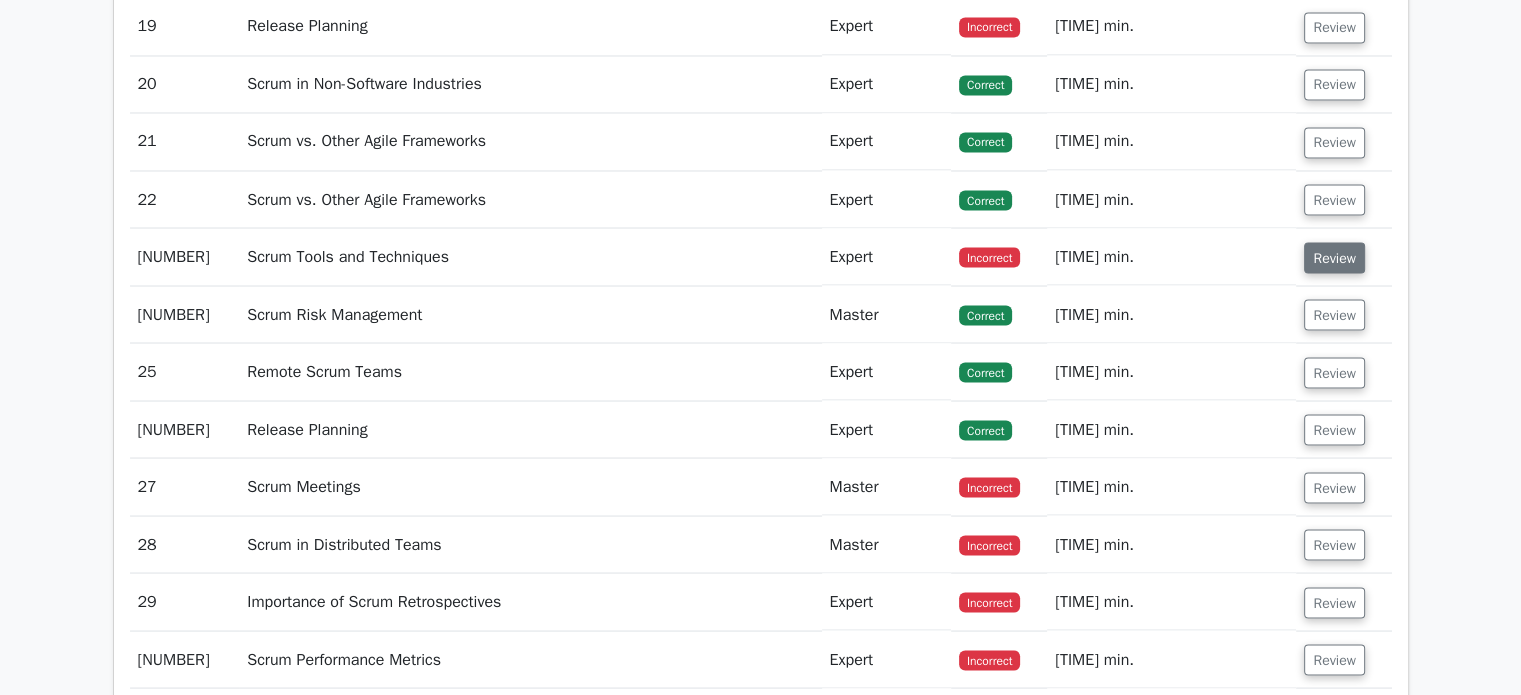 click on "Review" at bounding box center (1334, 257) 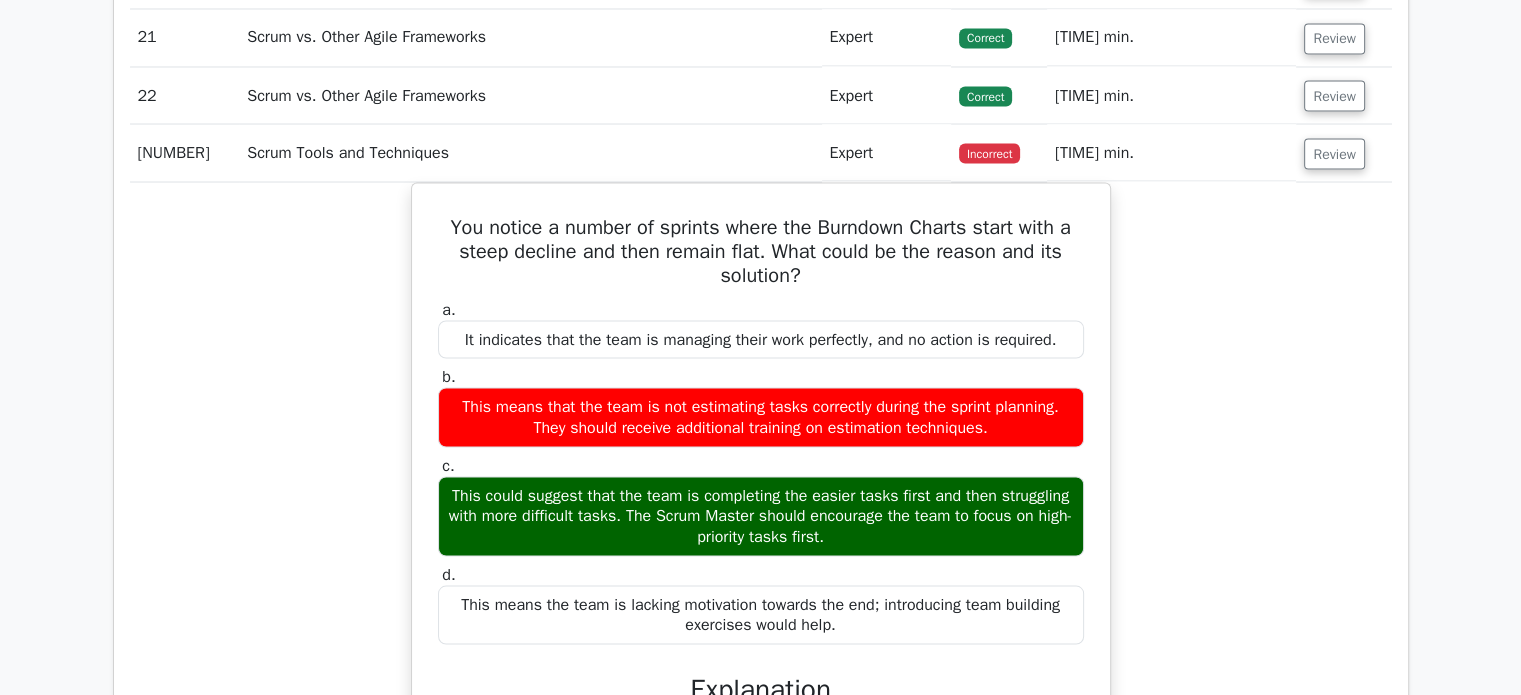 scroll, scrollTop: 3728, scrollLeft: 0, axis: vertical 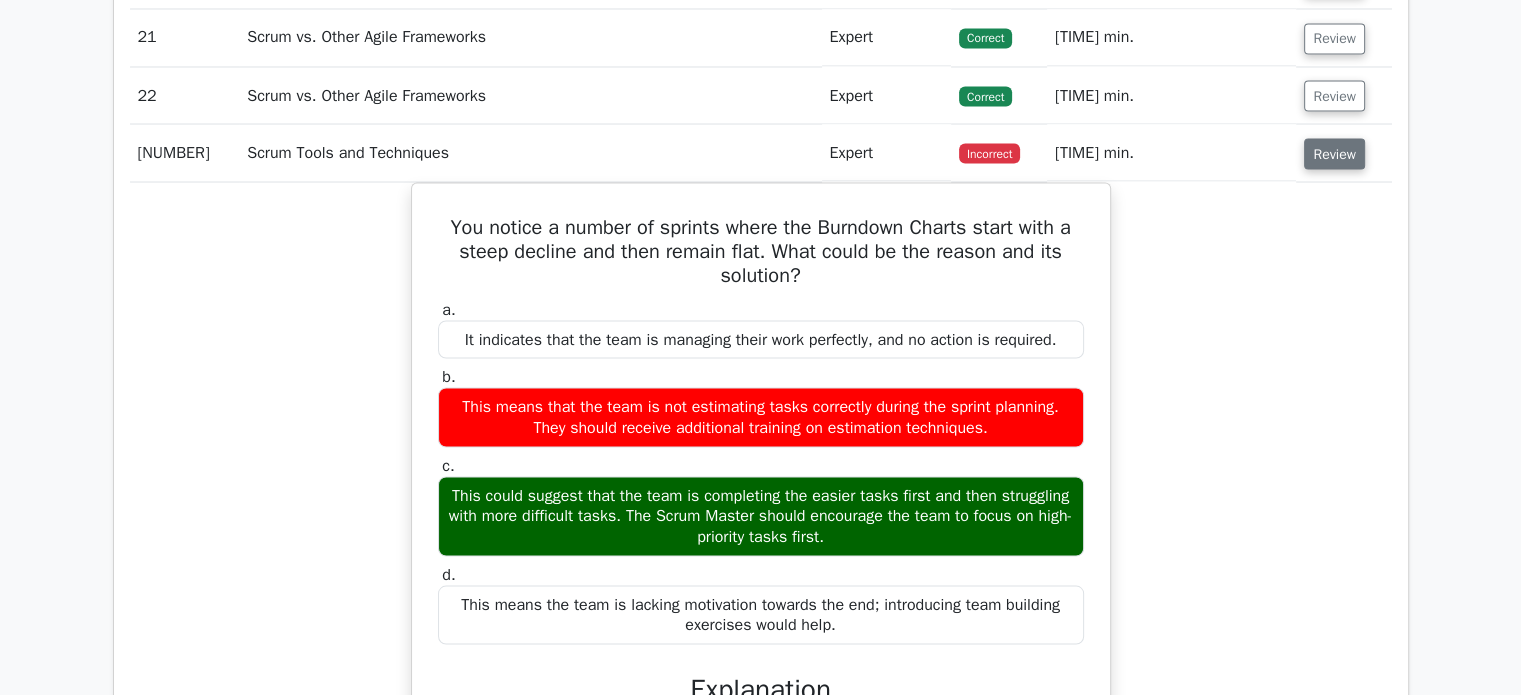 click on "Review" at bounding box center (1334, 153) 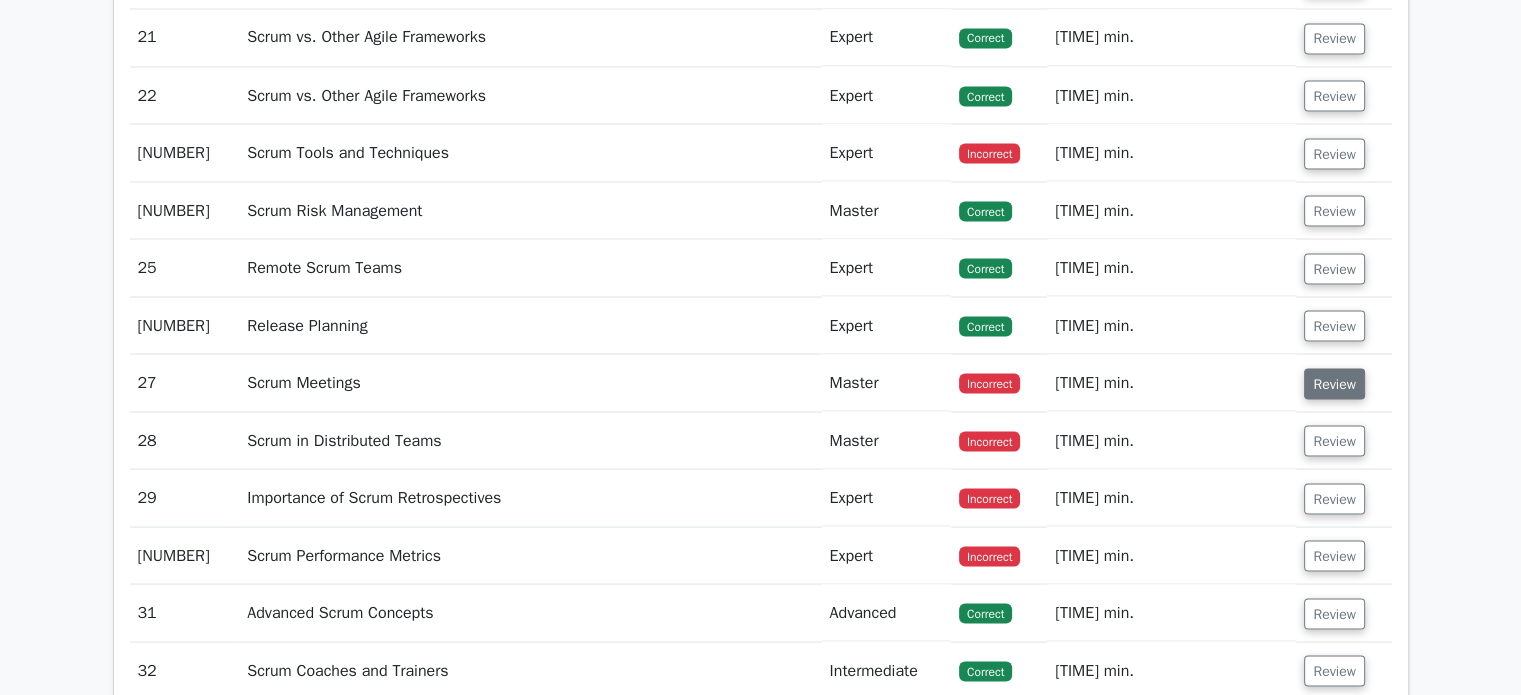 click on "Review" at bounding box center (1334, 383) 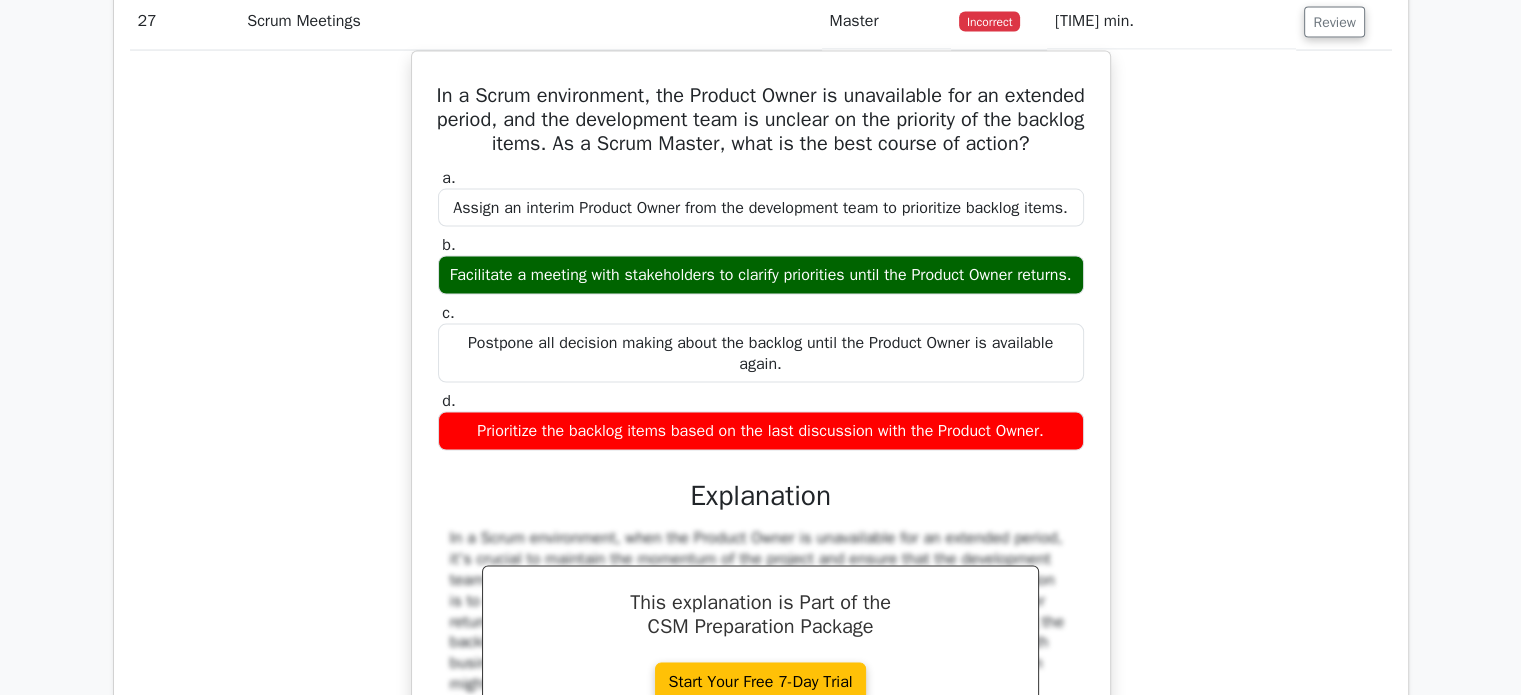scroll, scrollTop: 4134, scrollLeft: 0, axis: vertical 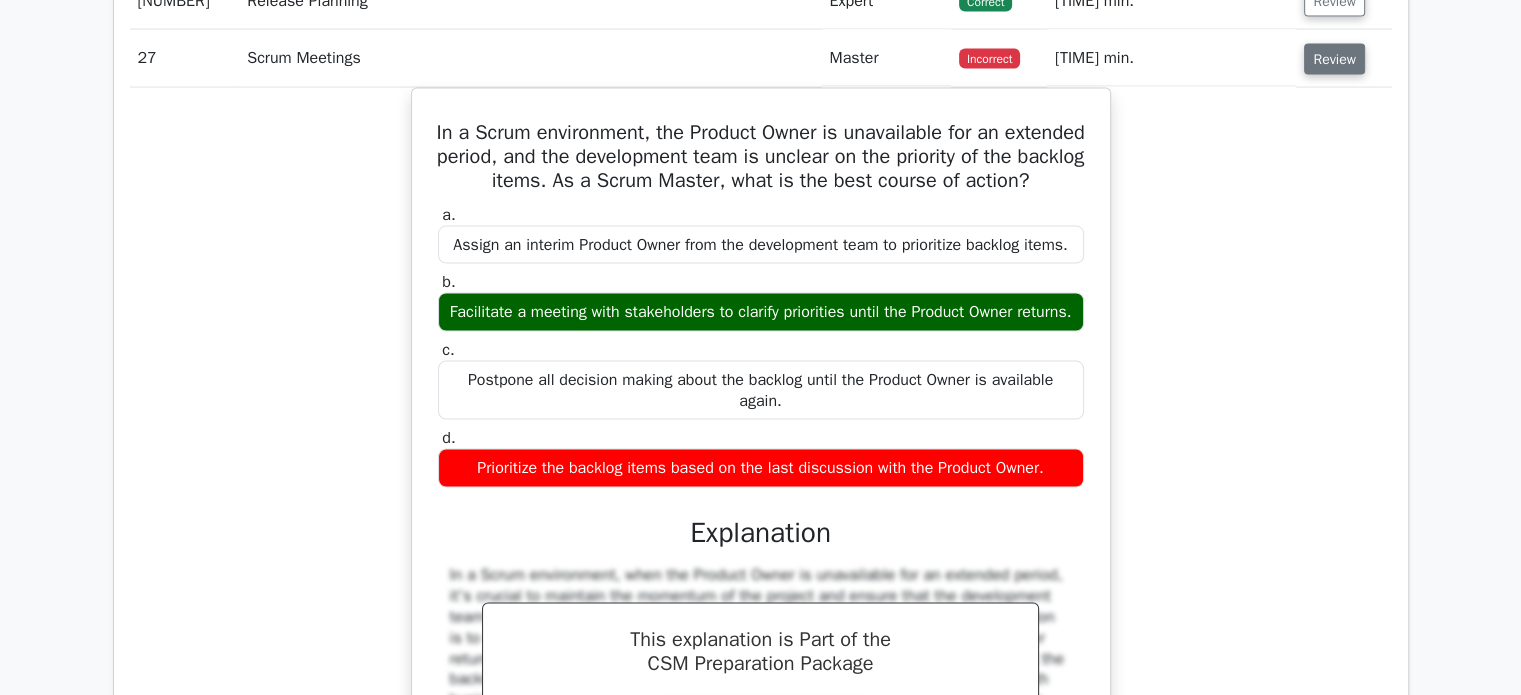 click on "Review" at bounding box center (1334, 59) 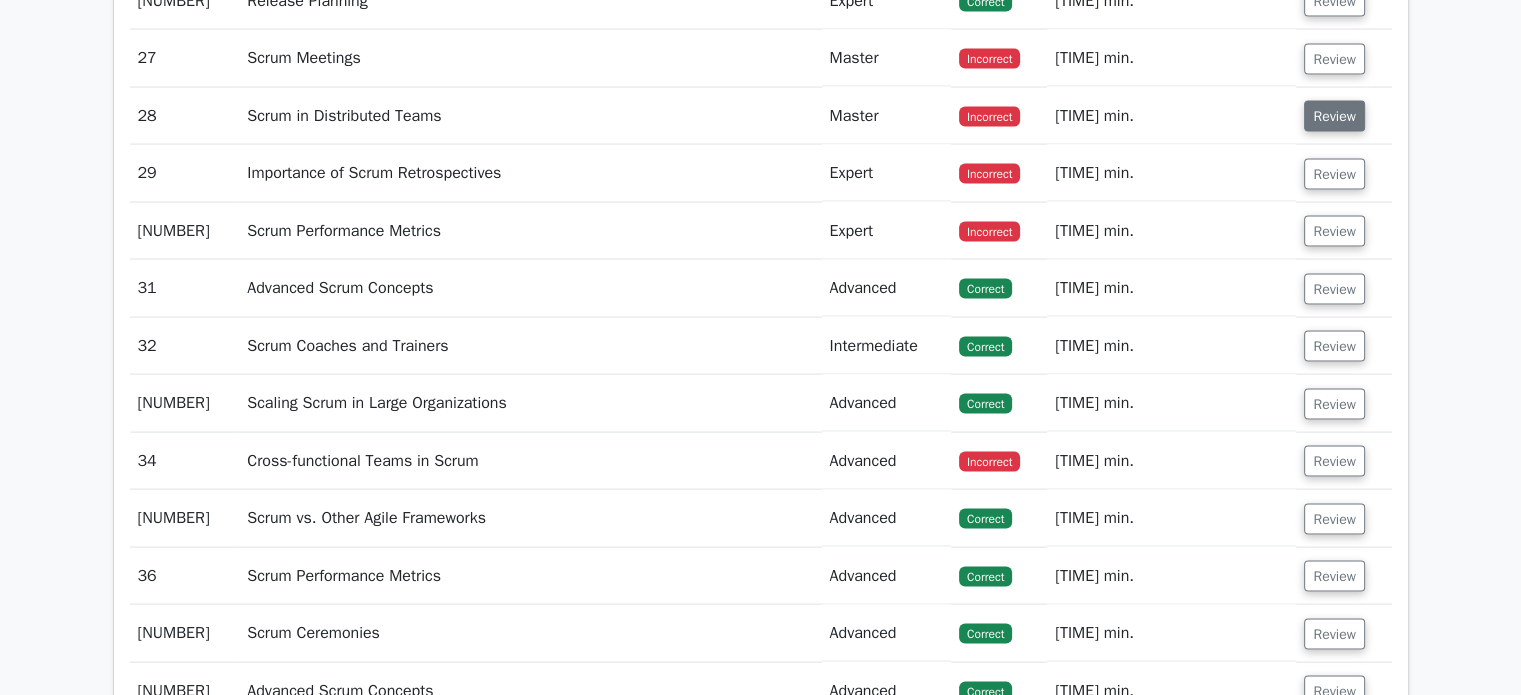 click on "Review" at bounding box center (1334, 116) 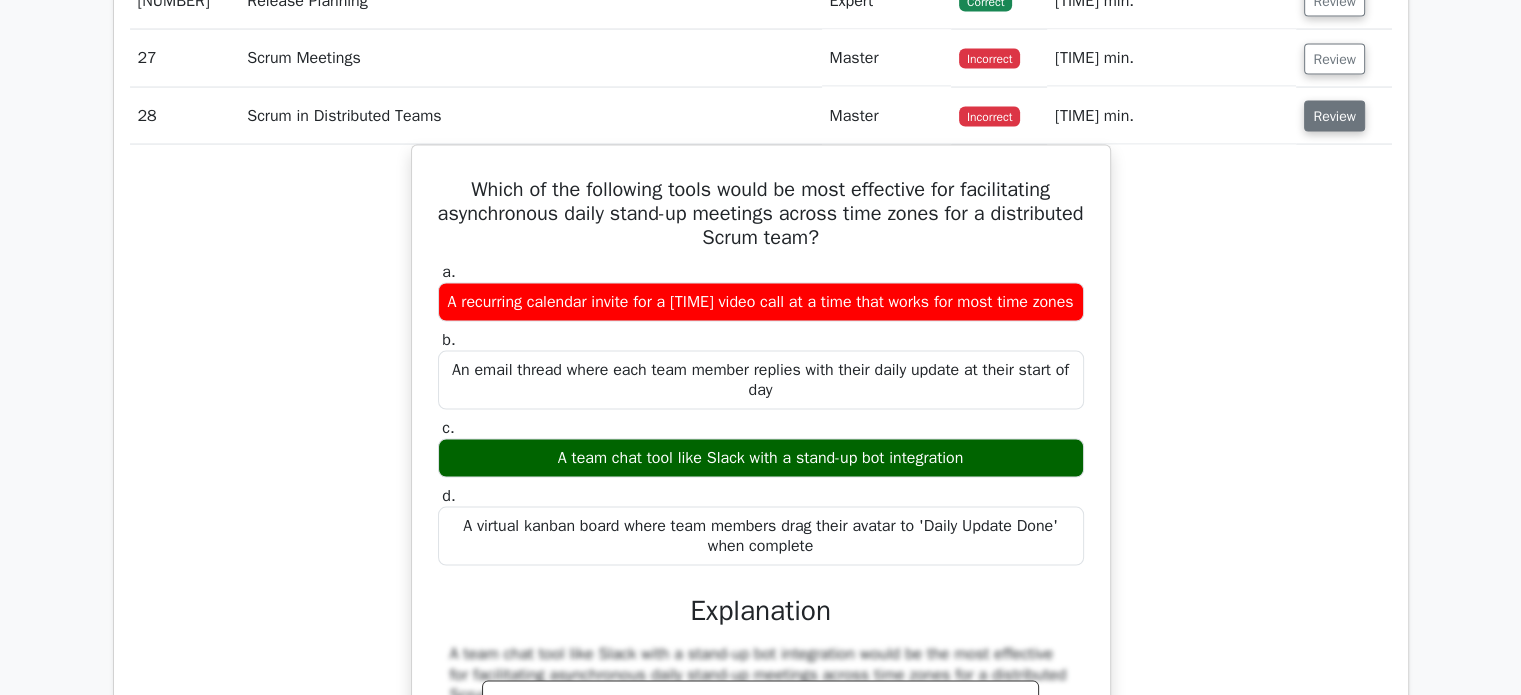 click on "Review" at bounding box center [1334, 116] 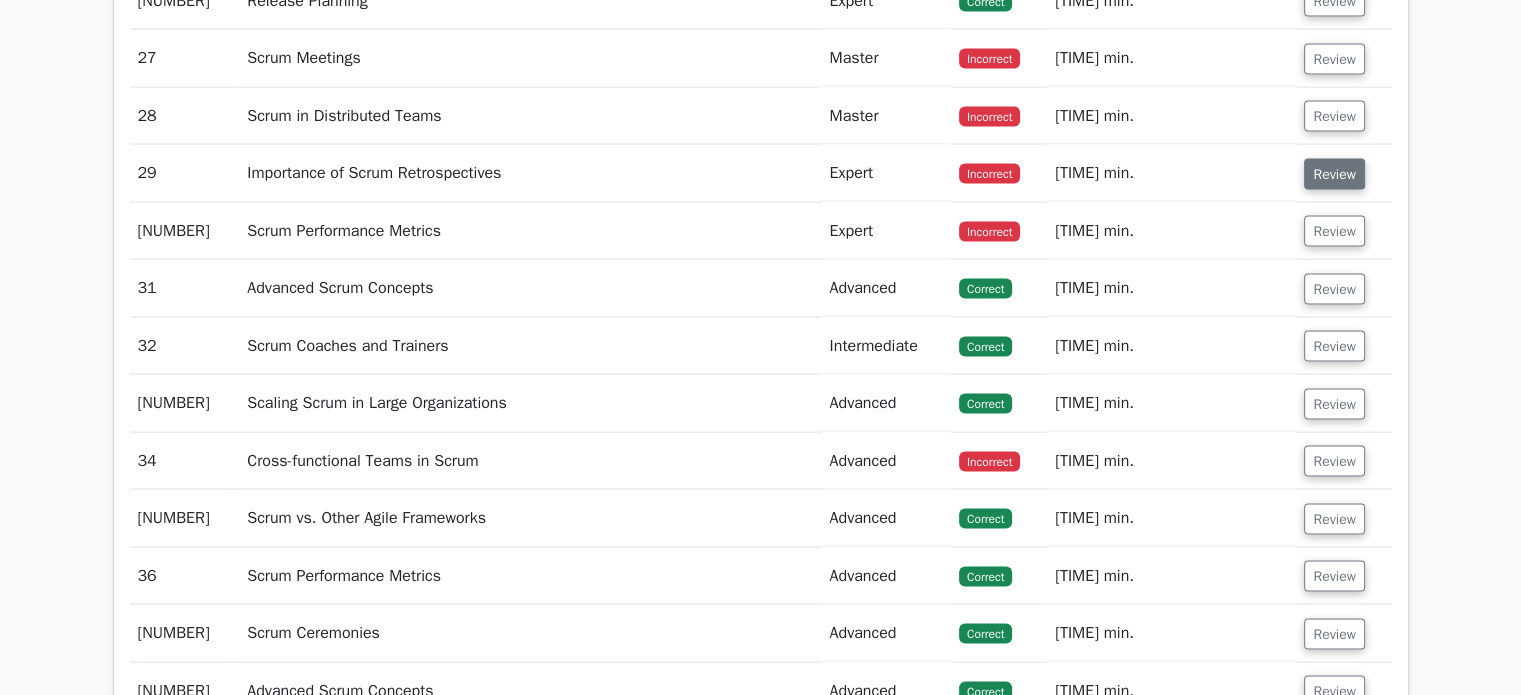 click on "Review" at bounding box center [1334, 174] 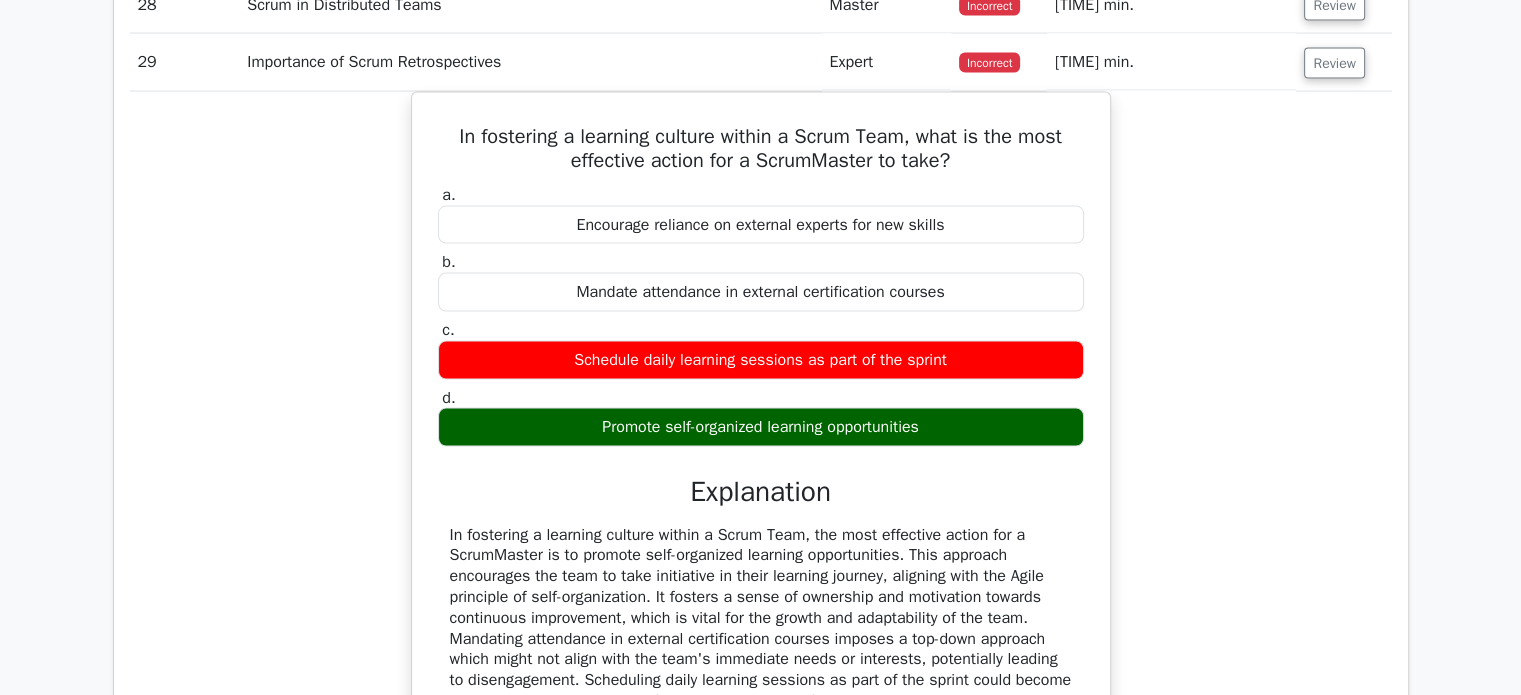scroll, scrollTop: 4198, scrollLeft: 0, axis: vertical 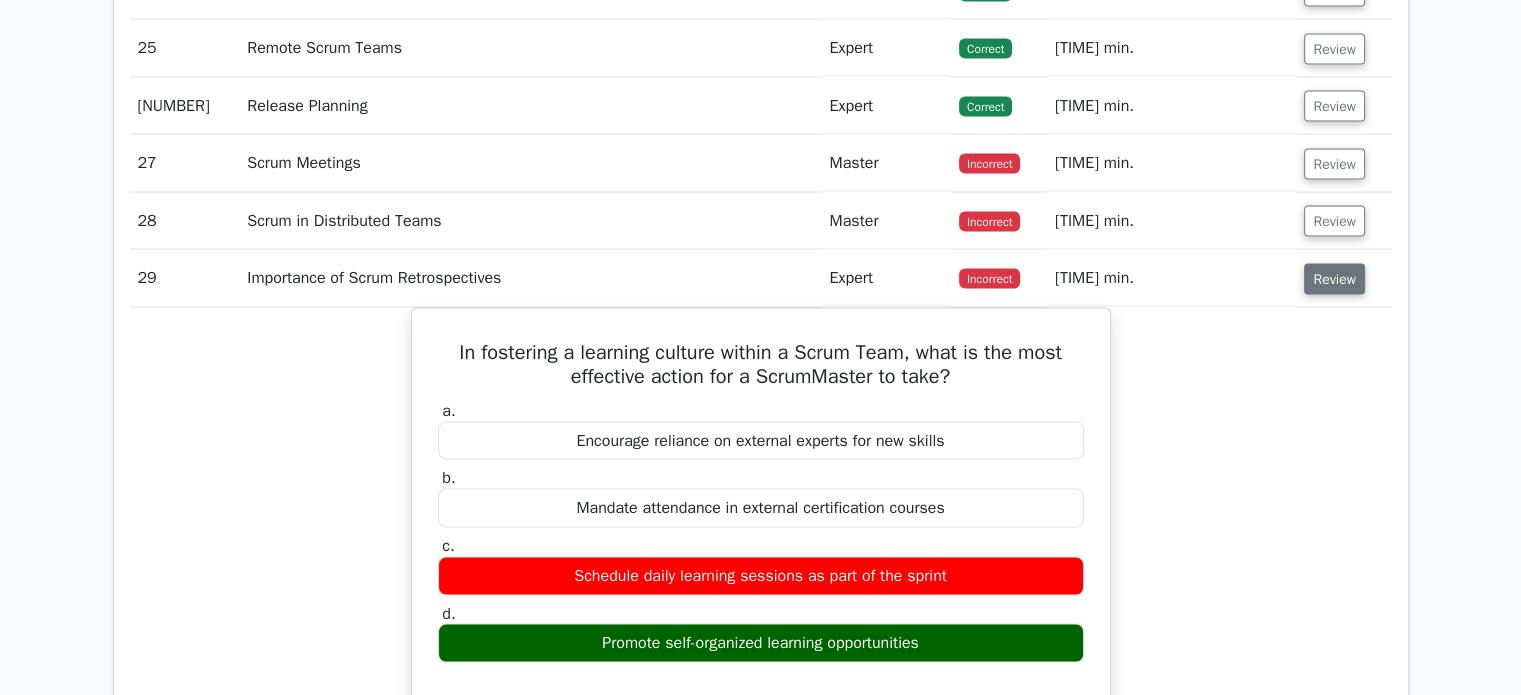 click on "Review" at bounding box center (1334, 279) 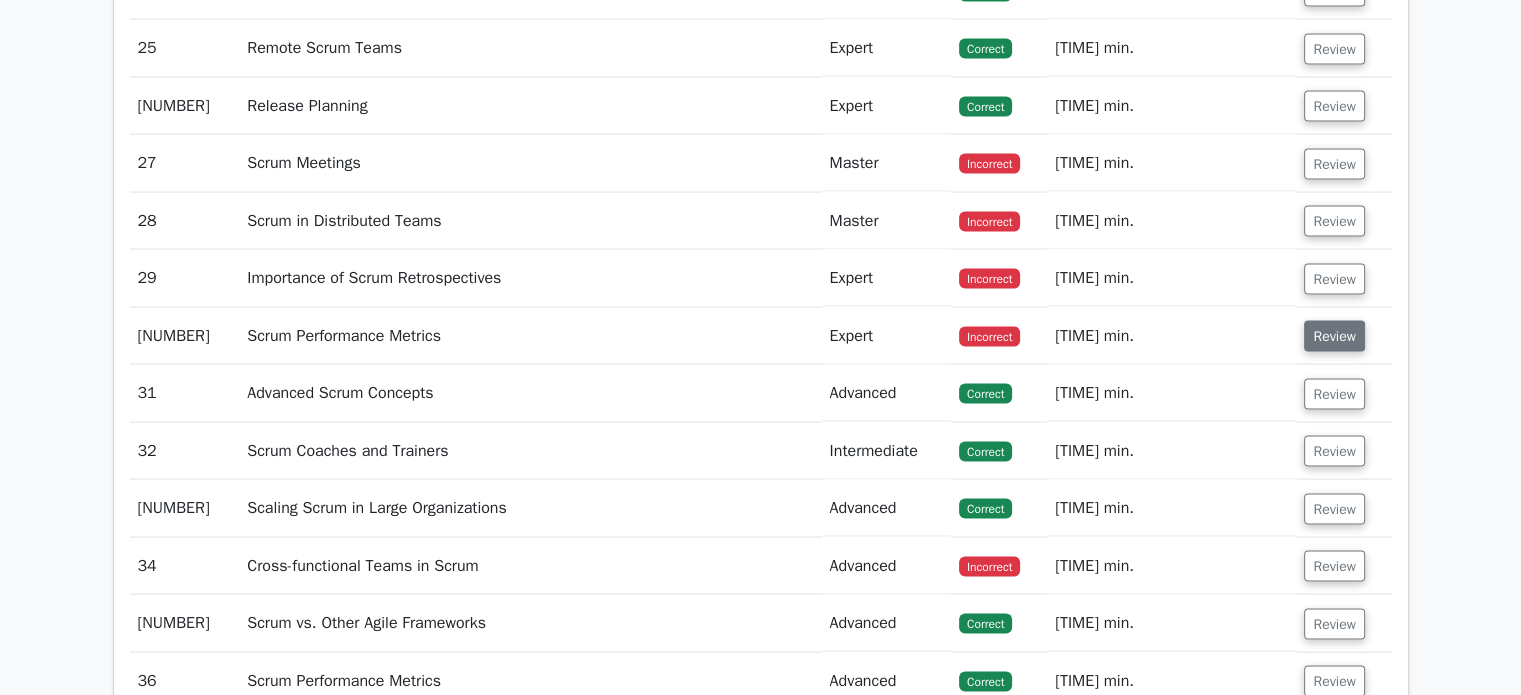 click on "Review" at bounding box center [1334, 336] 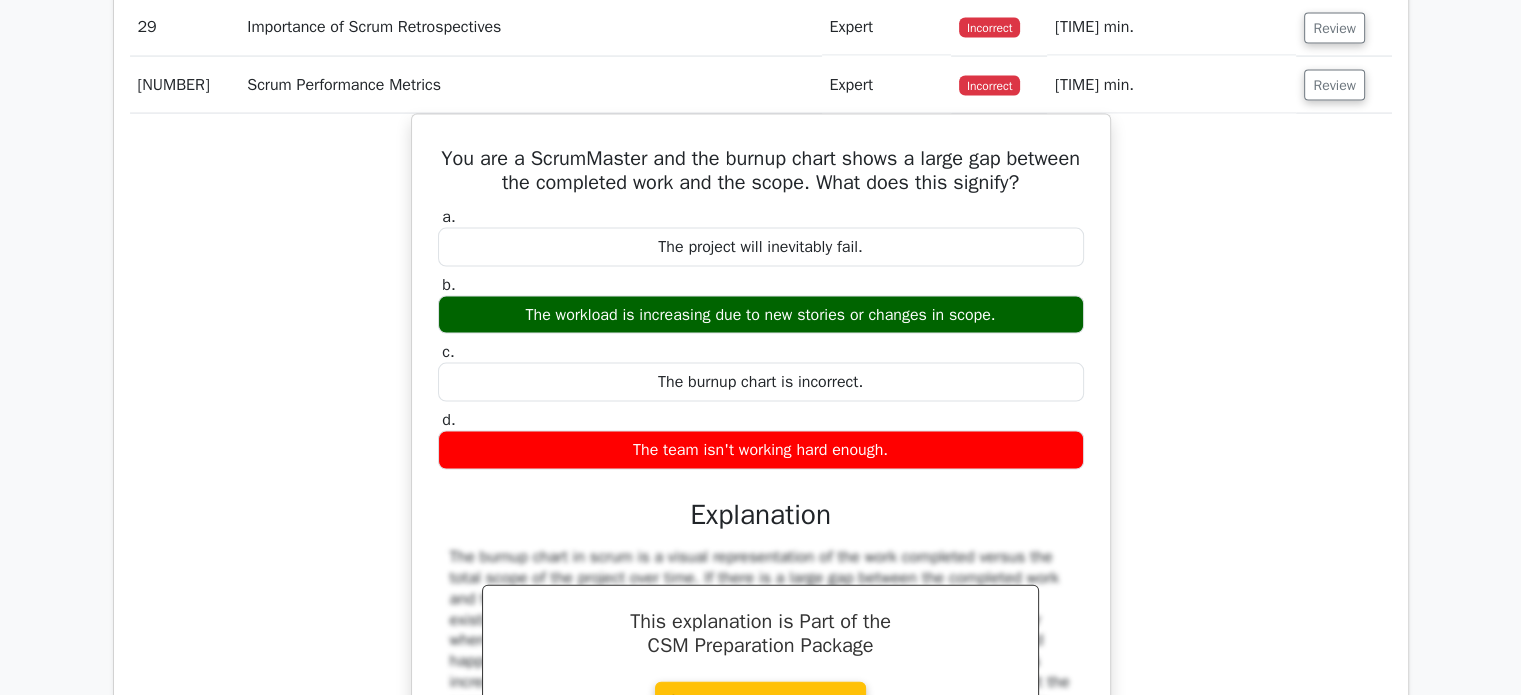 scroll, scrollTop: 4198, scrollLeft: 0, axis: vertical 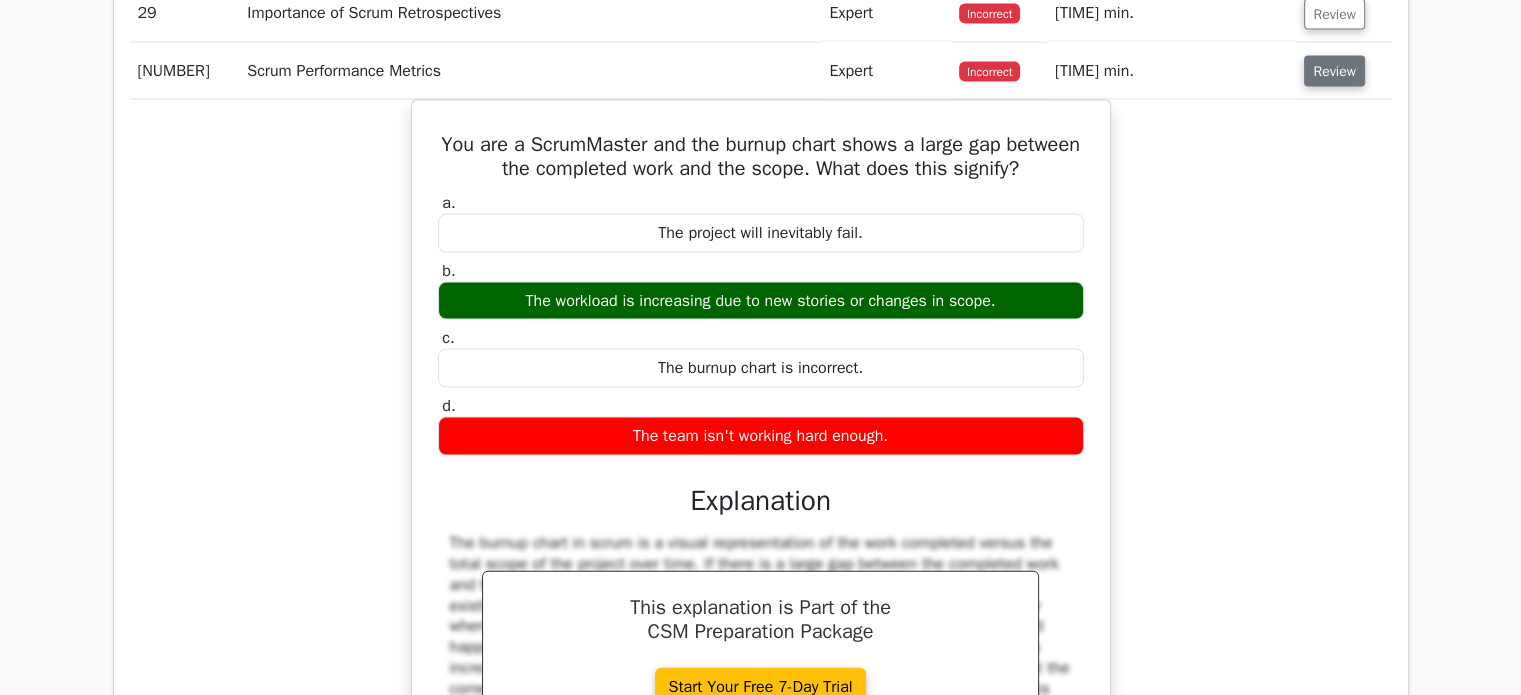 click on "Review" at bounding box center (1334, 71) 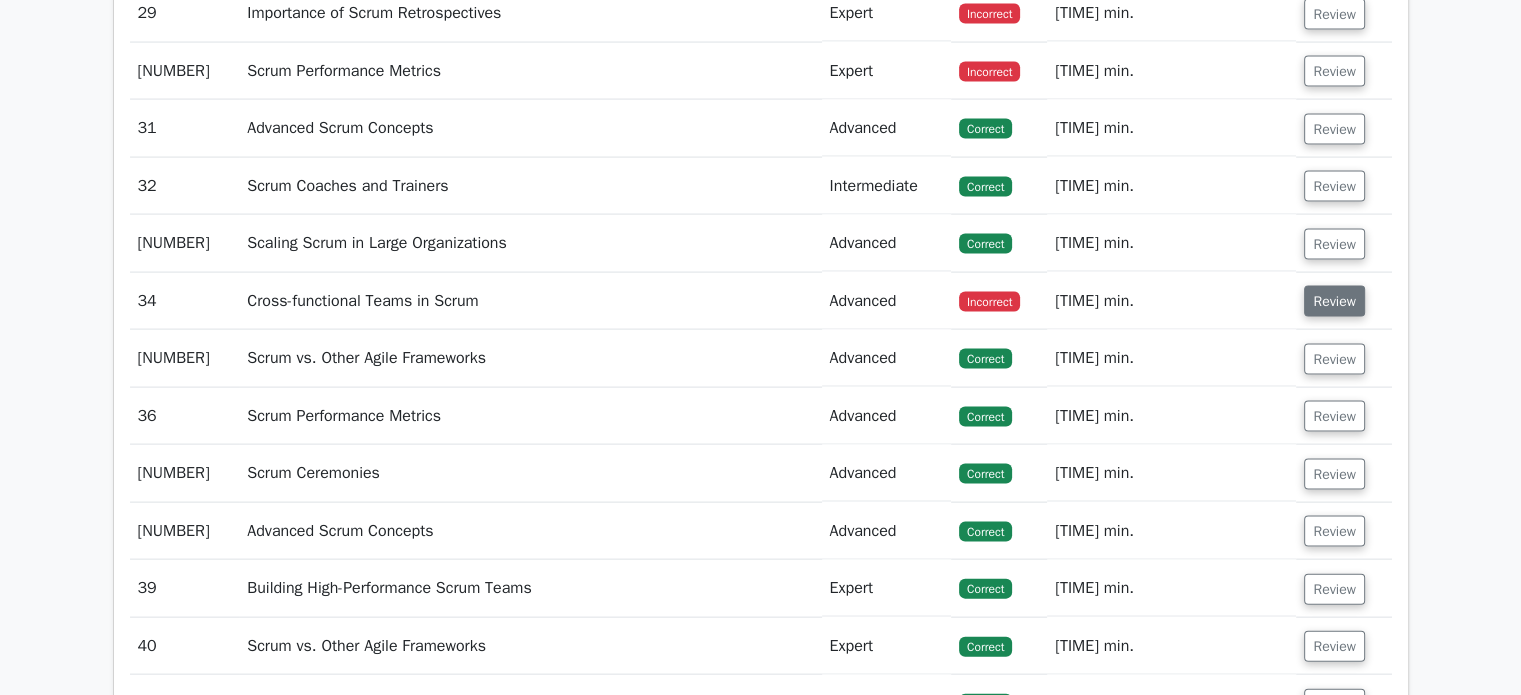 click on "Review" at bounding box center [1334, 301] 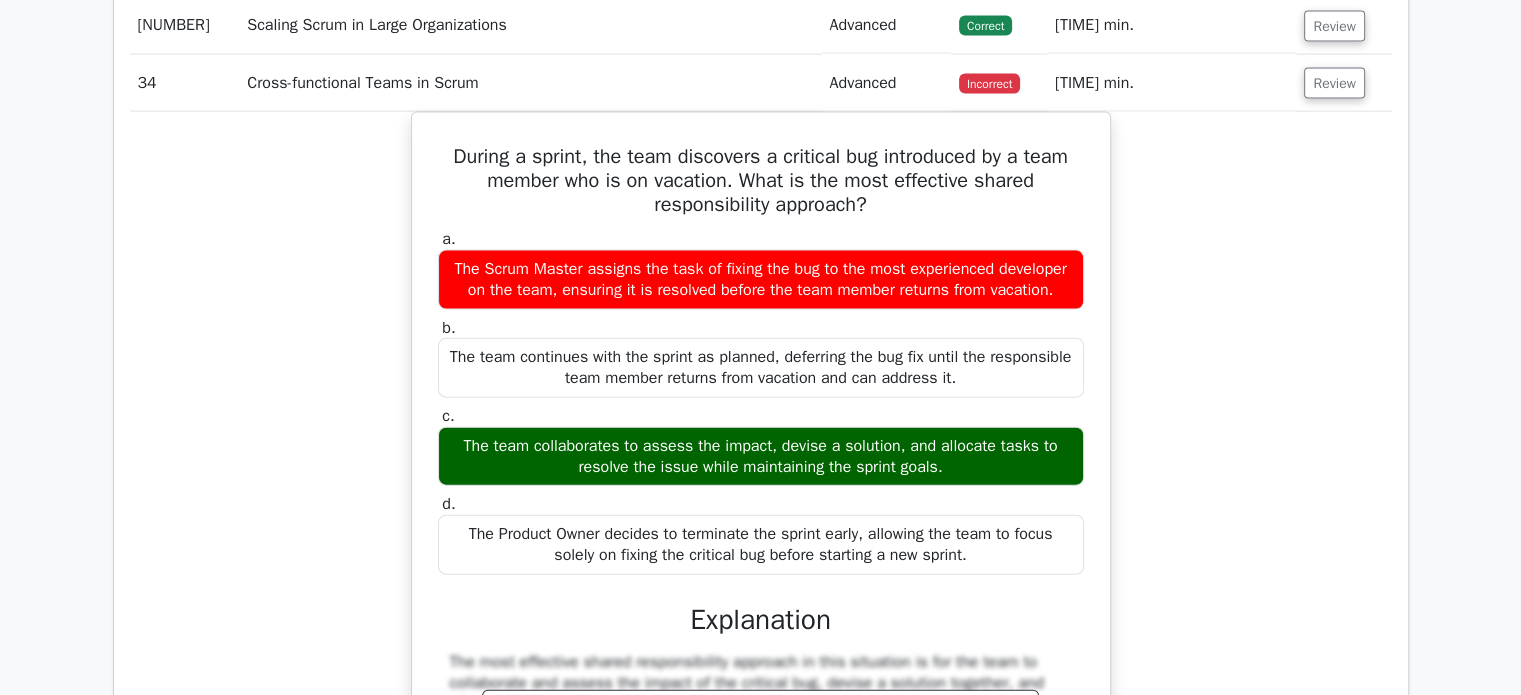 scroll, scrollTop: 4430, scrollLeft: 0, axis: vertical 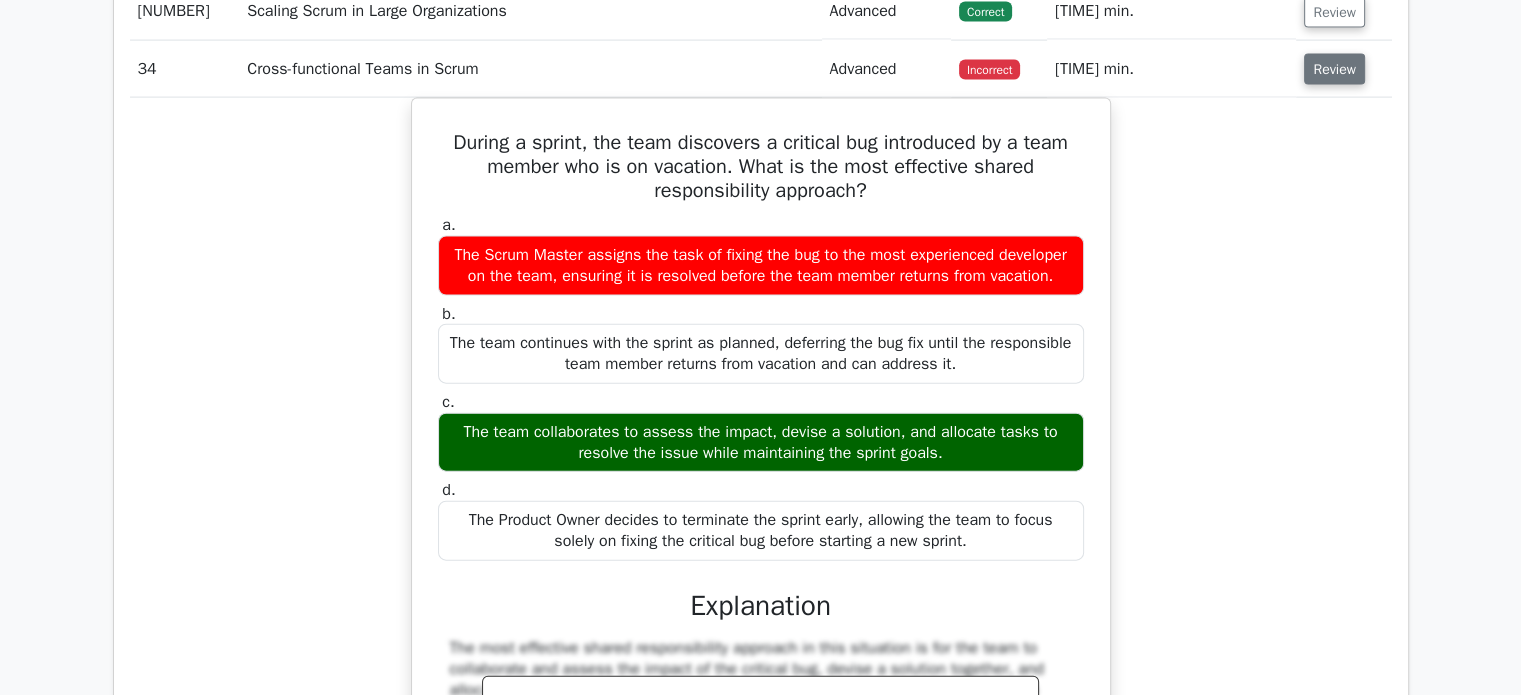 click on "Review" at bounding box center (1334, 69) 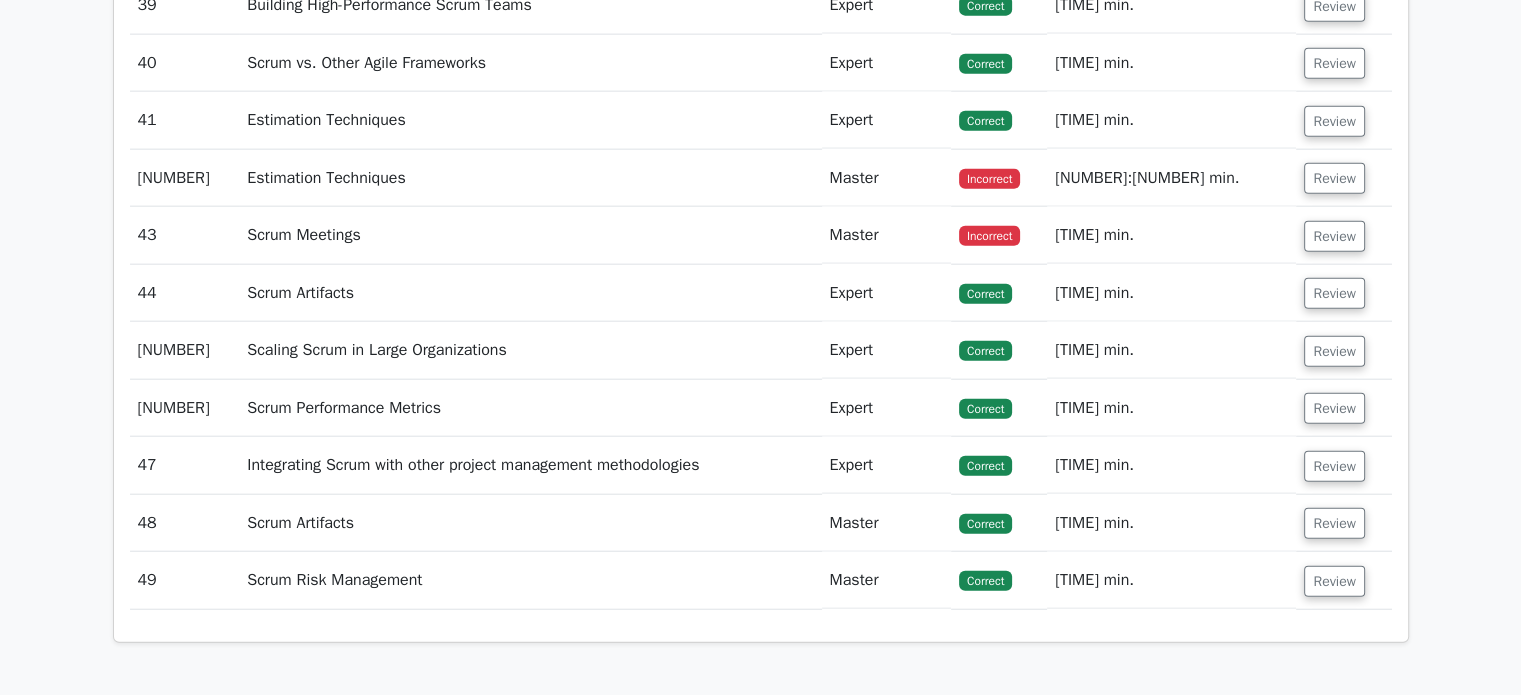 scroll, scrollTop: 4771, scrollLeft: 0, axis: vertical 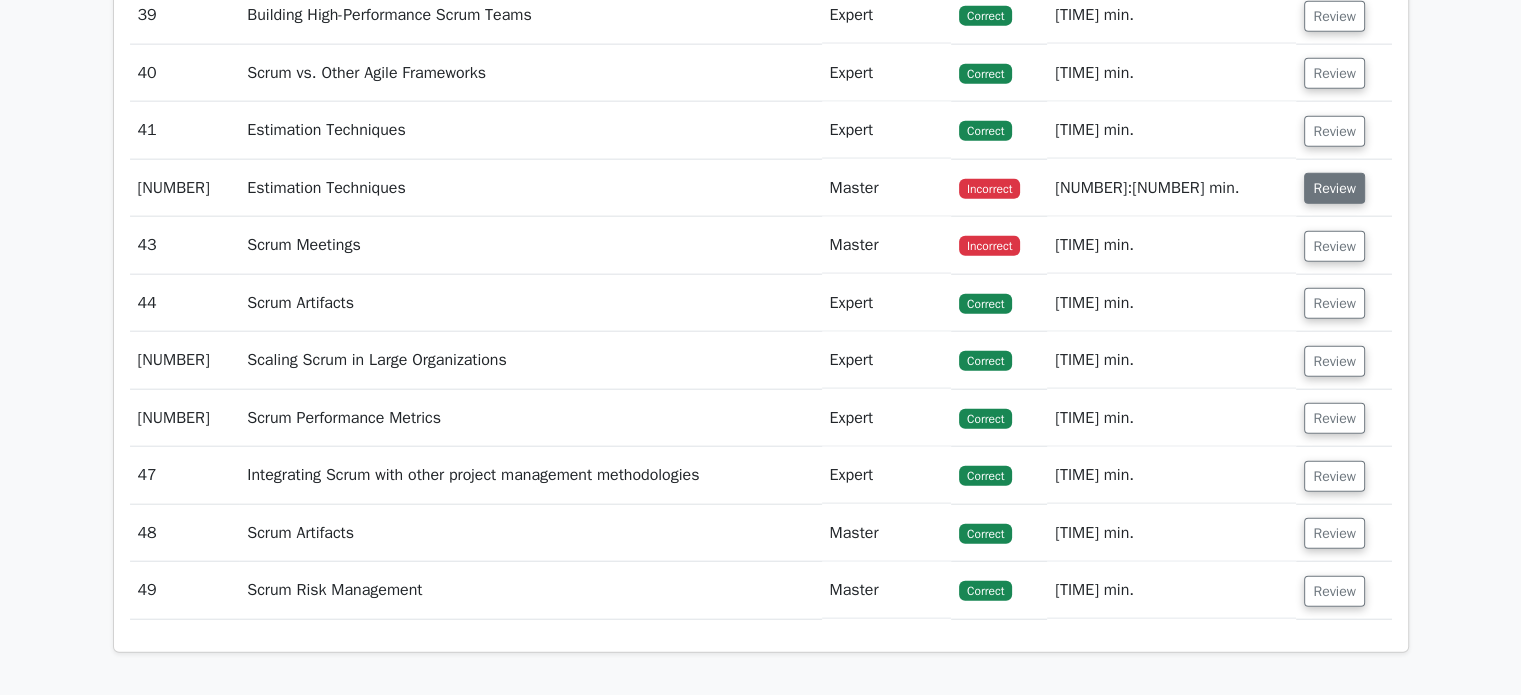 click on "Review" at bounding box center (1334, 188) 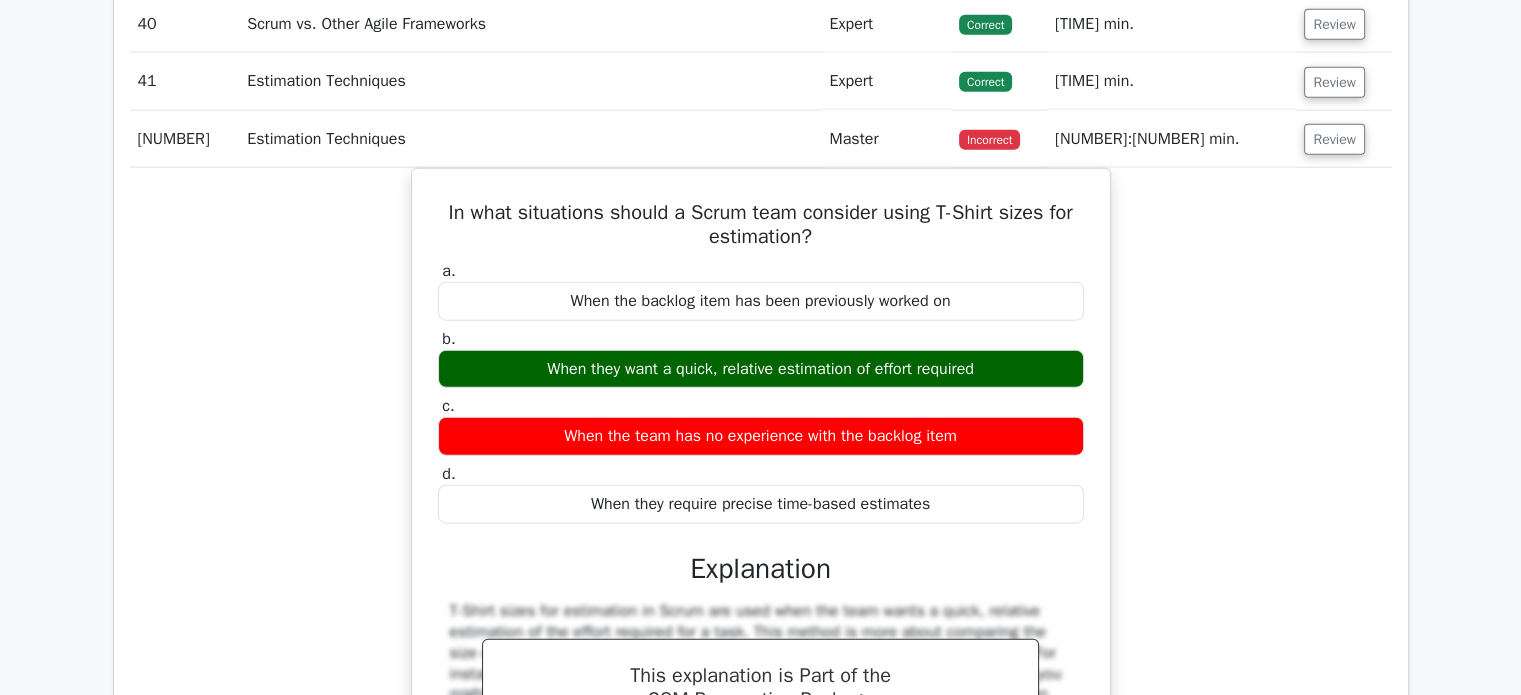 scroll, scrollTop: 4852, scrollLeft: 0, axis: vertical 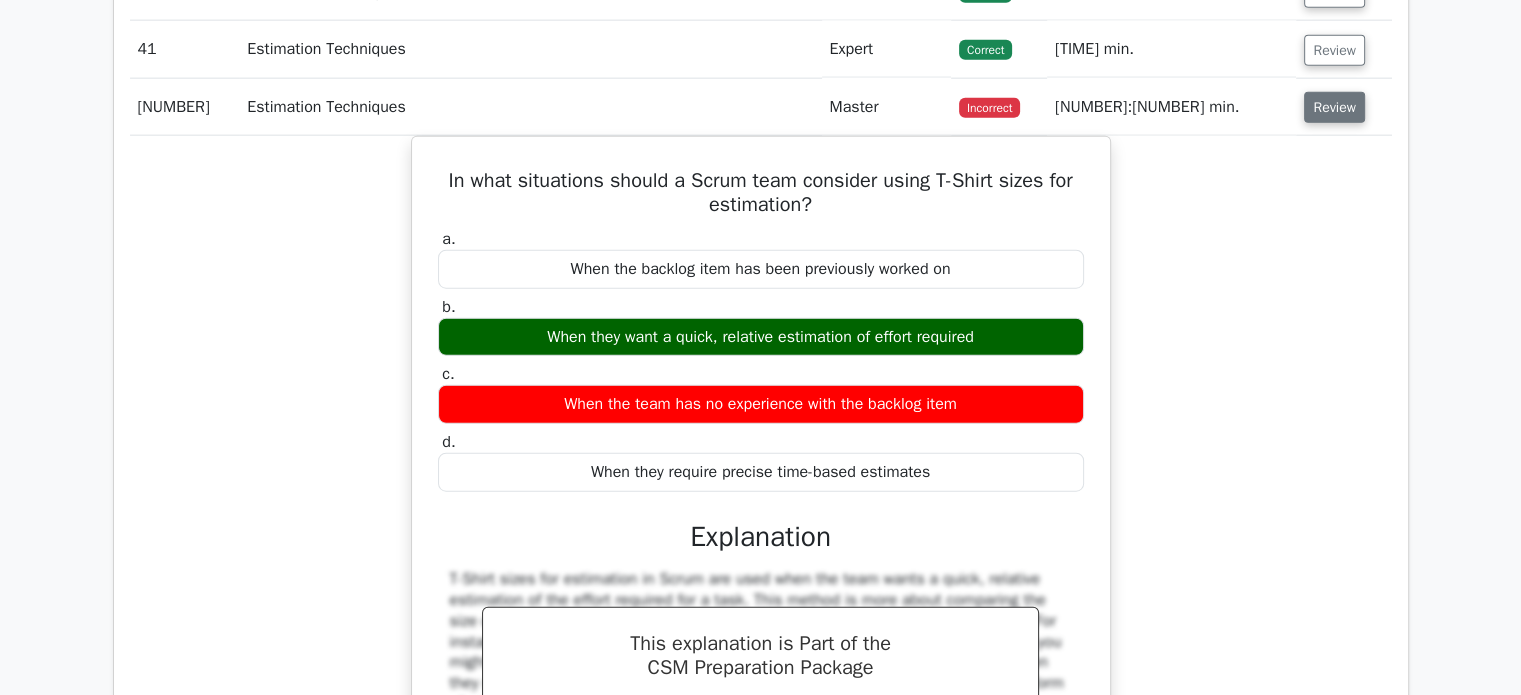 click on "Review" at bounding box center [1334, 107] 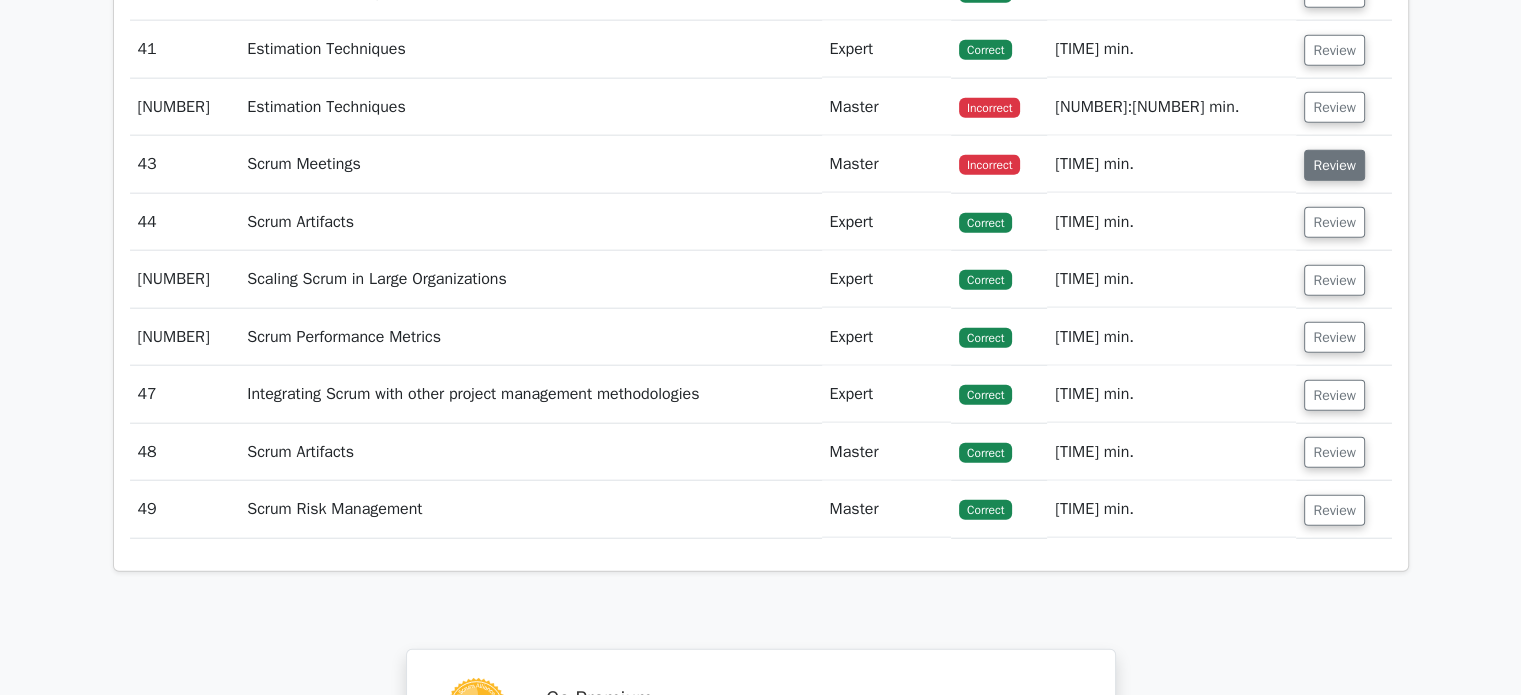 click on "Review" at bounding box center (1334, 165) 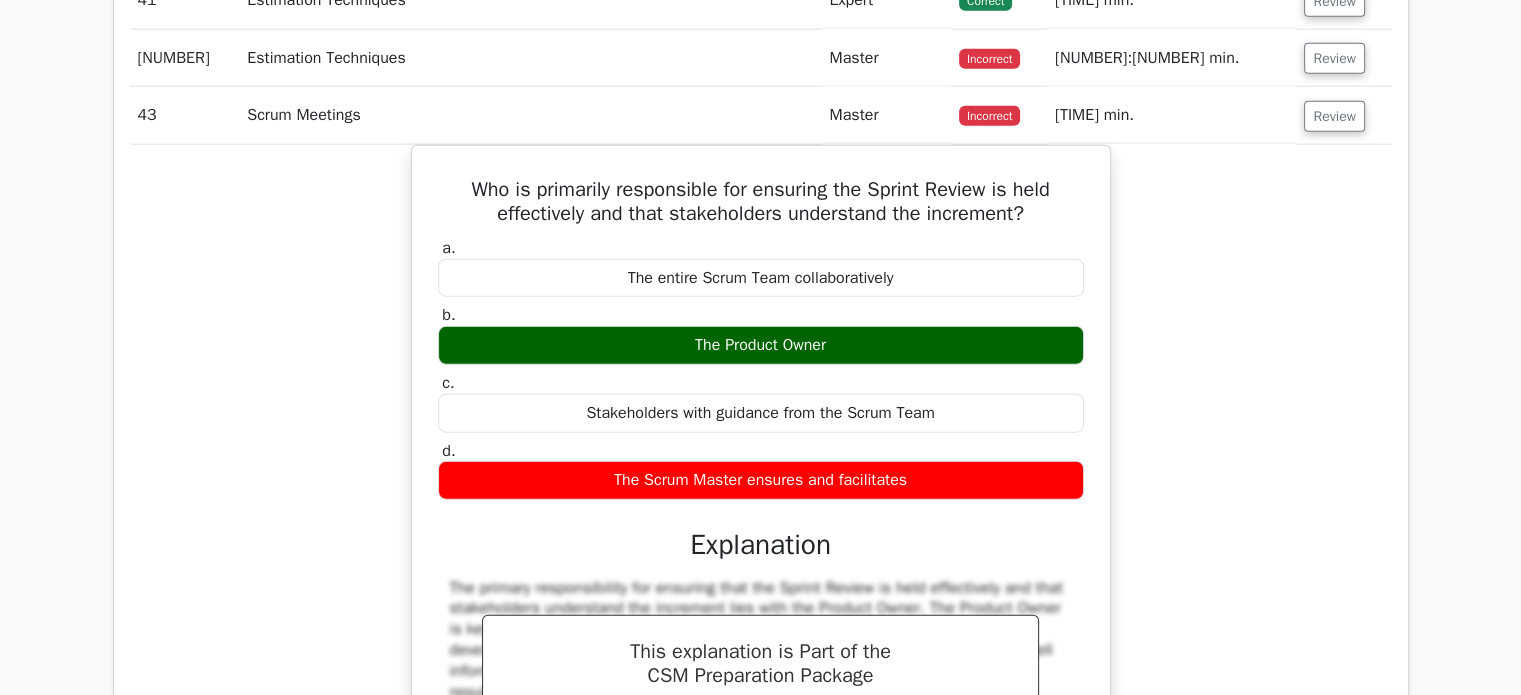 scroll, scrollTop: 4924, scrollLeft: 0, axis: vertical 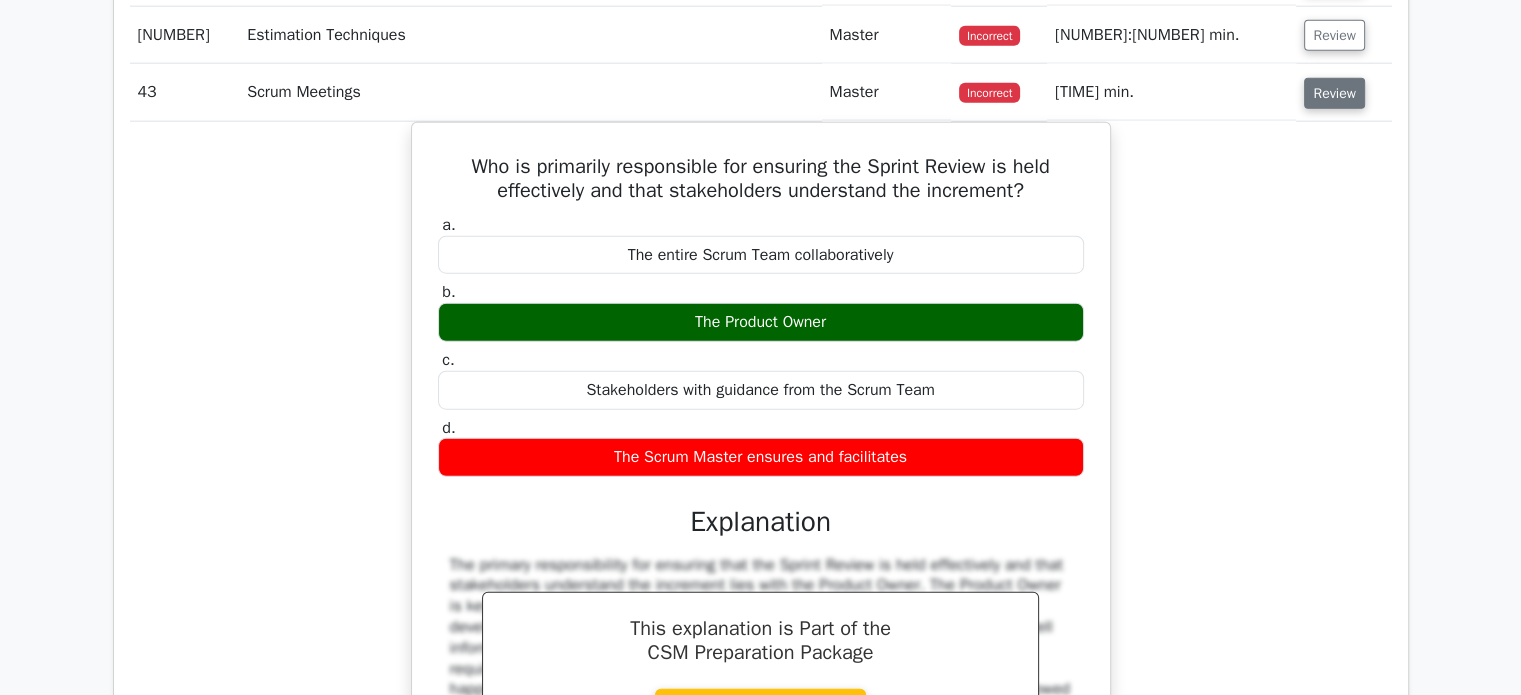 click on "Review" at bounding box center [1334, 93] 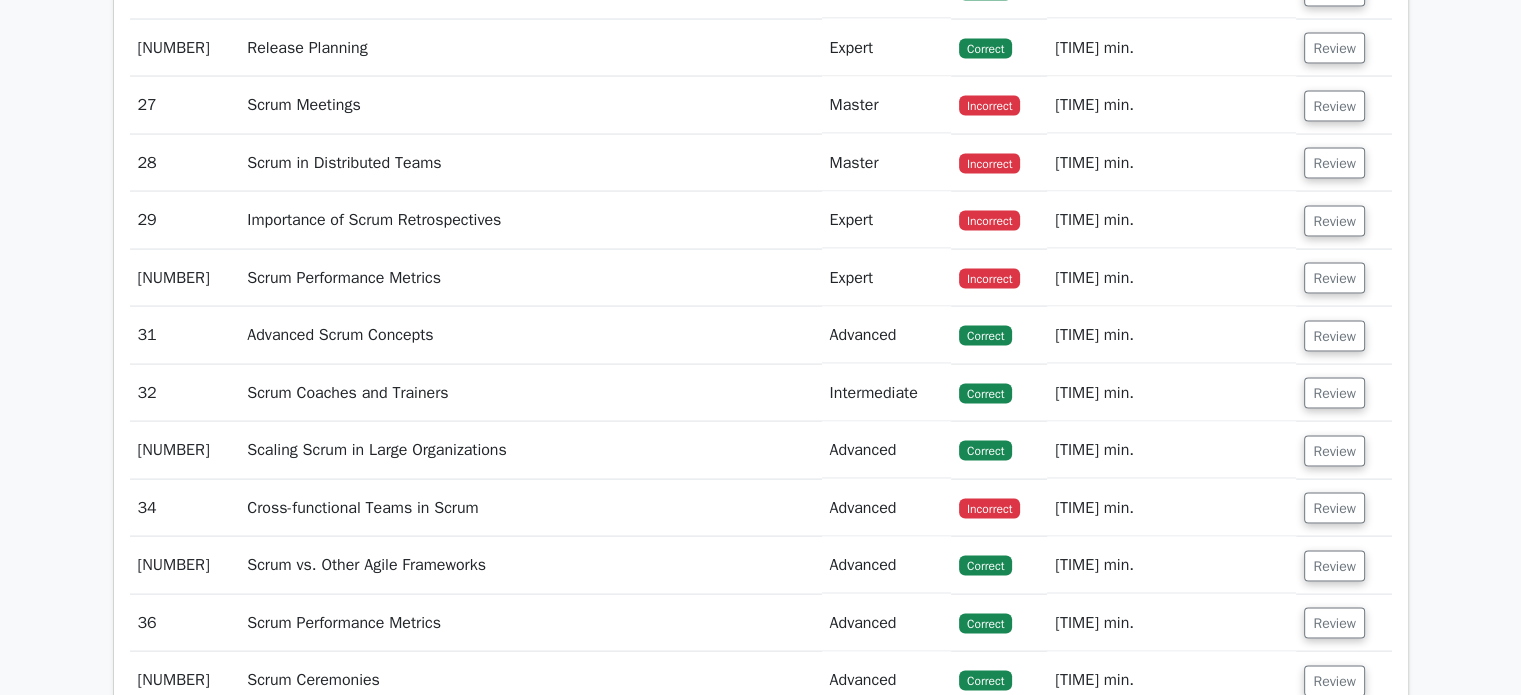 scroll, scrollTop: 3972, scrollLeft: 0, axis: vertical 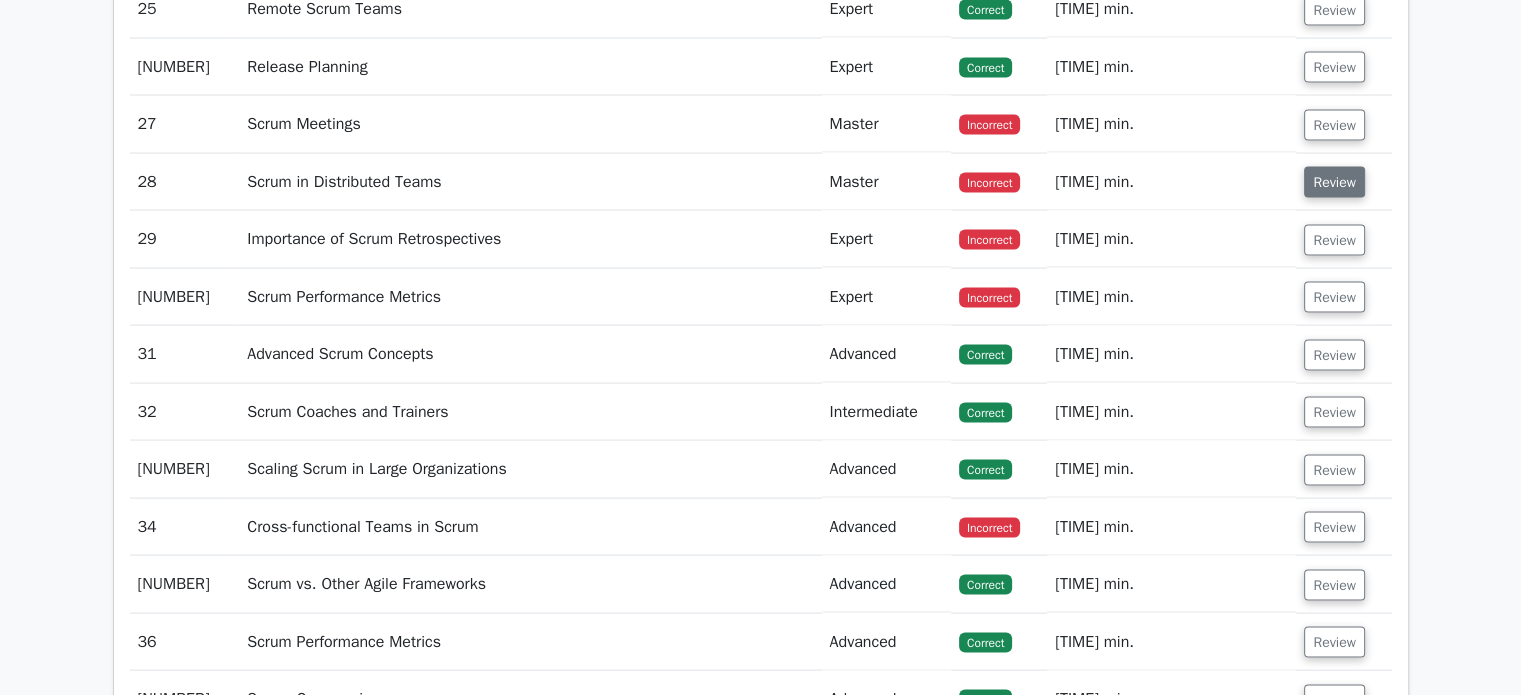 click on "Review" at bounding box center (1334, 182) 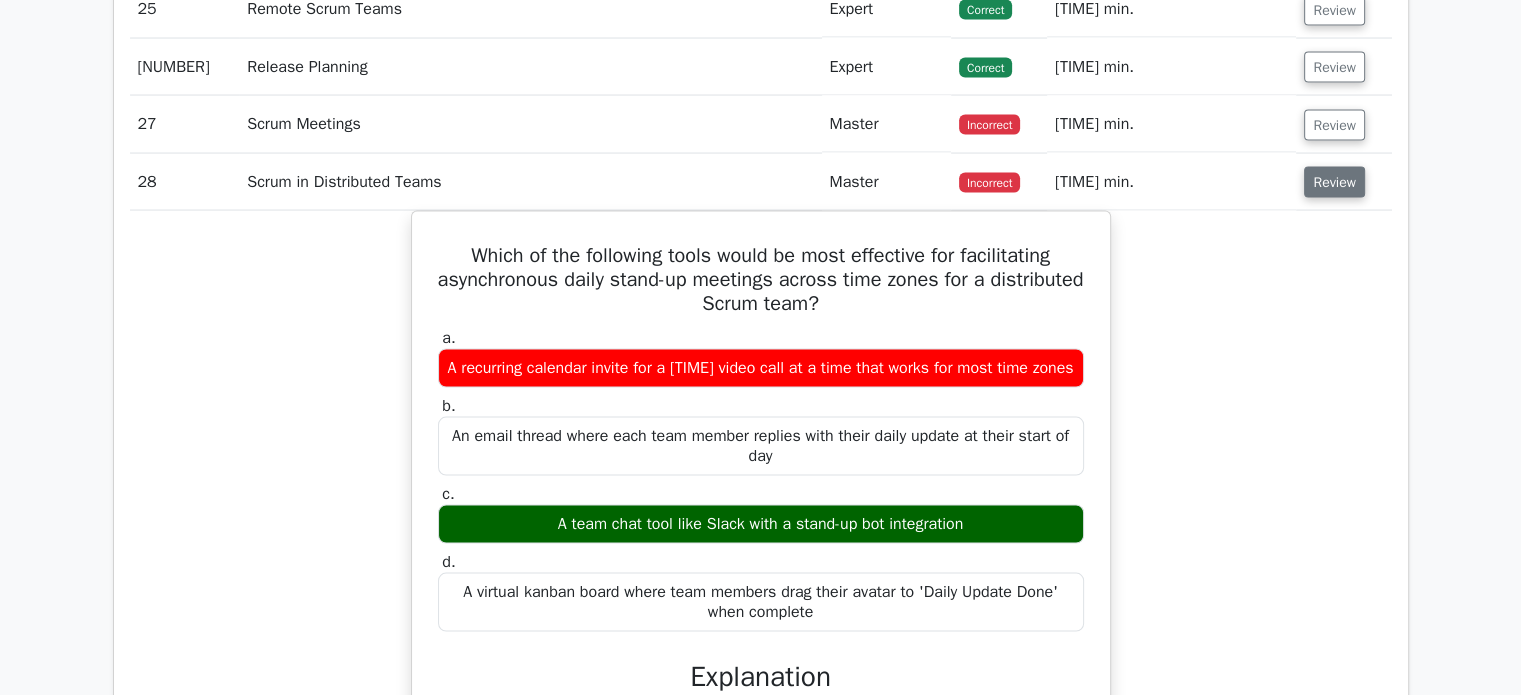click on "Review" at bounding box center [1334, 182] 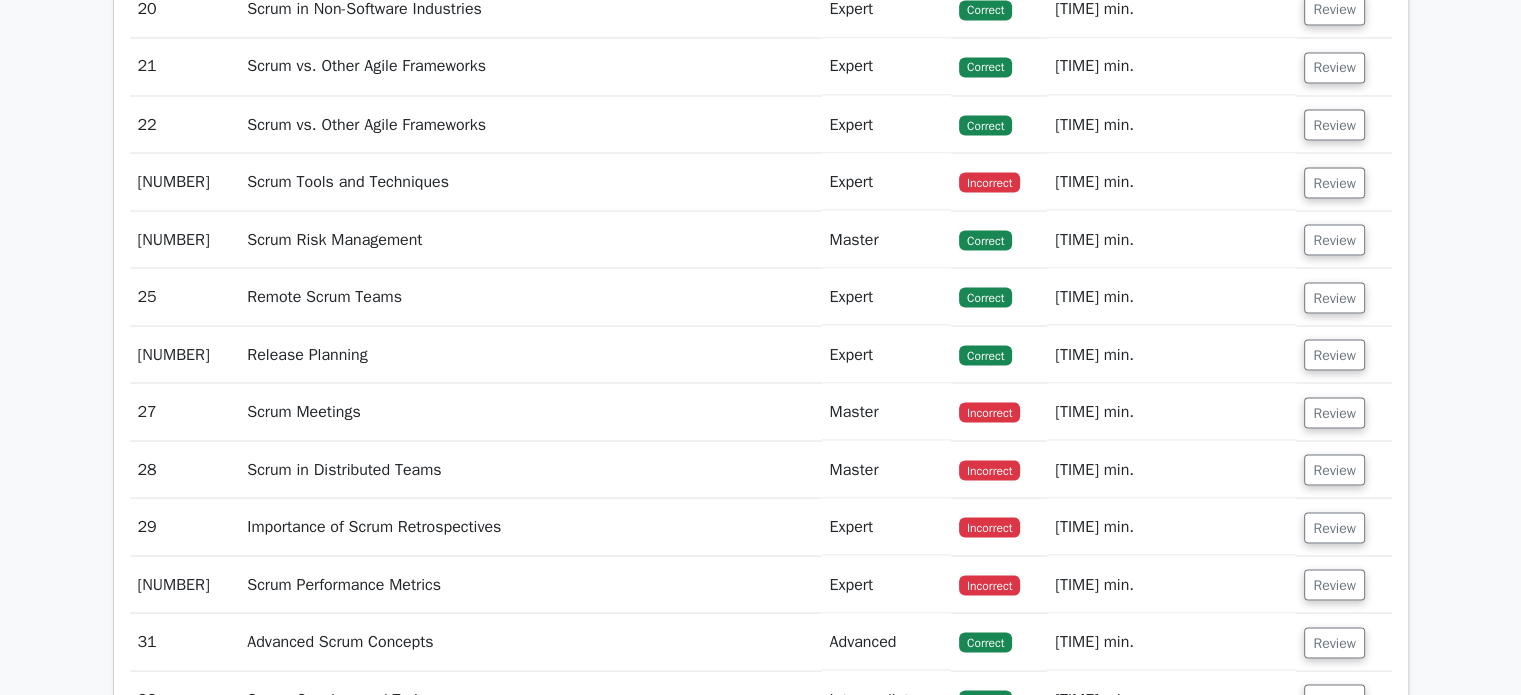 scroll, scrollTop: 3674, scrollLeft: 0, axis: vertical 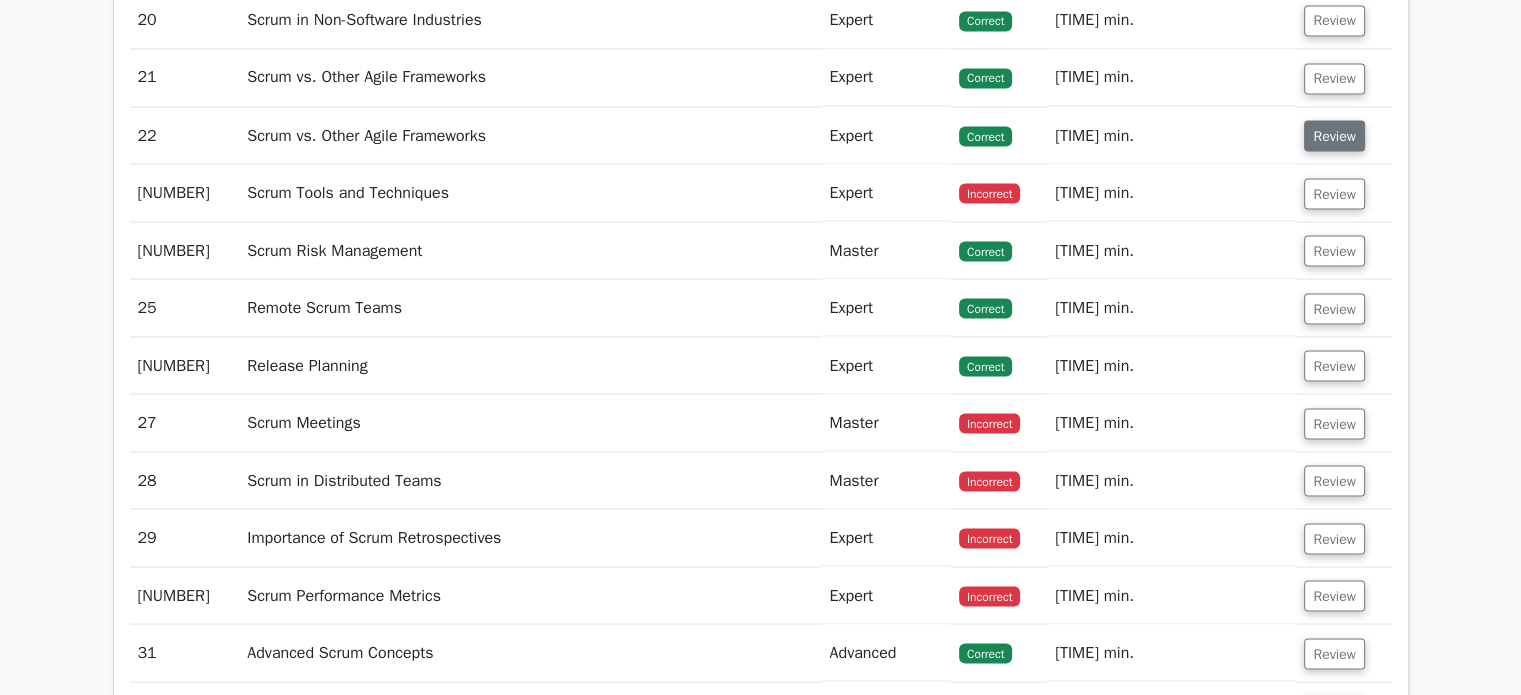 click on "Review" at bounding box center [1334, 135] 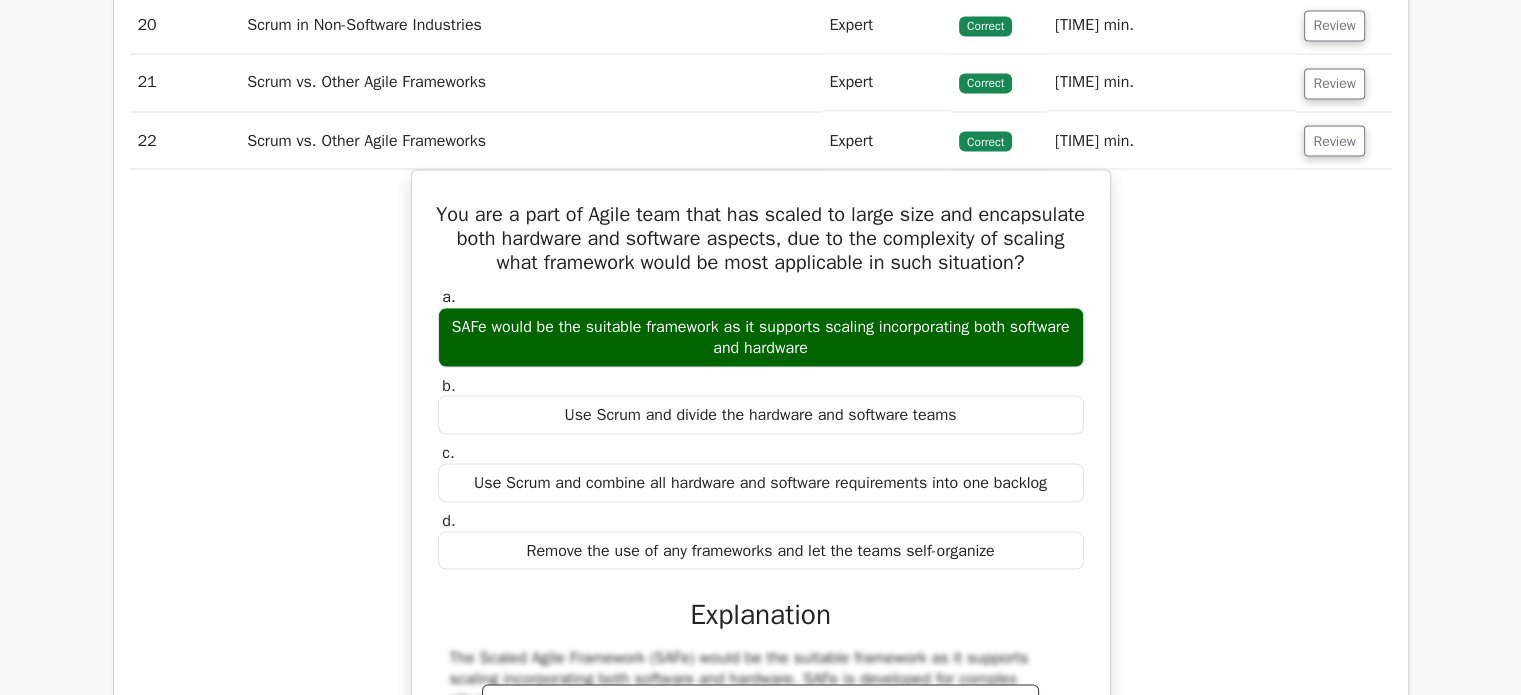 click on "Go Premium
Certified ScrumMaster Preparation Package (2025)
5543 Superior-grade  Certified ScrumMaster practice questions.
Accelerated Mastery: Deep dive into critical topics to fast-track your mastery.
Unlock Effortless CSM preparation: 5 full exams.
100% Satisfaction Guaranteed: Full refund with no questions if unsatisfied. Bonus:" at bounding box center (760, -146) 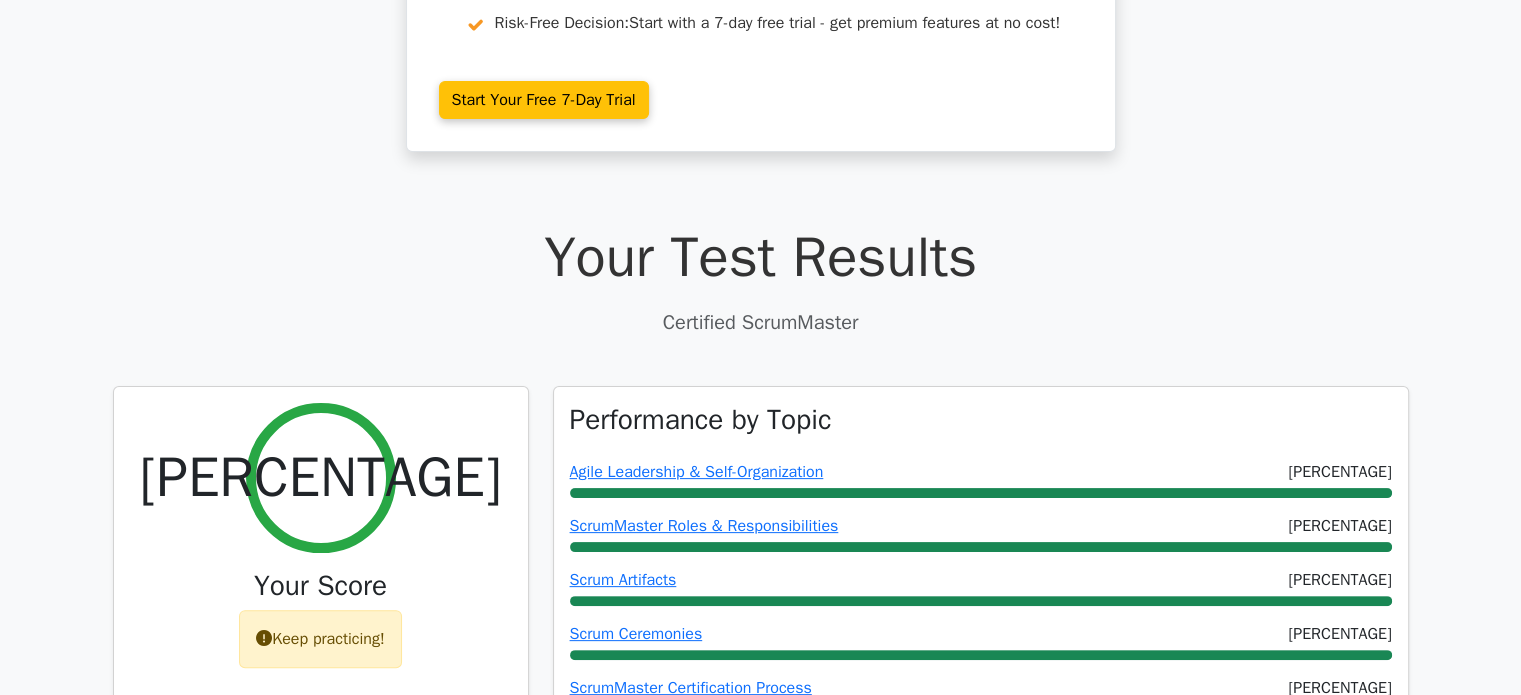 scroll, scrollTop: 0, scrollLeft: 0, axis: both 